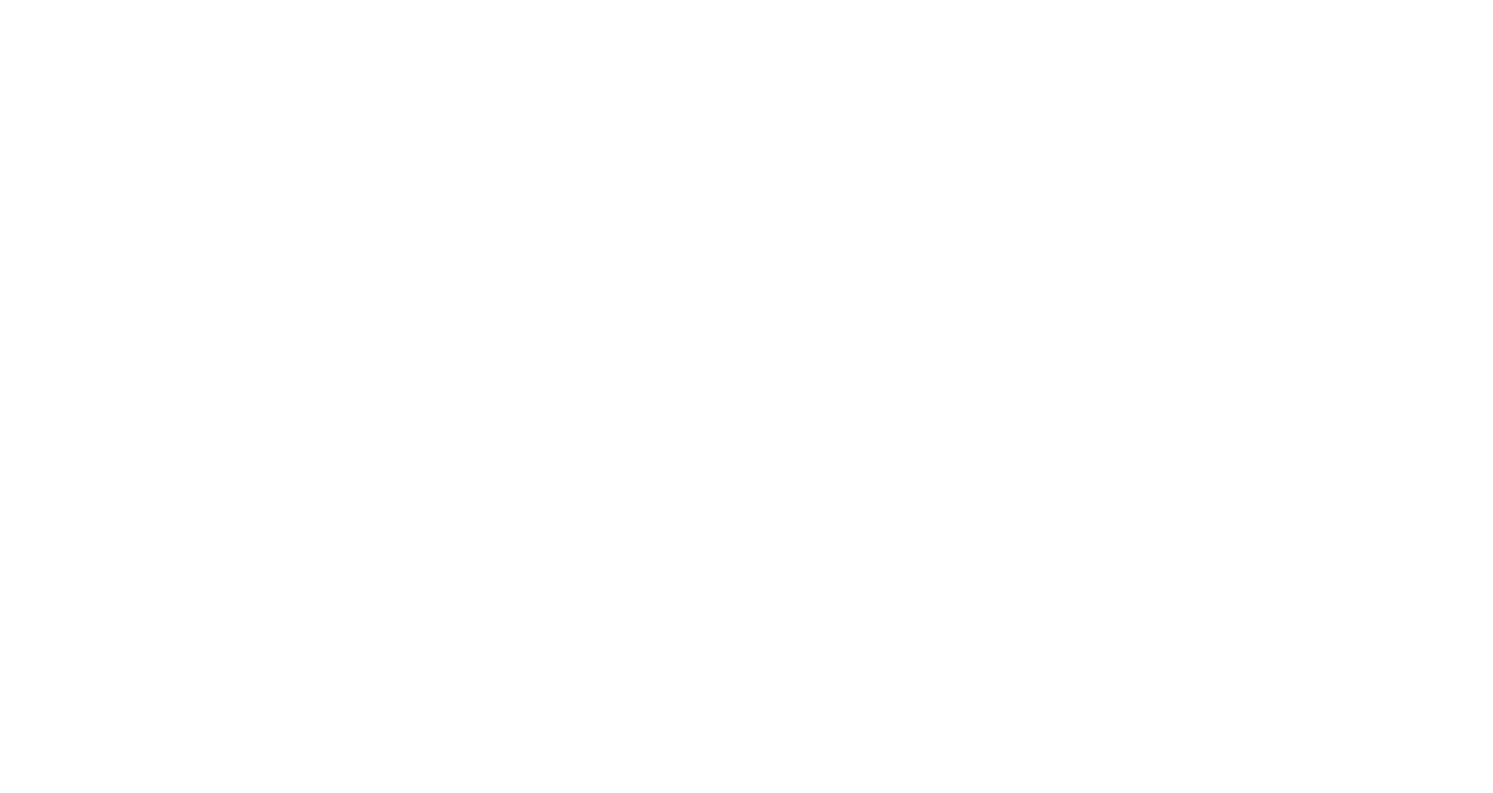 scroll, scrollTop: 0, scrollLeft: 0, axis: both 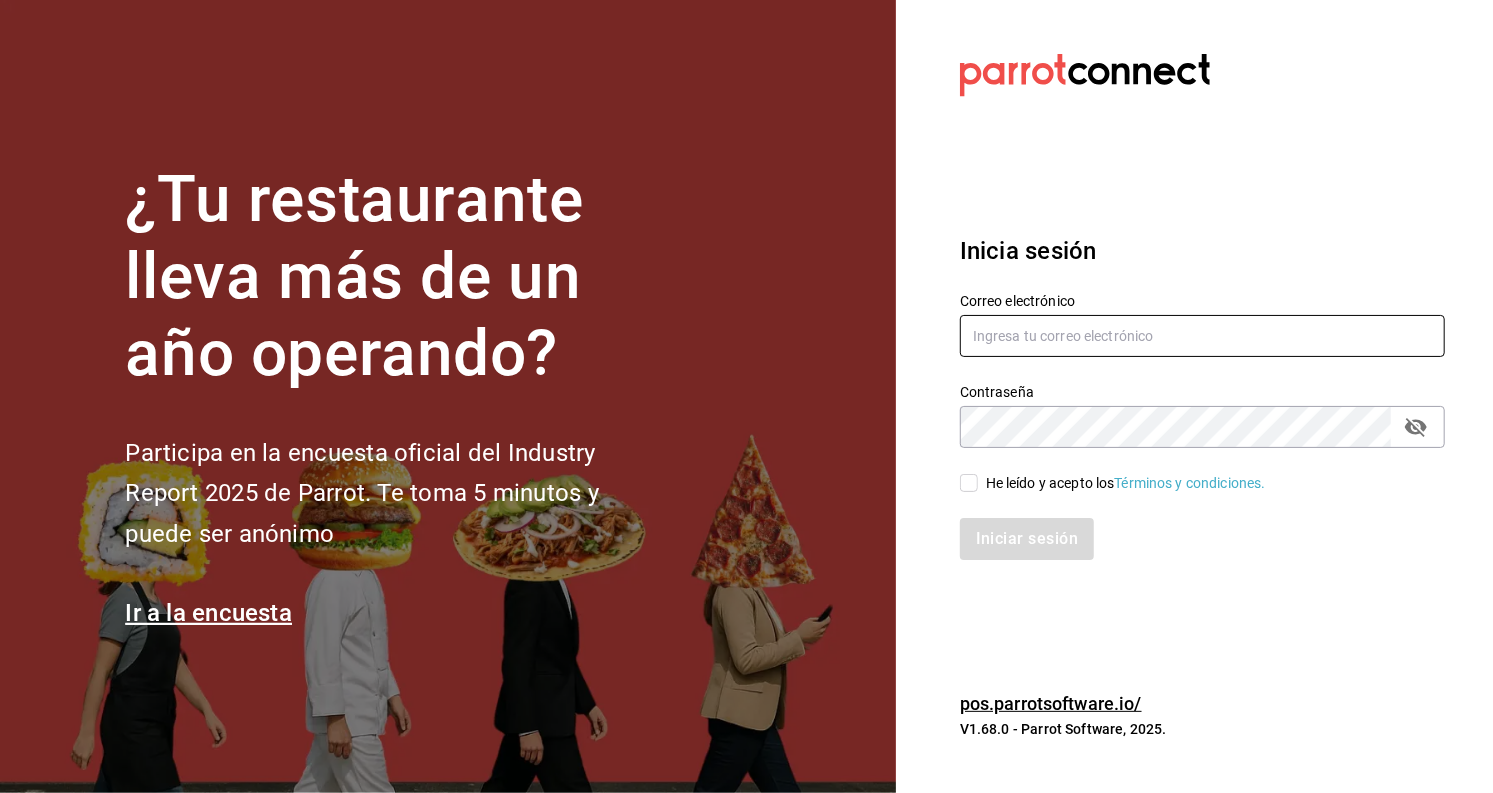 click at bounding box center [1202, 336] 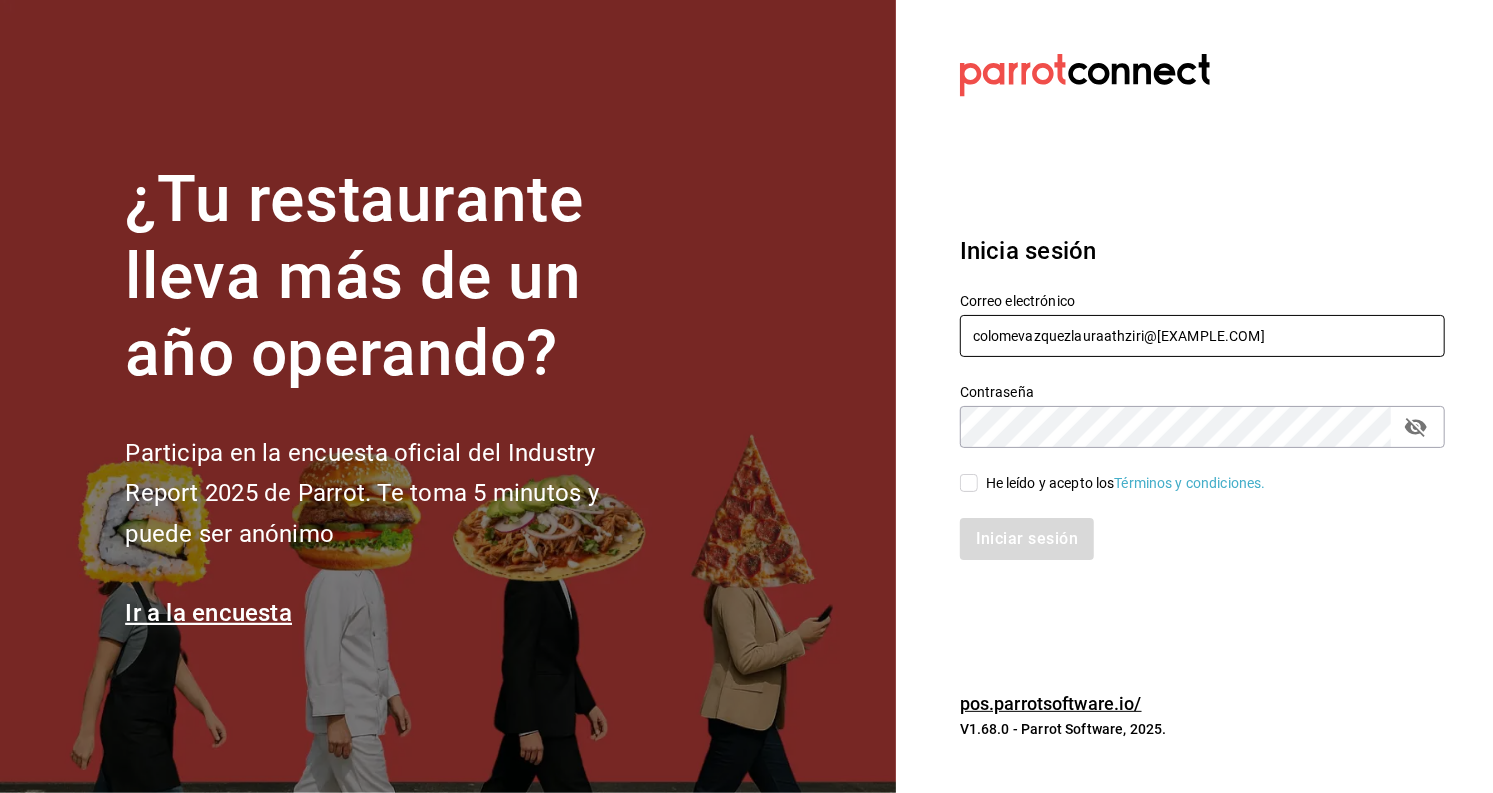 type on "colomevazquezlauraathziri@[EXAMPLE.COM]" 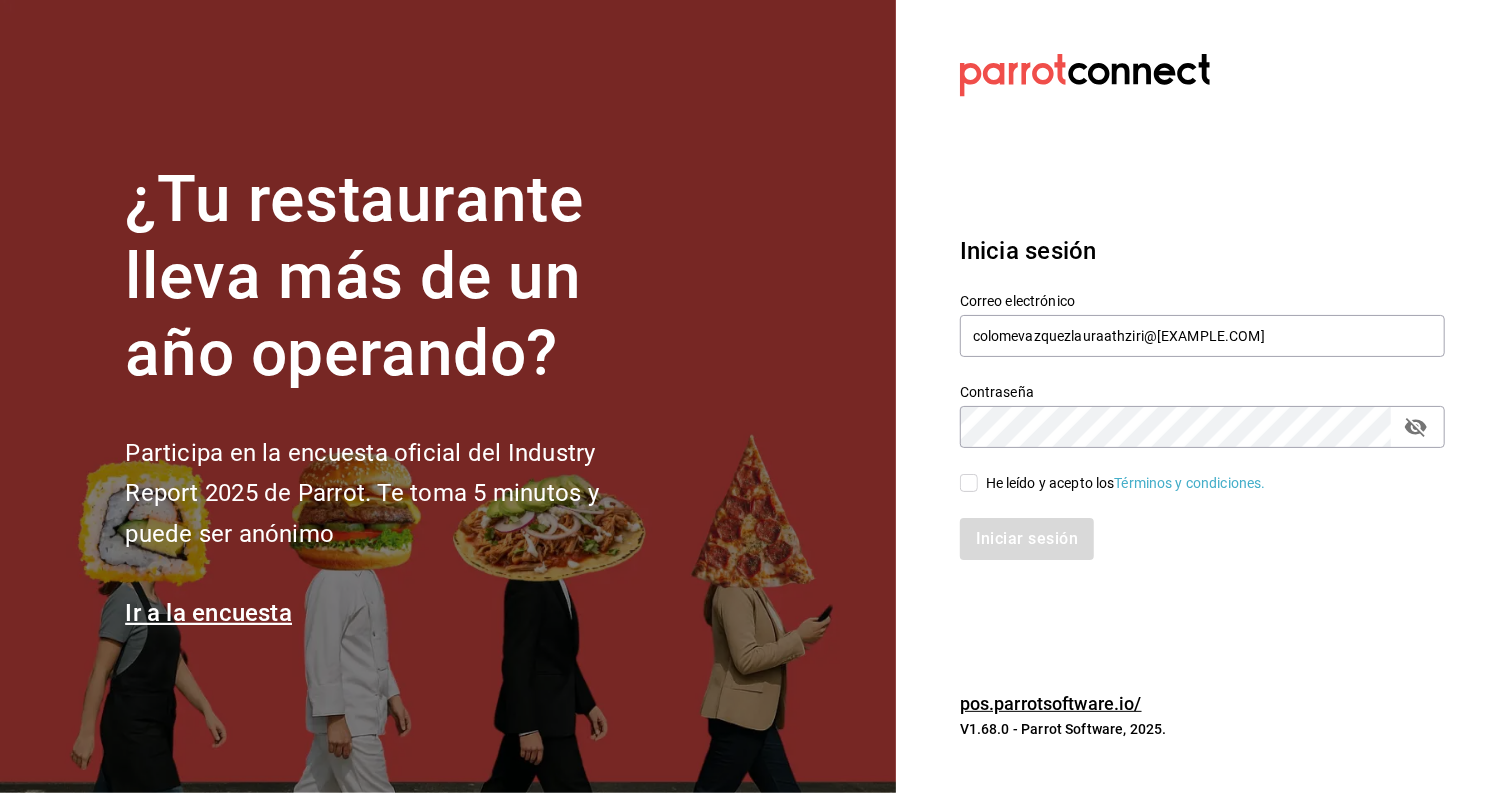 click on "Contraseña" at bounding box center (1202, 427) 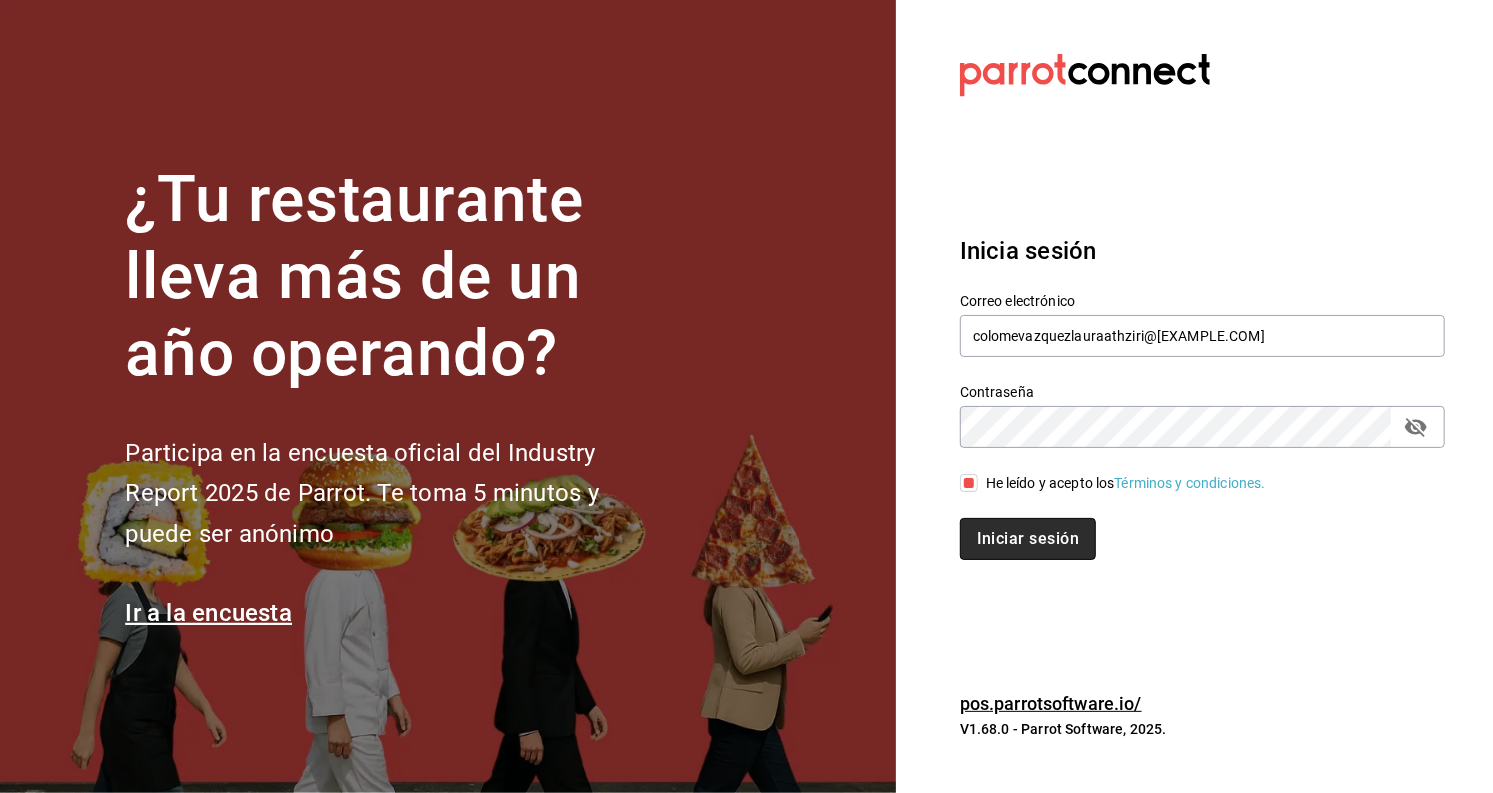 click on "Iniciar sesión" at bounding box center [1028, 539] 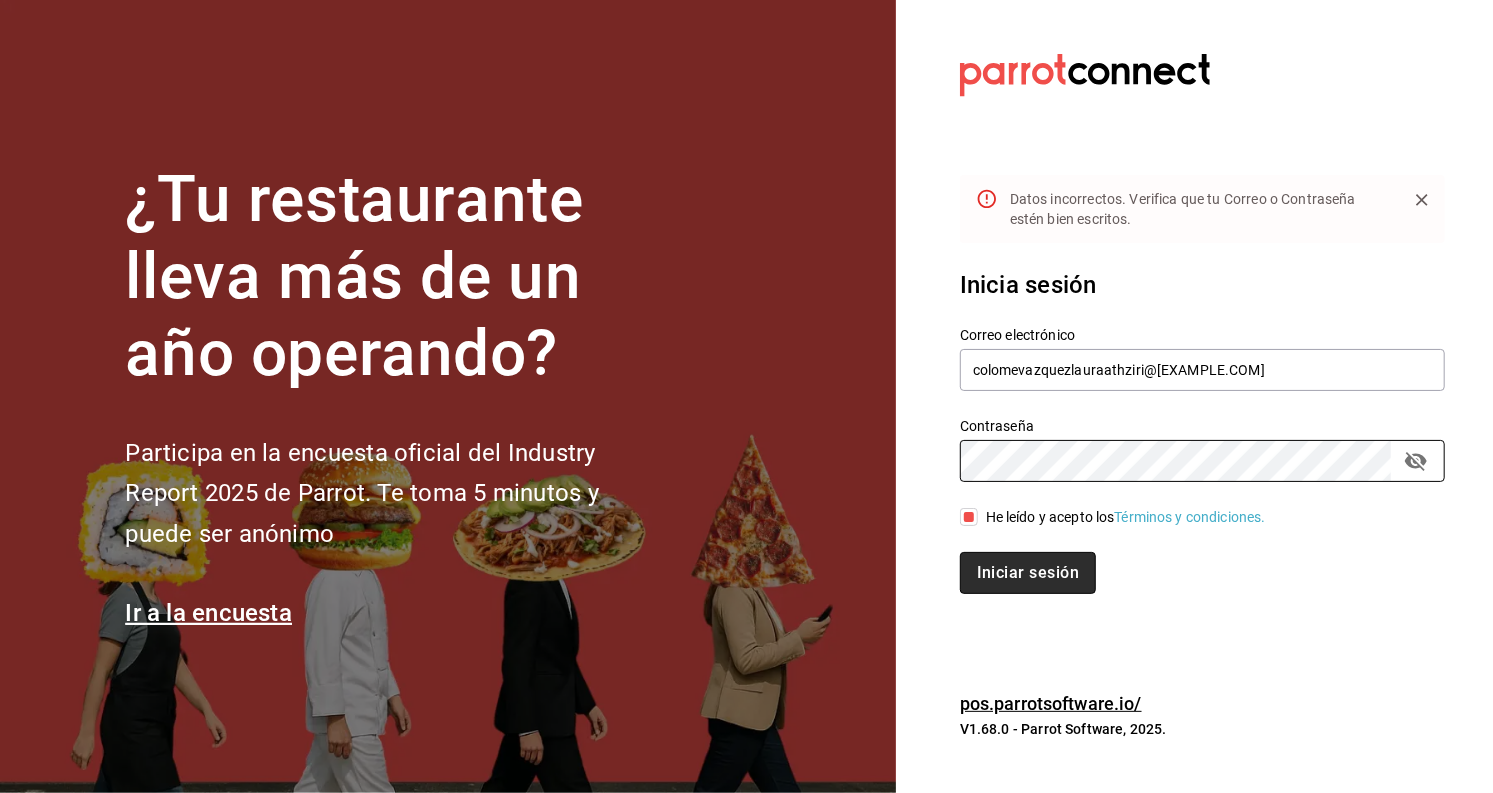 click on "Iniciar sesión" at bounding box center [1028, 573] 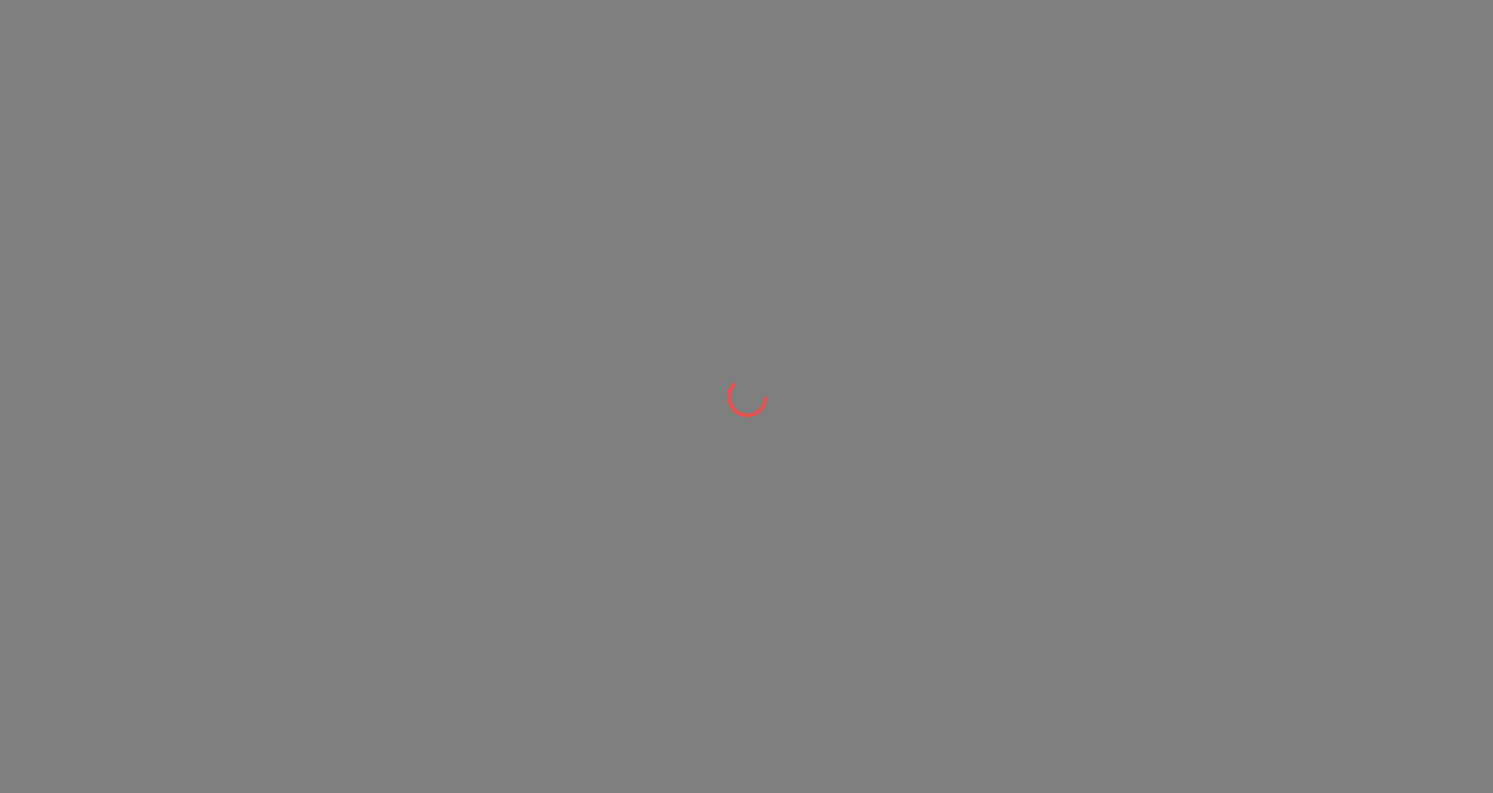 scroll, scrollTop: 0, scrollLeft: 0, axis: both 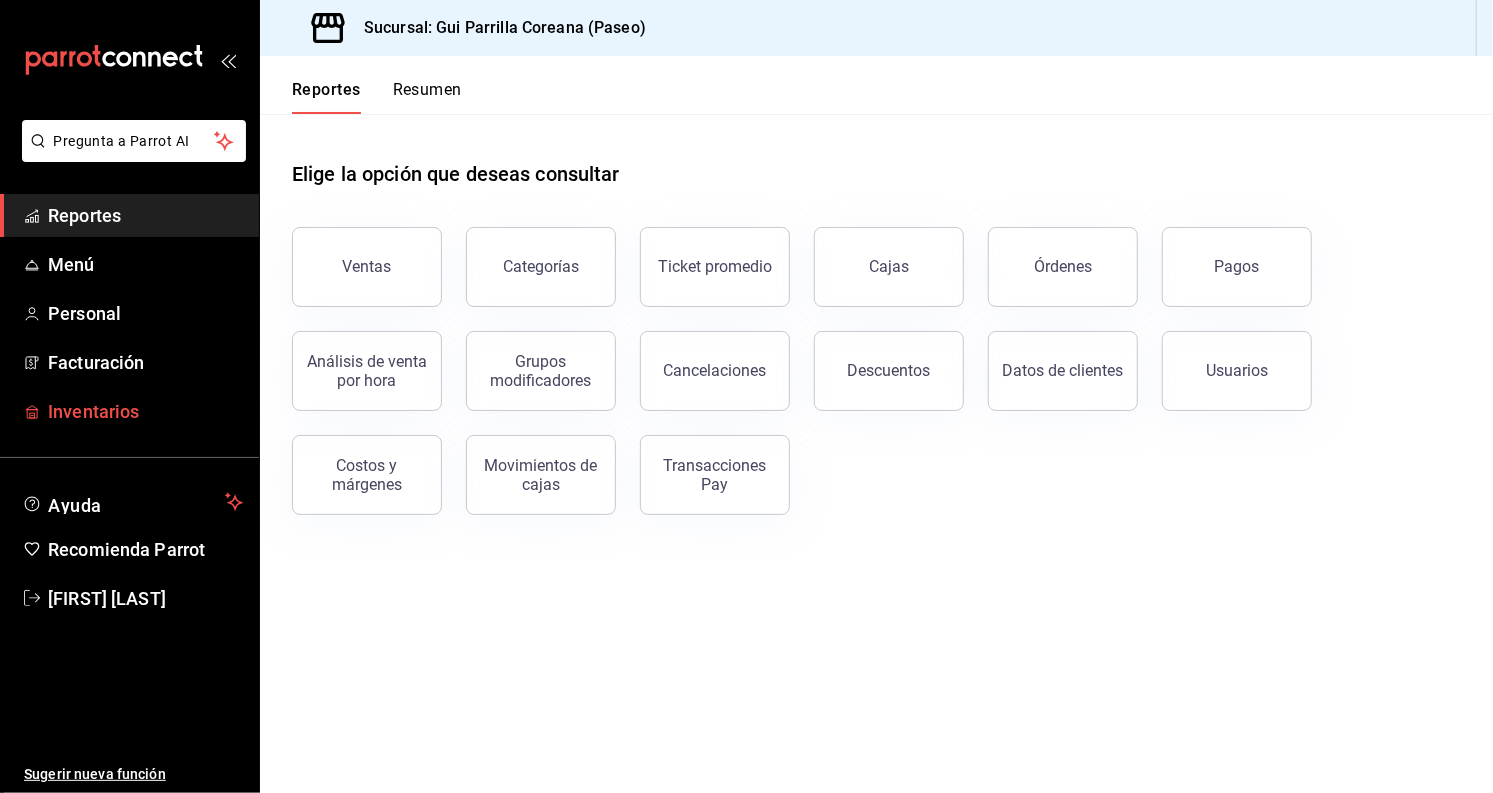 click on "Inventarios" at bounding box center (145, 411) 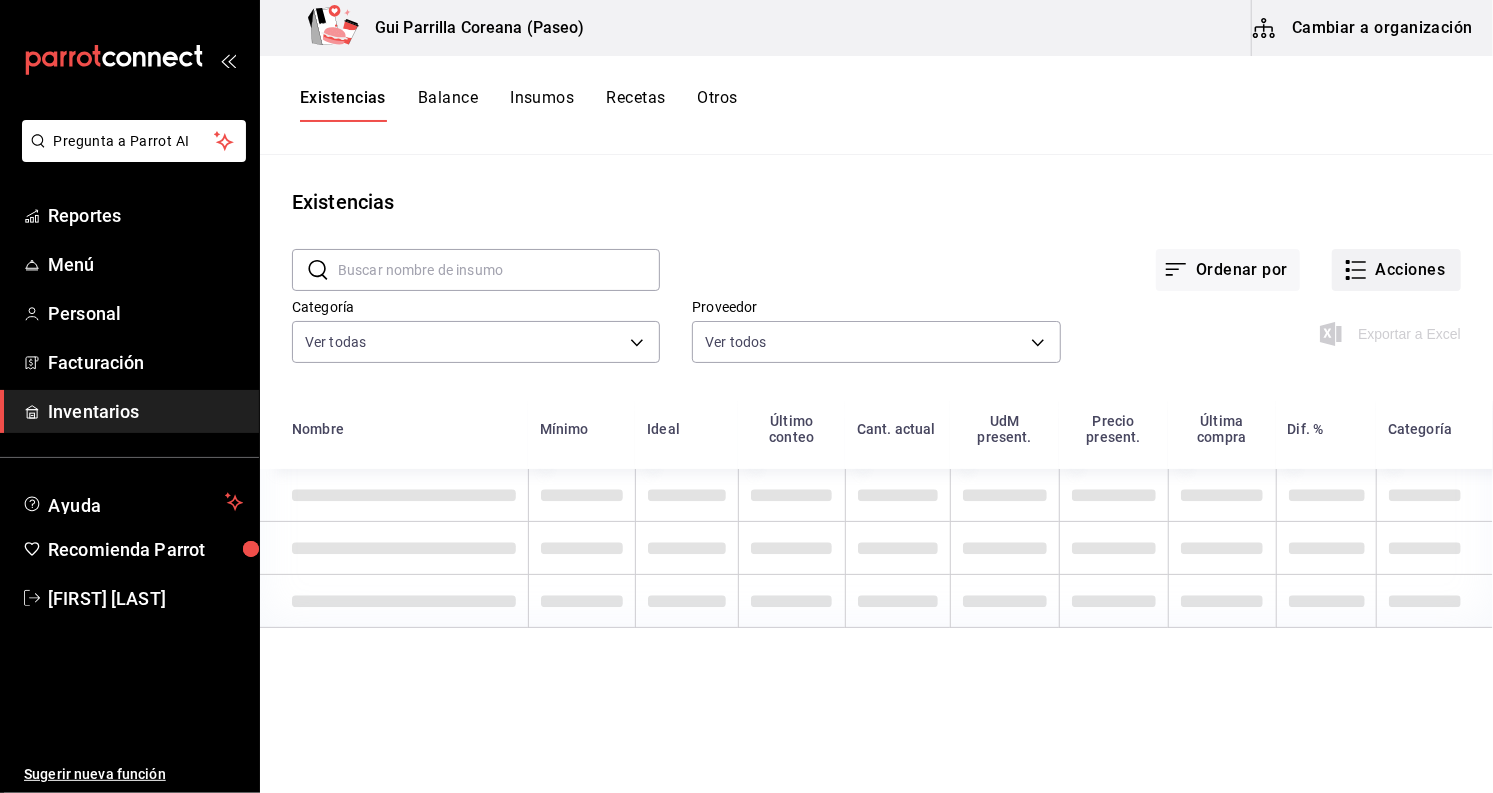 click on "Acciones" at bounding box center (1396, 270) 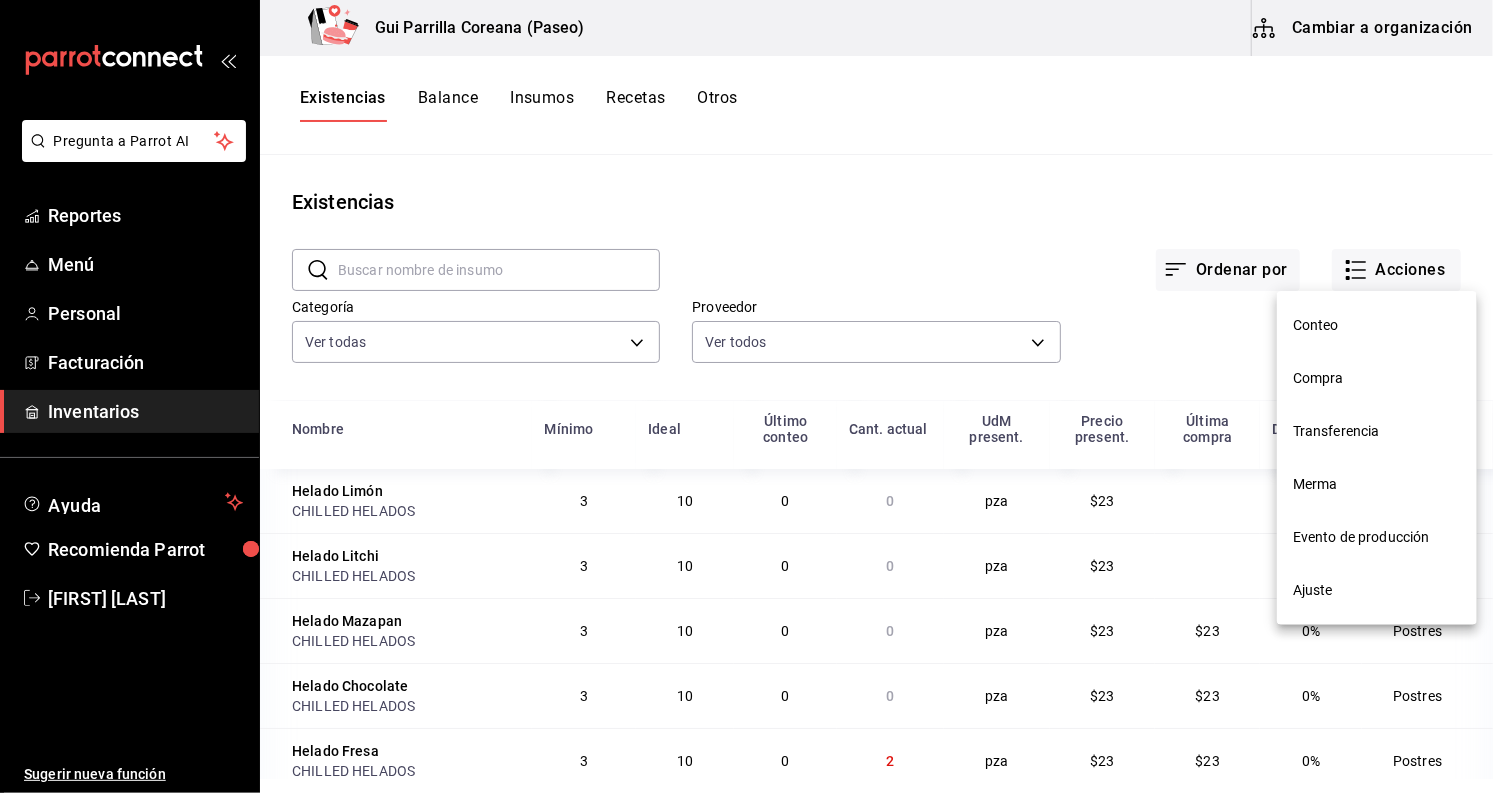 click on "Compra" at bounding box center (1377, 378) 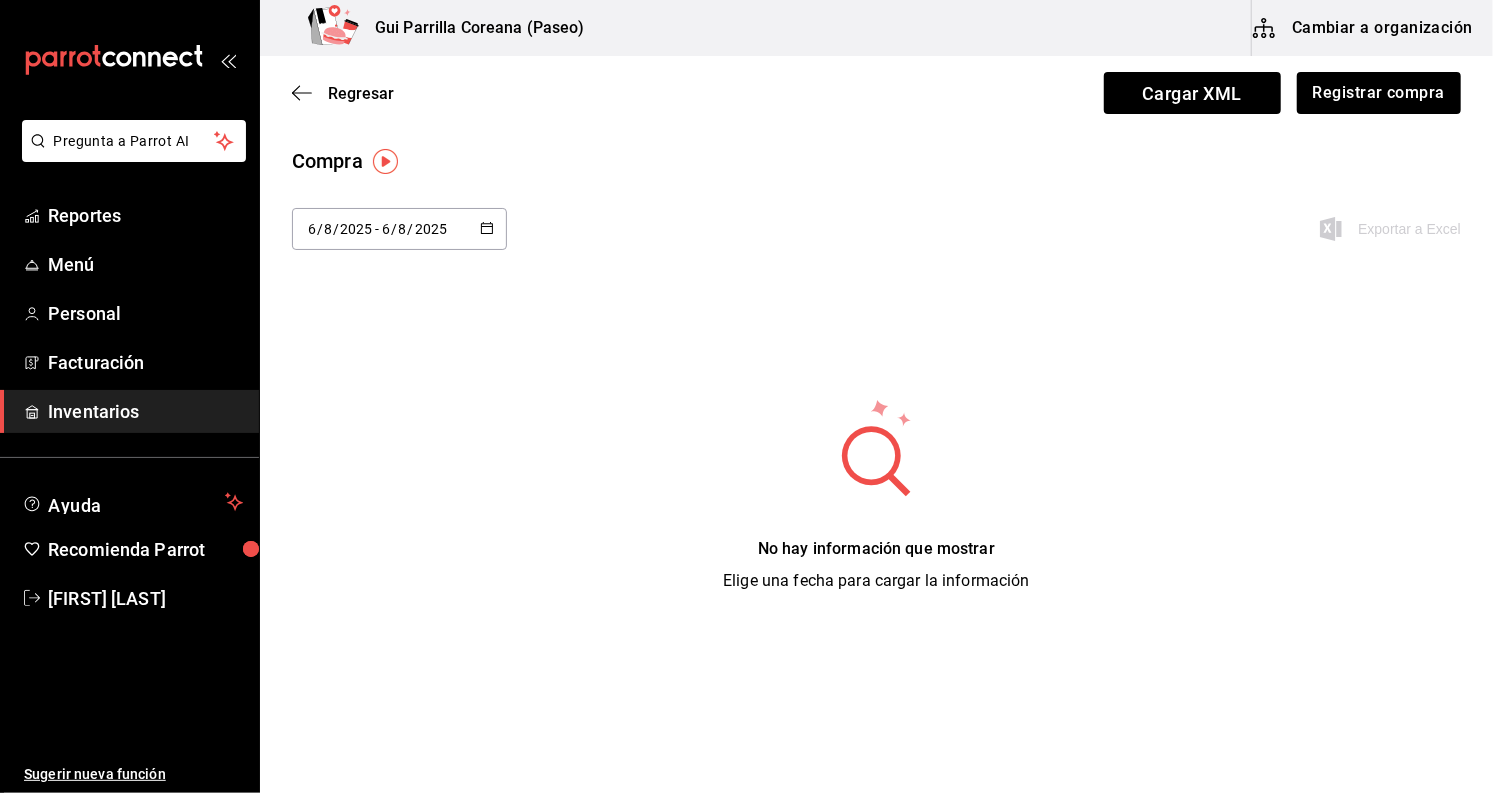 click on "Regresar Cargar XML Registrar compra" at bounding box center (876, 93) 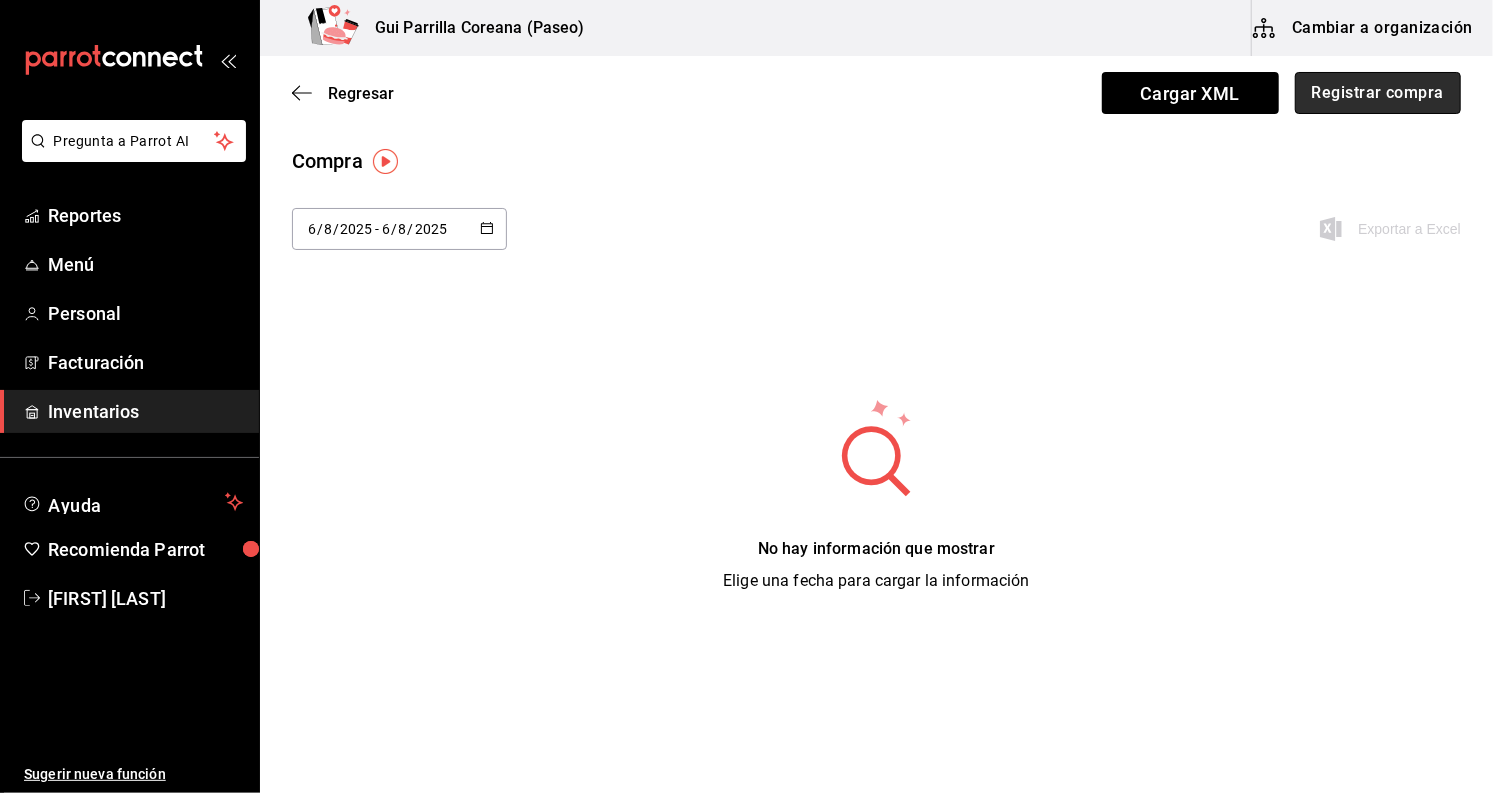 click on "Registrar compra" at bounding box center (1378, 93) 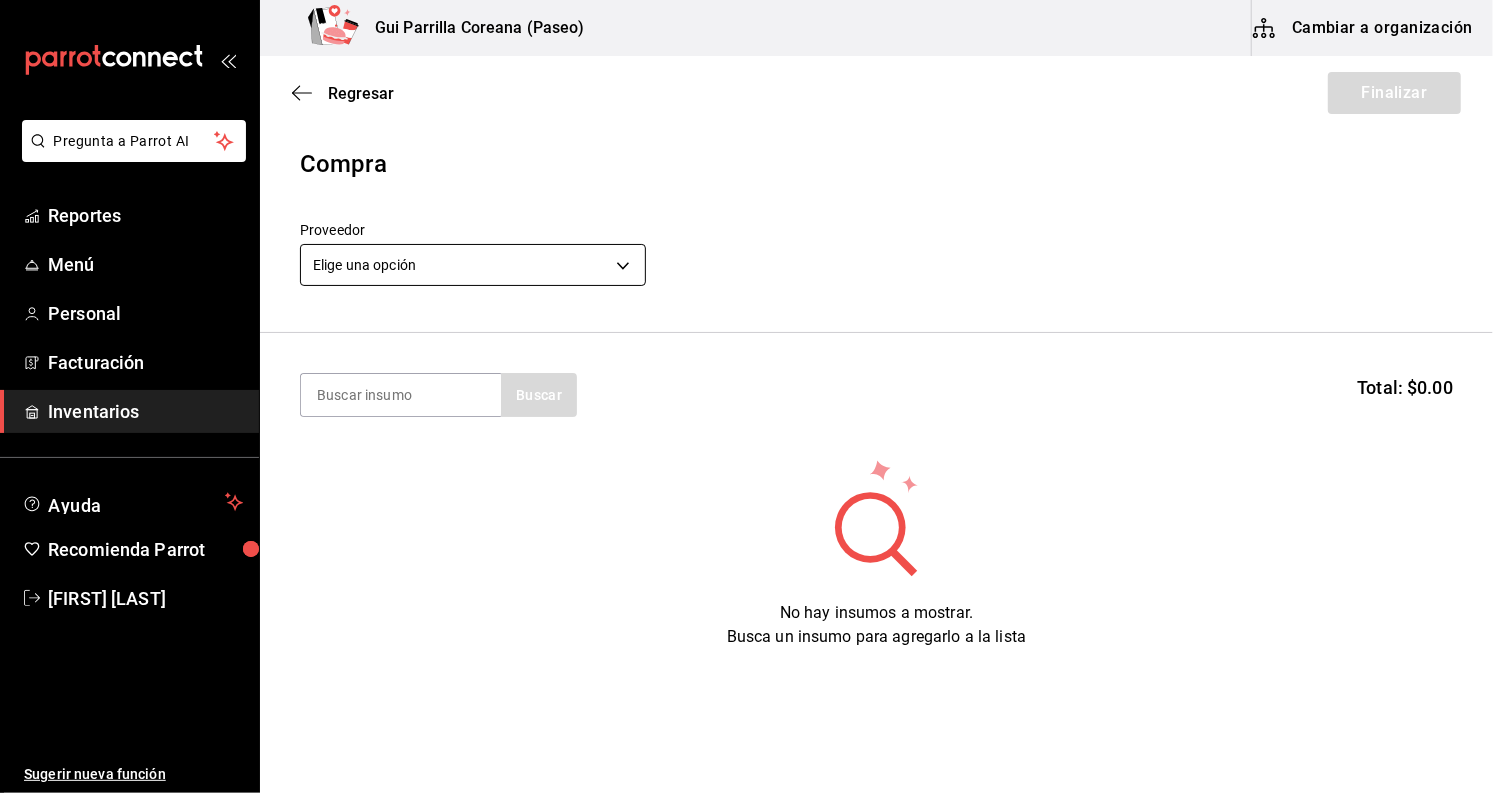 click on "Pregunta a Parrot AI Reportes   Menú   Personal   Facturación   Inventarios   Ayuda Recomienda Parrot   Laura Colomé   Sugerir nueva función   Gui Parrilla Coreana (Paseo) Cambiar a organización Regresar Finalizar Compra Proveedor Elige una opción default Buscar Total: $0.00 No hay insumos a mostrar. Busca un insumo para agregarlo a la lista GANA 1 MES GRATIS EN TU SUSCRIPCIÓN AQUÍ ¿Recuerdas cómo empezó tu restaurante?
Hoy puedes ayudar a un colega a tener el mismo cambio que tú viviste.
Recomienda Parrot directamente desde tu Portal Administrador.
Es fácil y rápido.
🎁 Por cada restaurante que se una, ganas 1 mes gratis. Ver video tutorial Ir a video Pregunta a Parrot AI Reportes   Menú   Personal   Facturación   Inventarios   Ayuda Recomienda Parrot   Laura Colomé   Sugerir nueva función   Editar Eliminar Visitar centro de ayuda (81) 2046 6363 soporte@parrotsoftware.io Visitar centro de ayuda (81) 2046 6363 soporte@parrotsoftware.io" at bounding box center (746, 340) 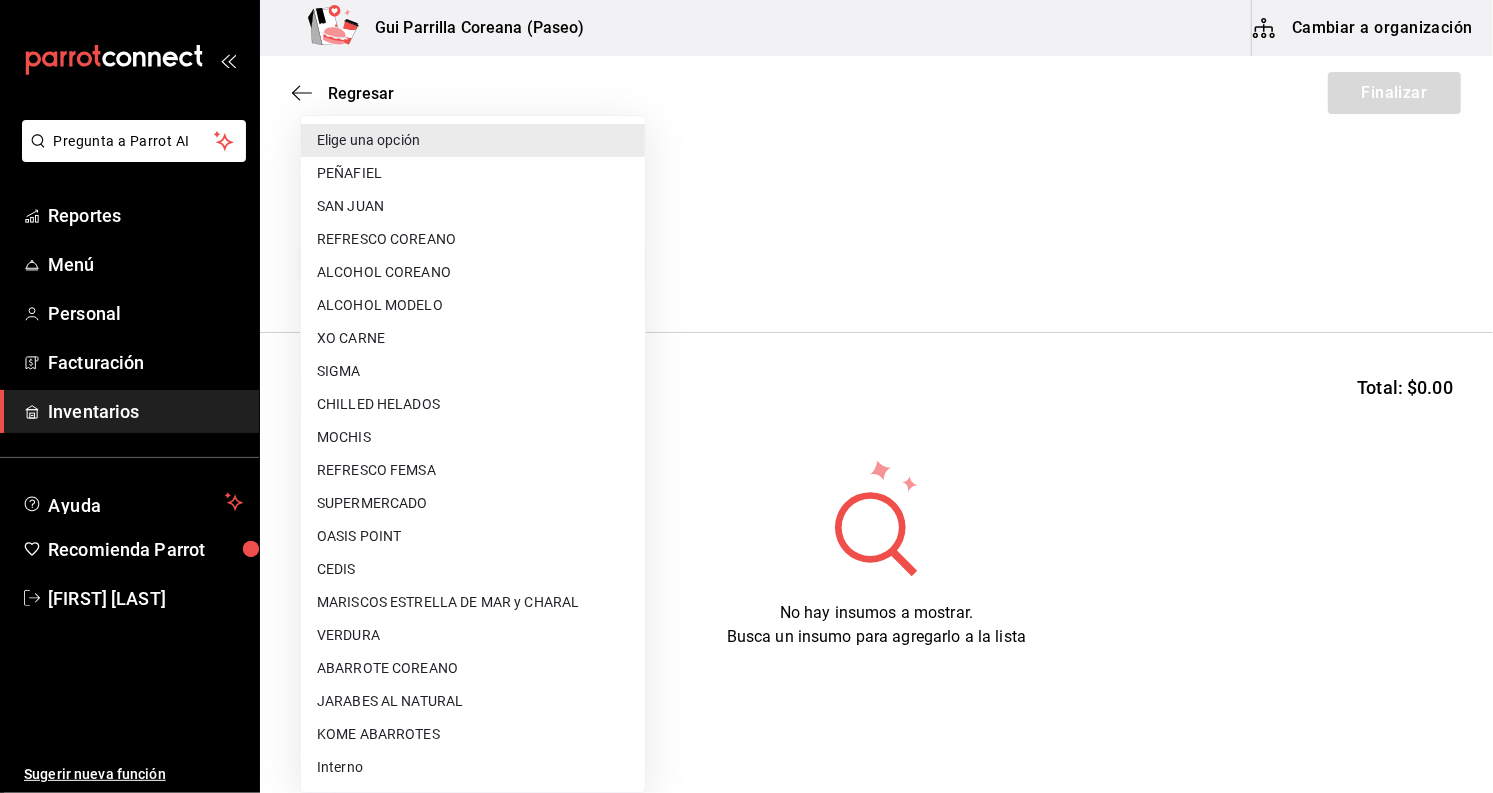 click on "ALCOHOL MODELO" at bounding box center [473, 305] 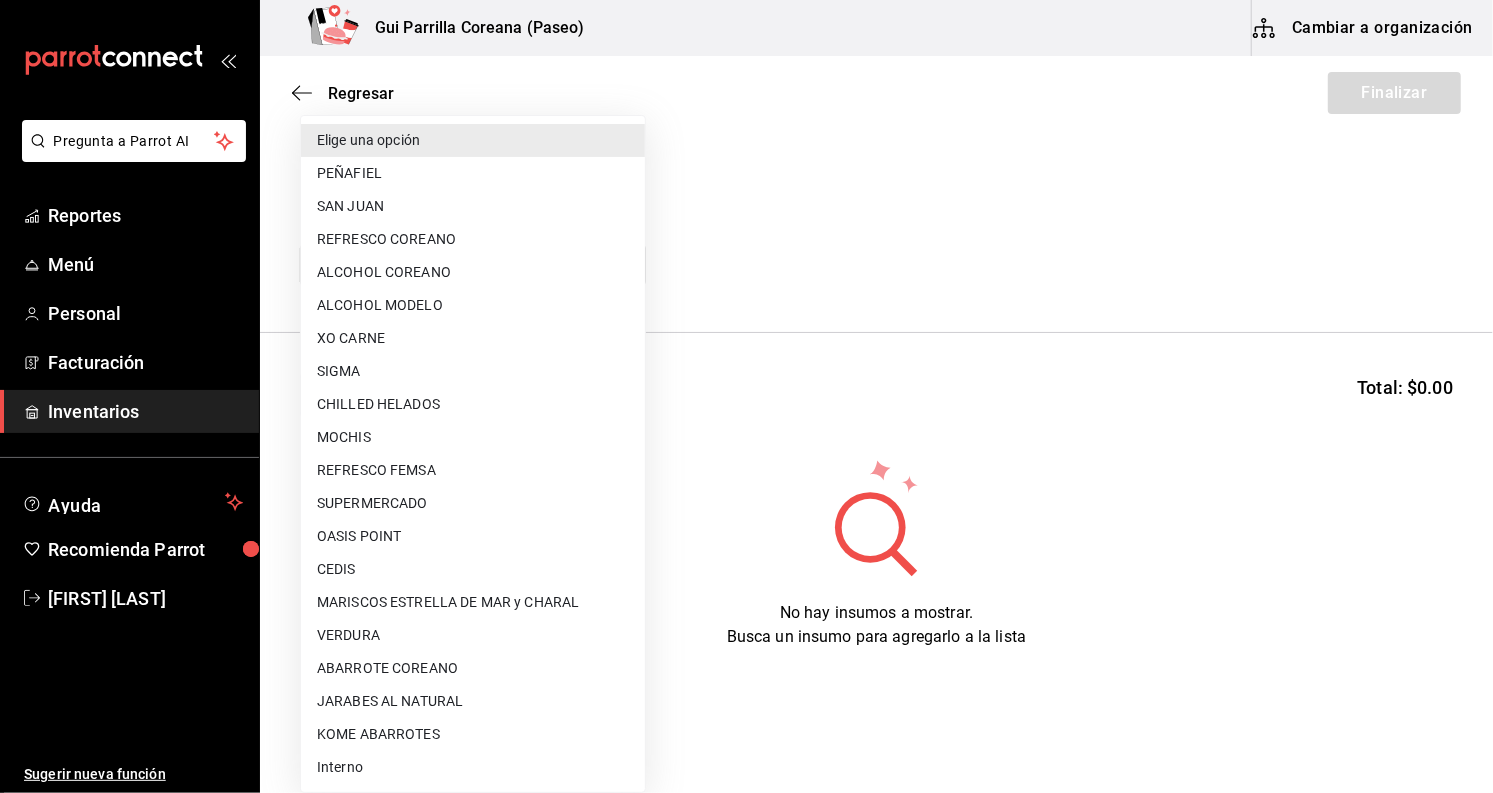 type on "3e07f928-5a93-4d81-8b7a-f04b3f939f59" 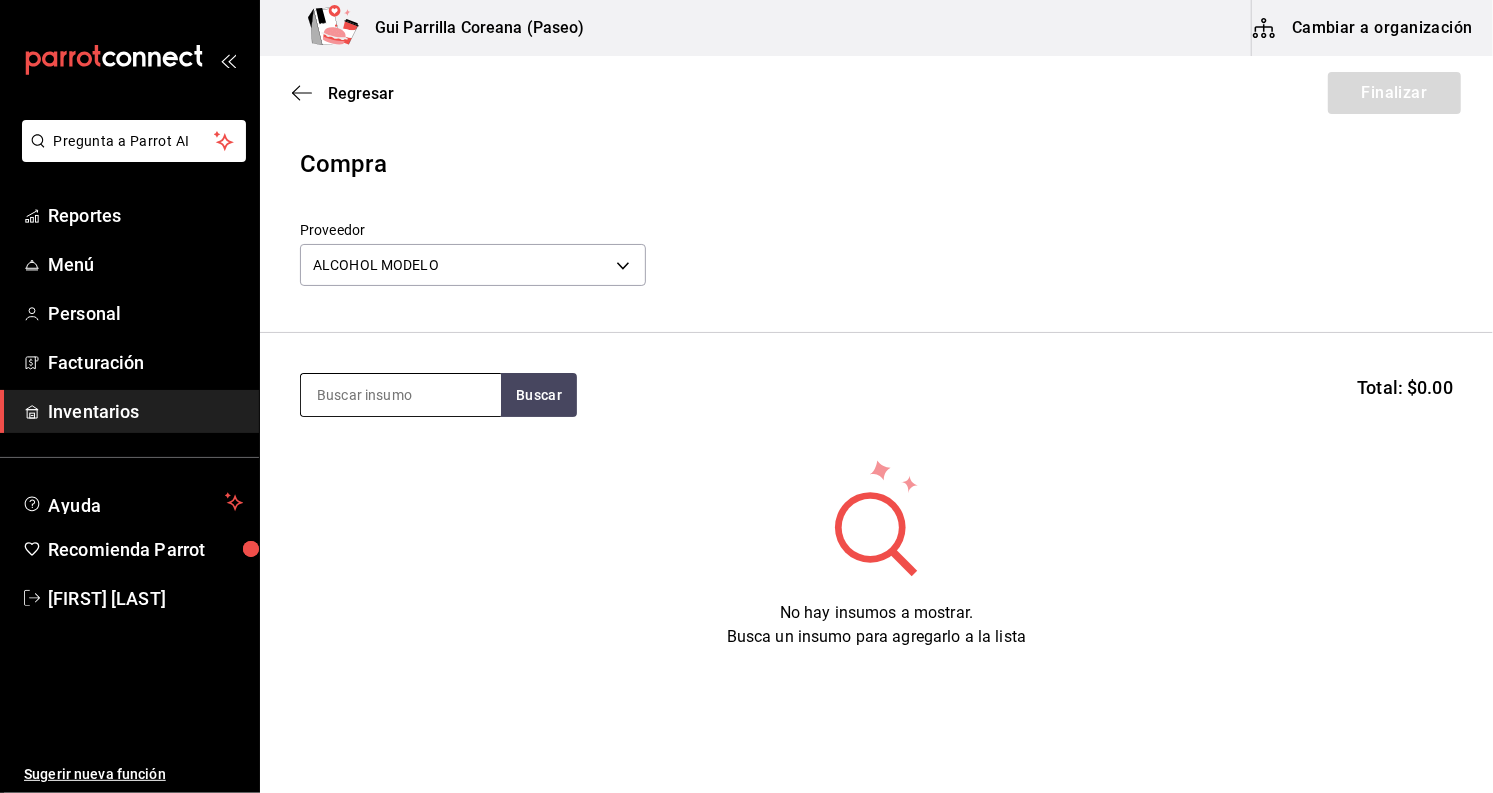 click at bounding box center [401, 395] 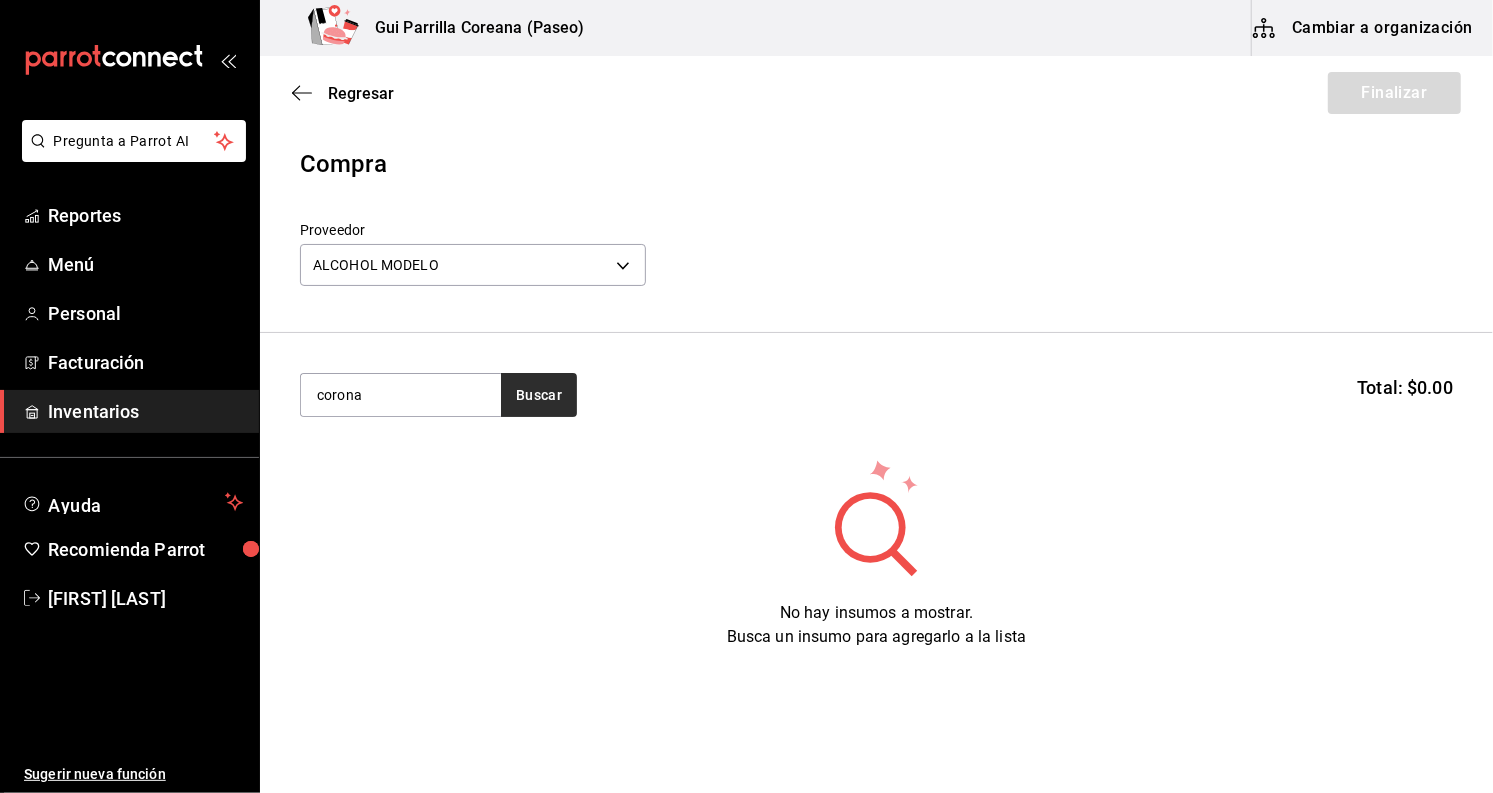 type on "corona" 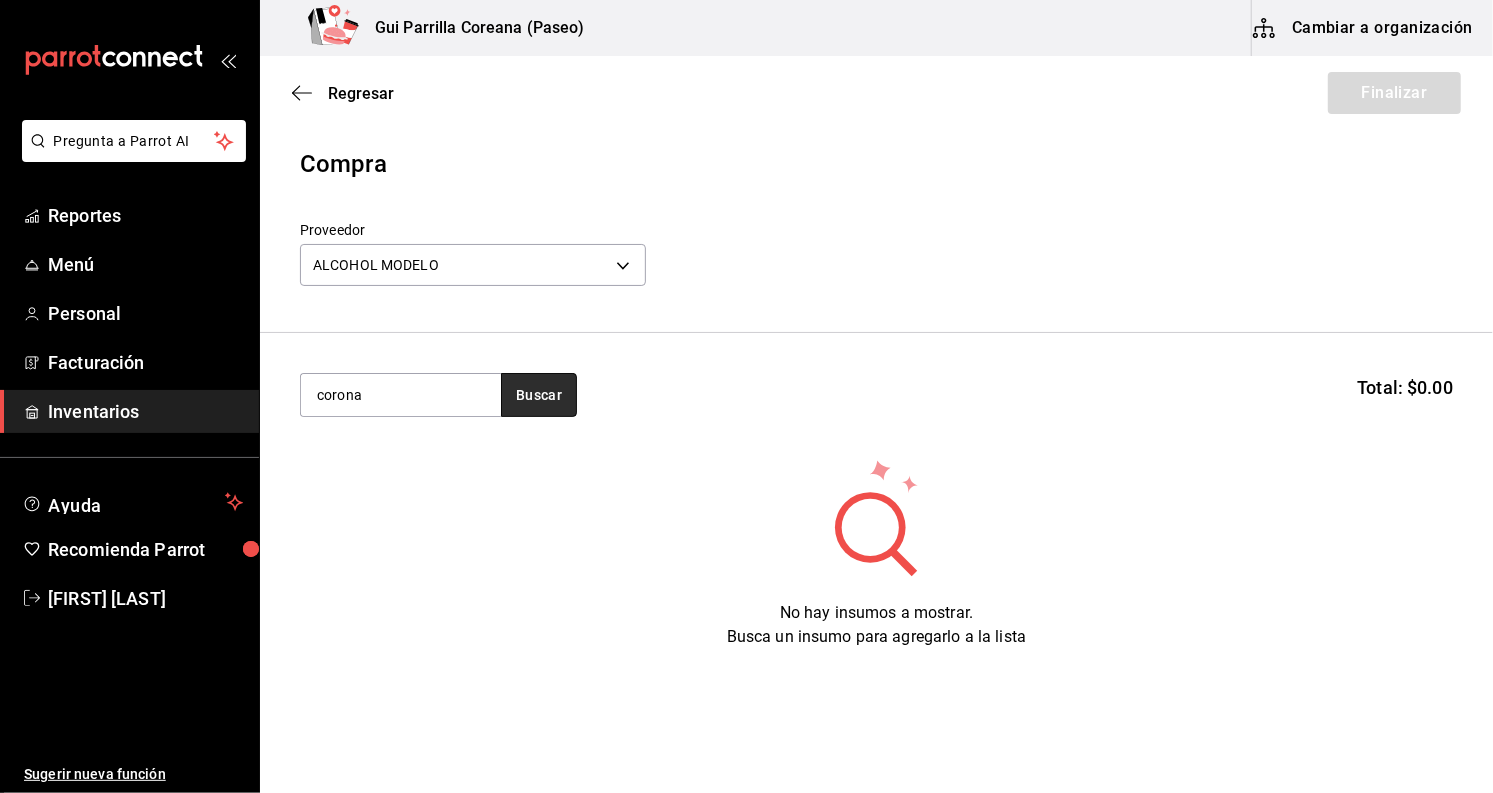 click on "Buscar" at bounding box center (539, 395) 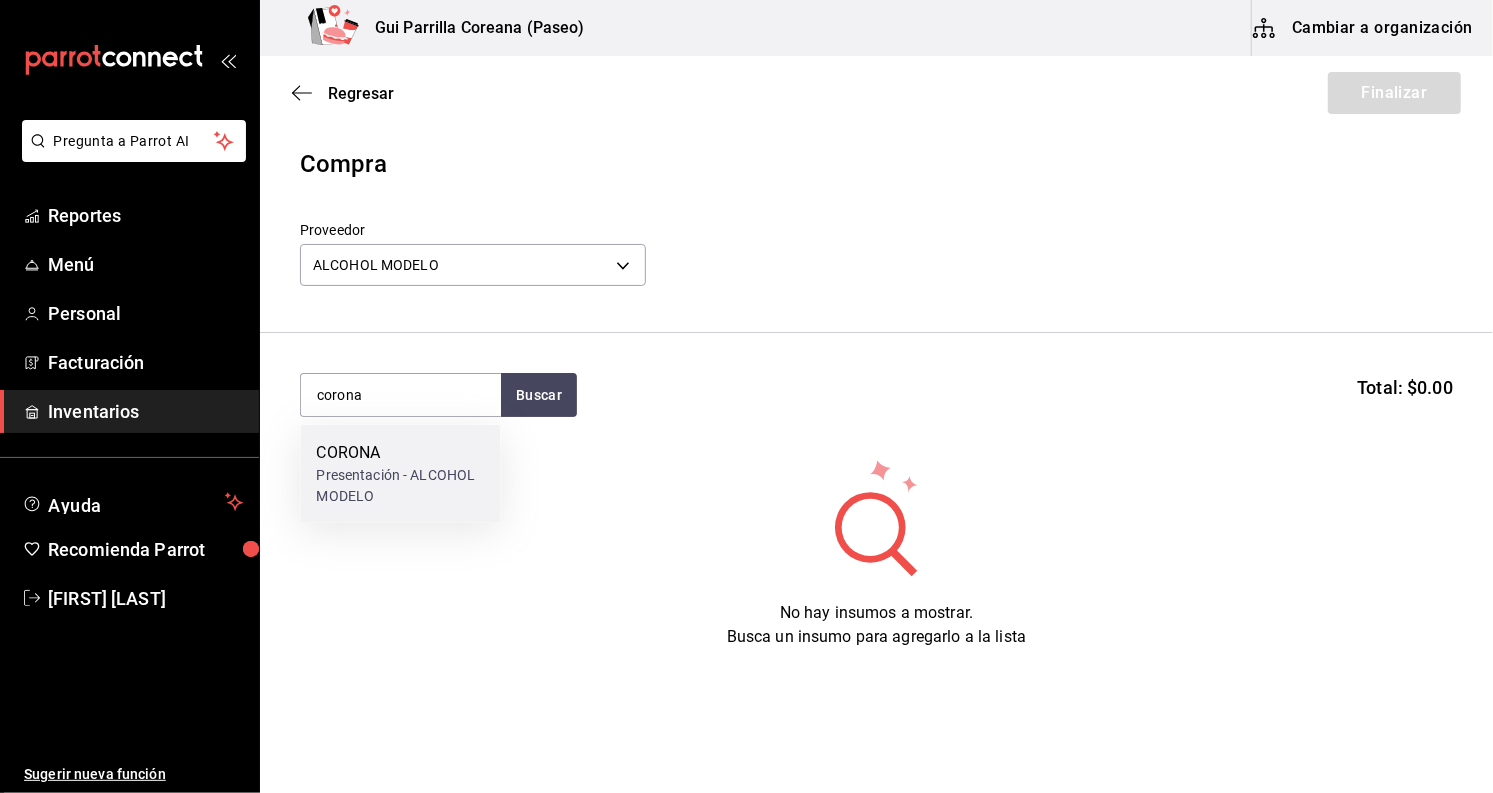 click on "CORONA" at bounding box center [400, 453] 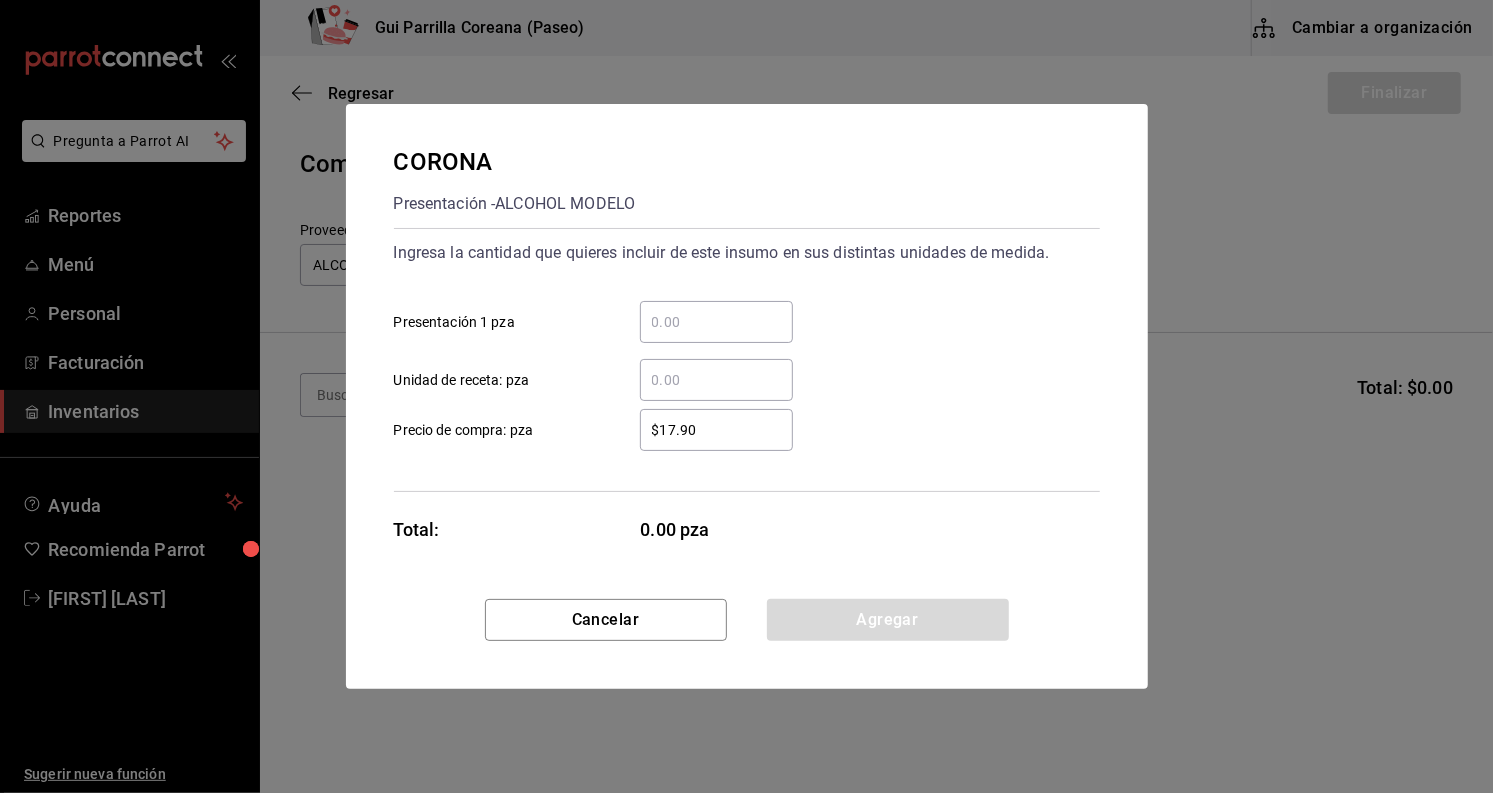 click on "​" at bounding box center (716, 322) 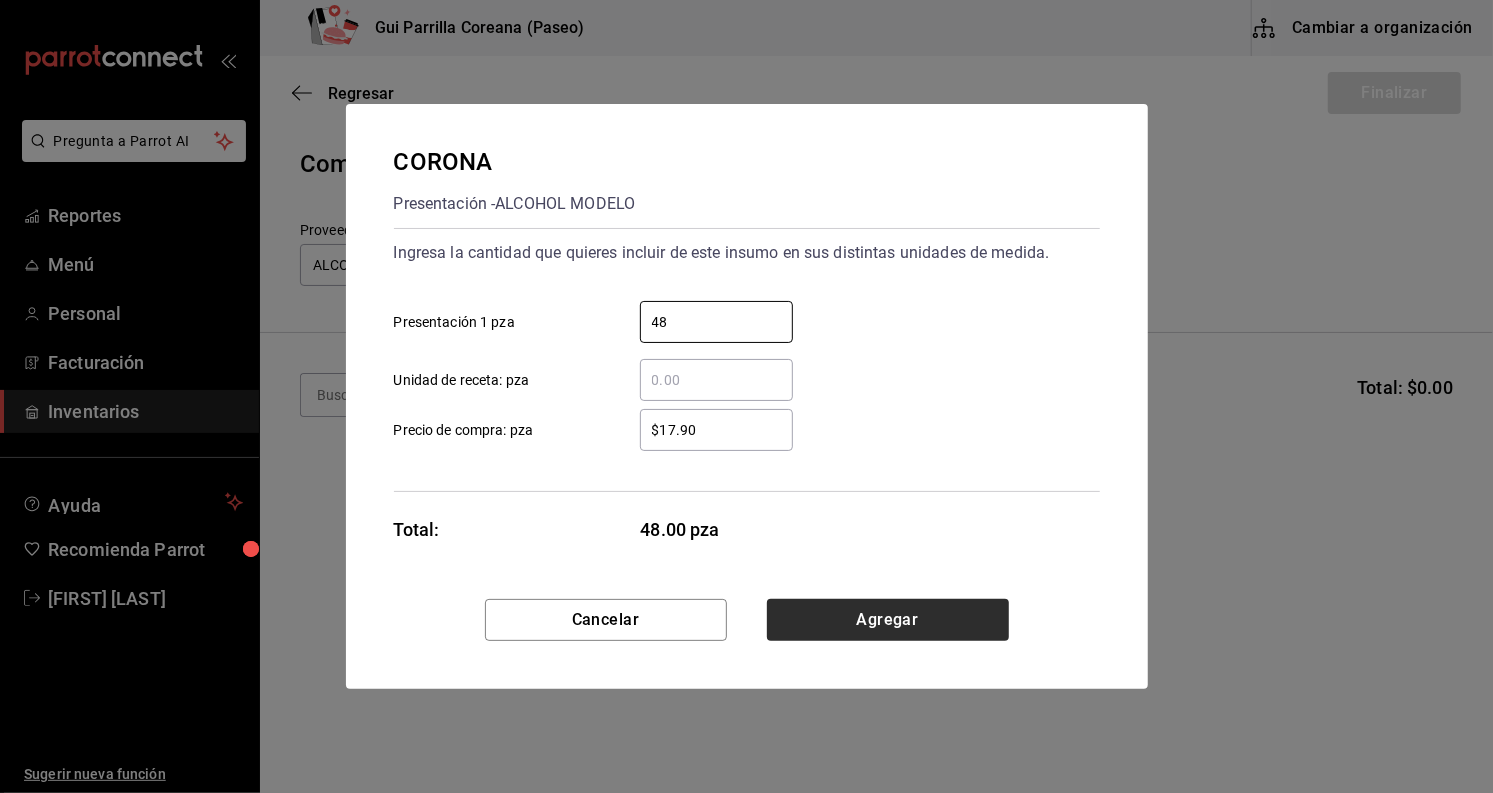 type on "48" 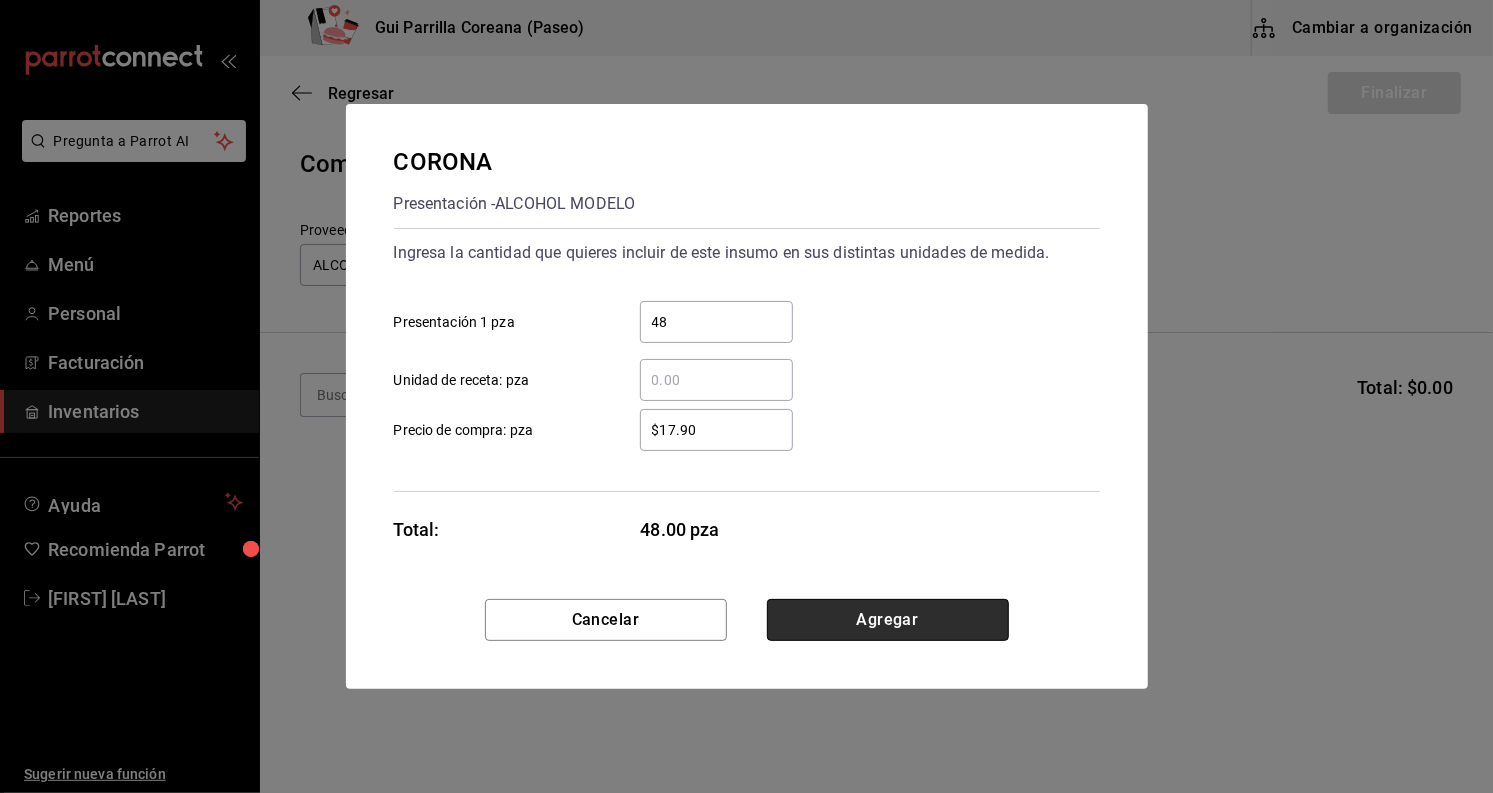 click on "Agregar" at bounding box center (888, 620) 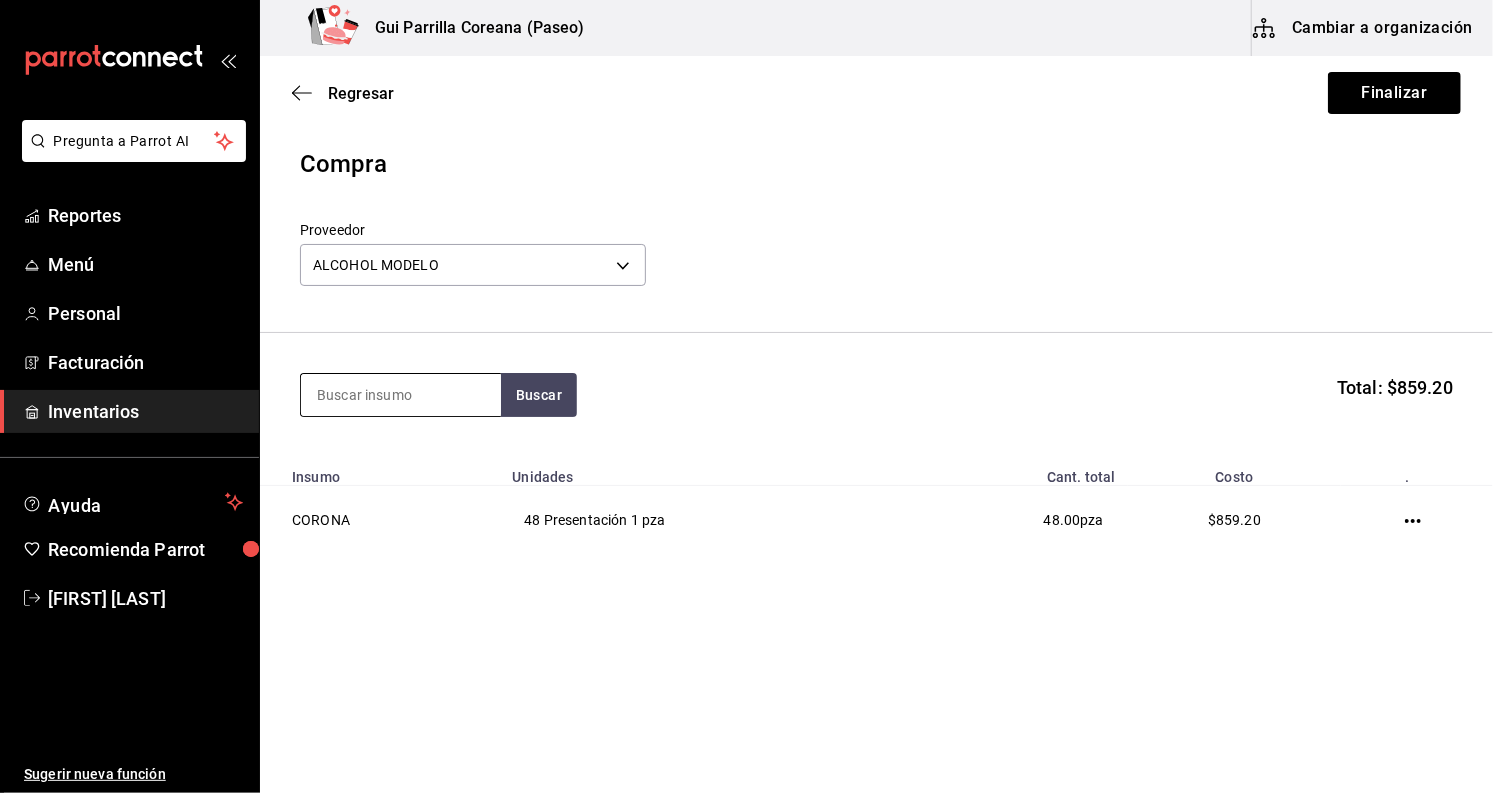 click at bounding box center (401, 395) 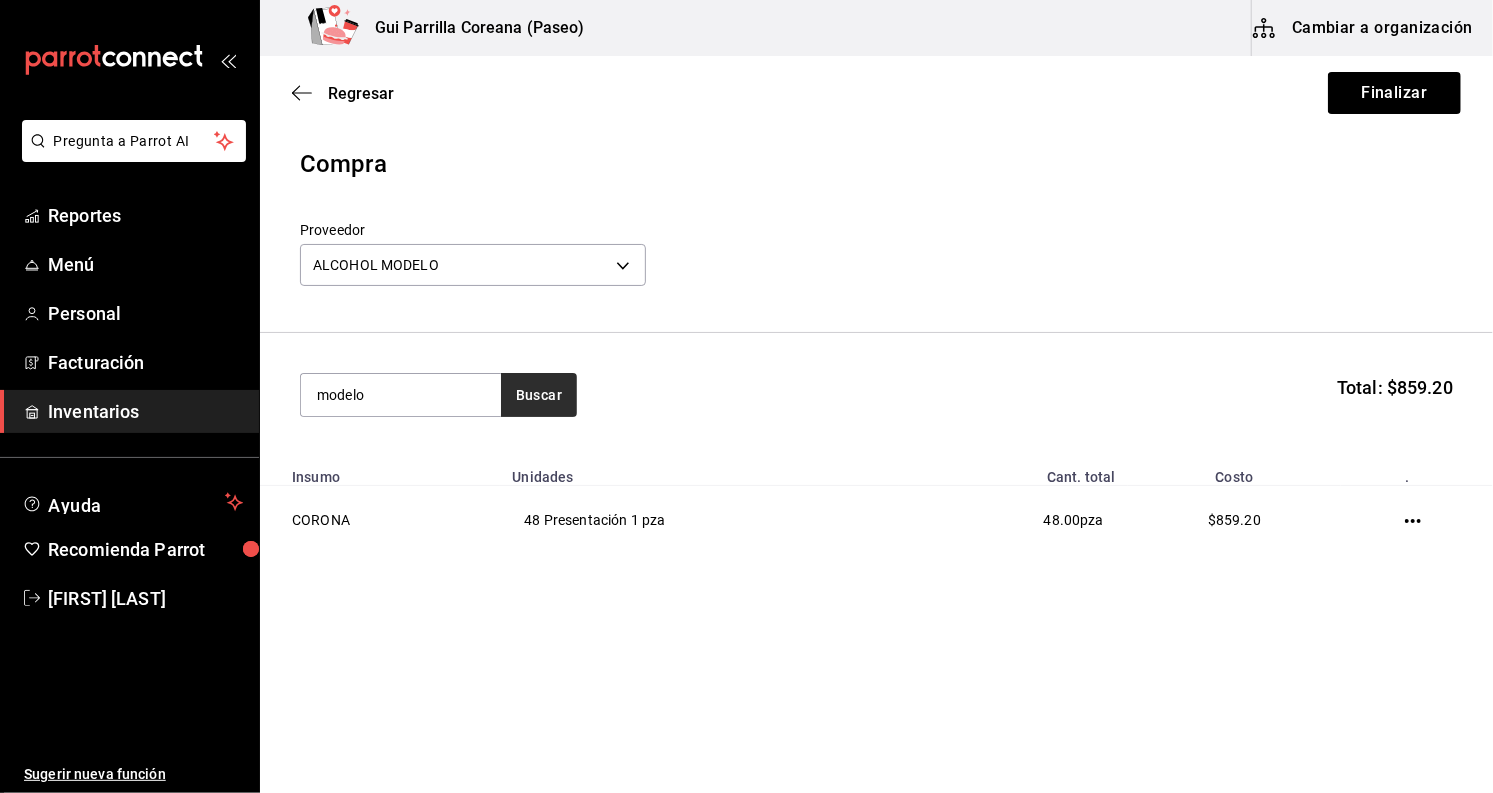 type on "modelo" 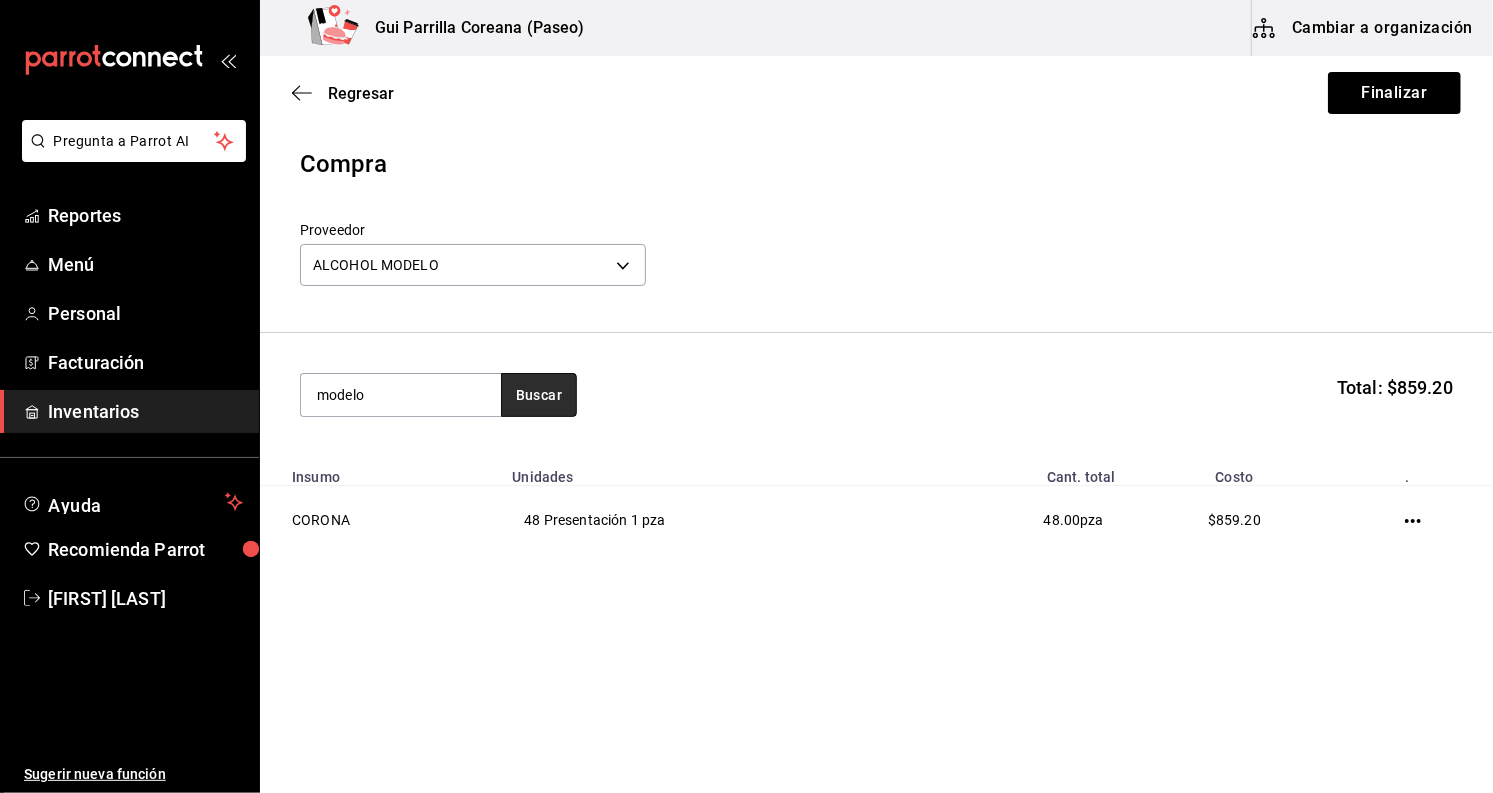 click on "Buscar" at bounding box center (539, 395) 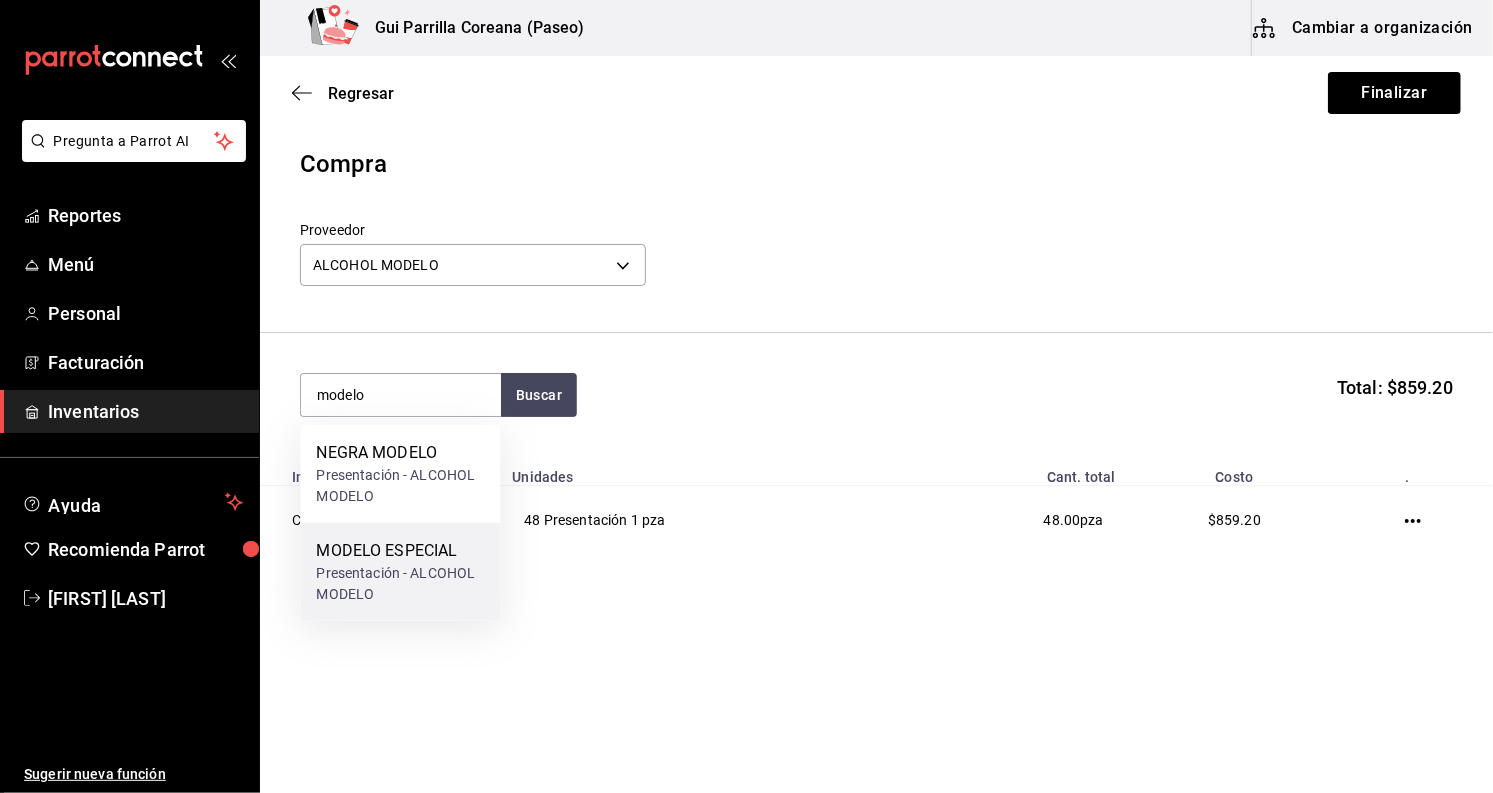 click on "Presentación - ALCOHOL MODELO" at bounding box center (400, 584) 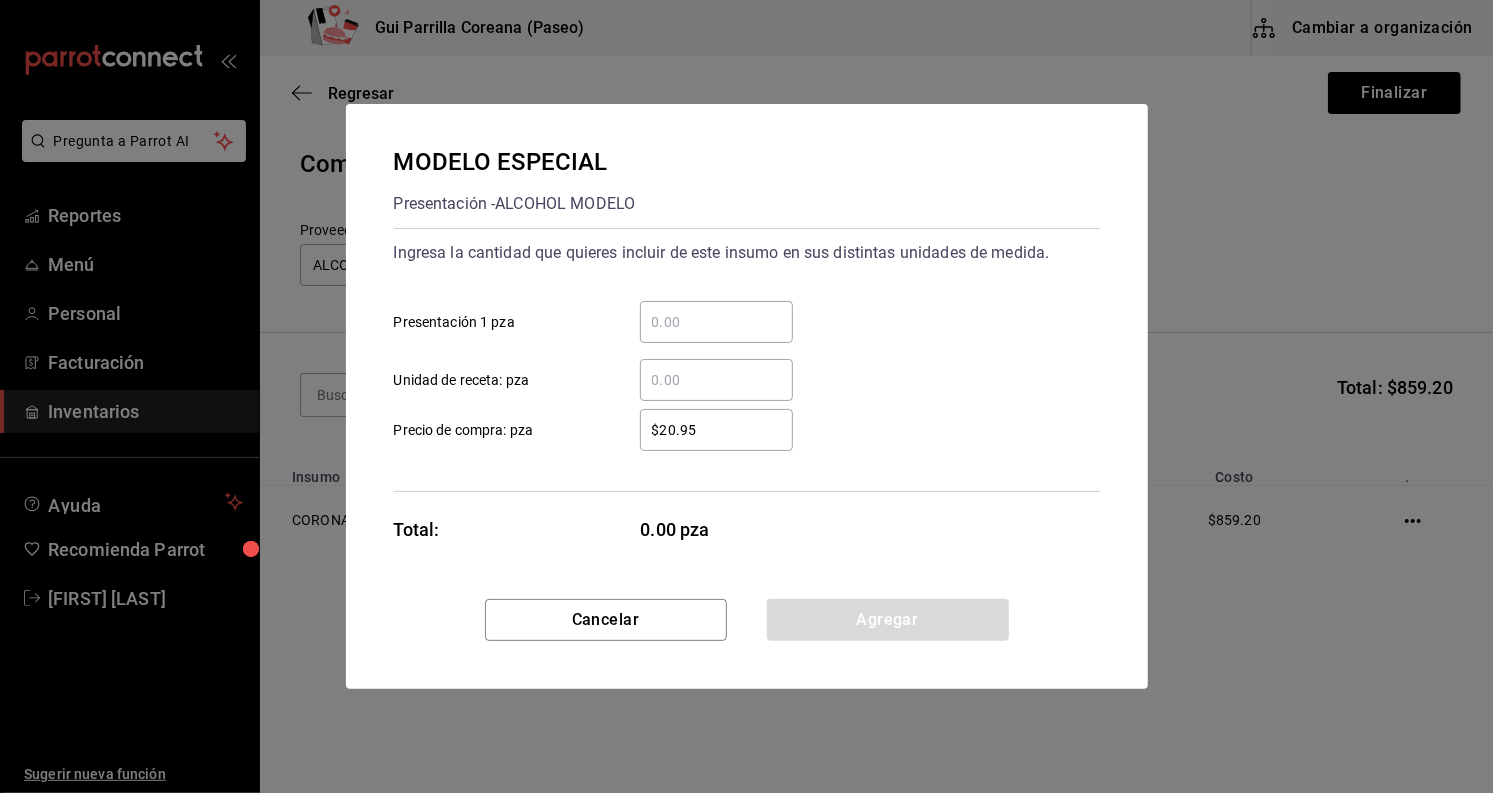 click on "​ Presentación 1 pza" at bounding box center [716, 322] 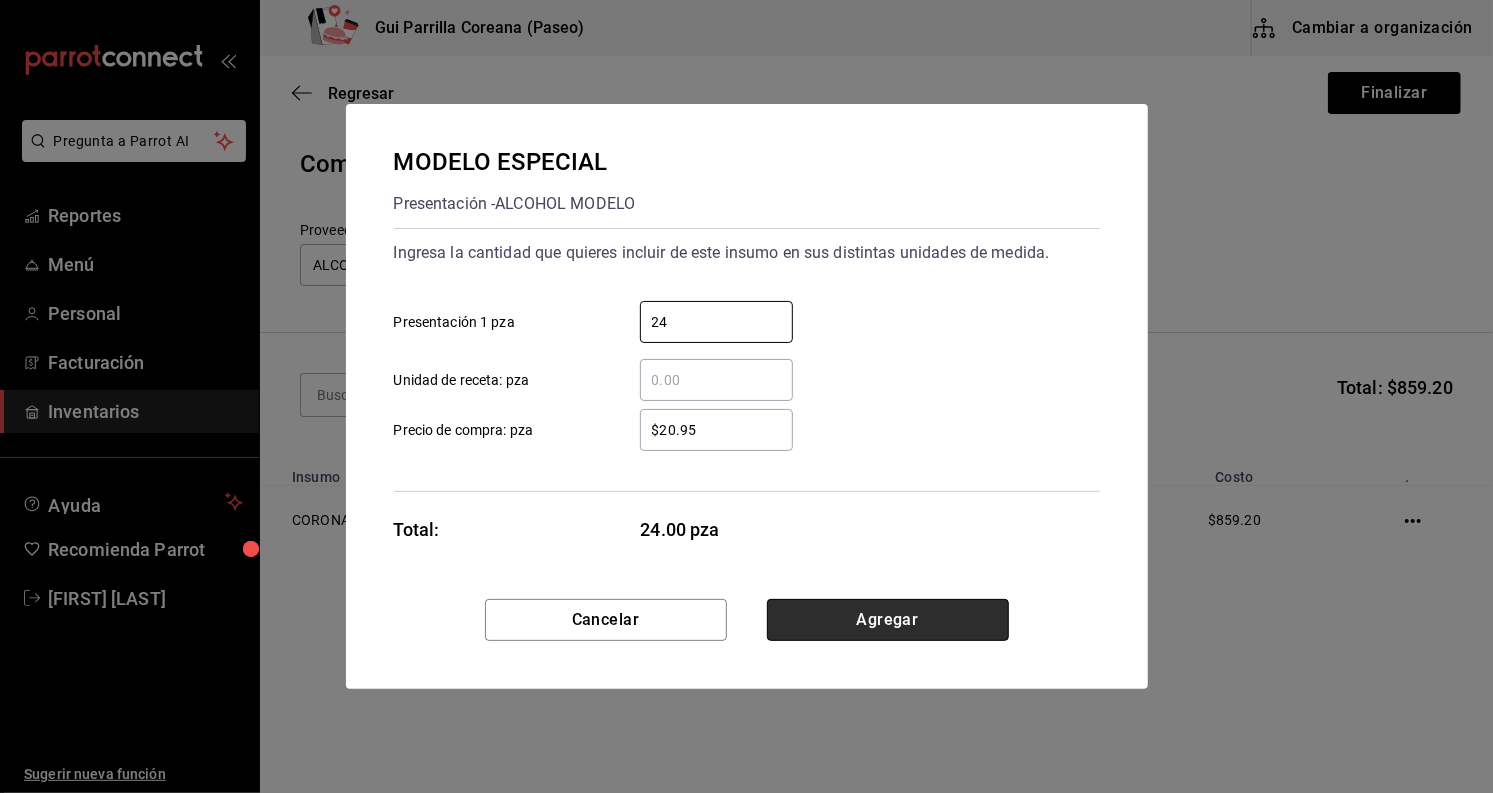 click on "Agregar" at bounding box center (888, 620) 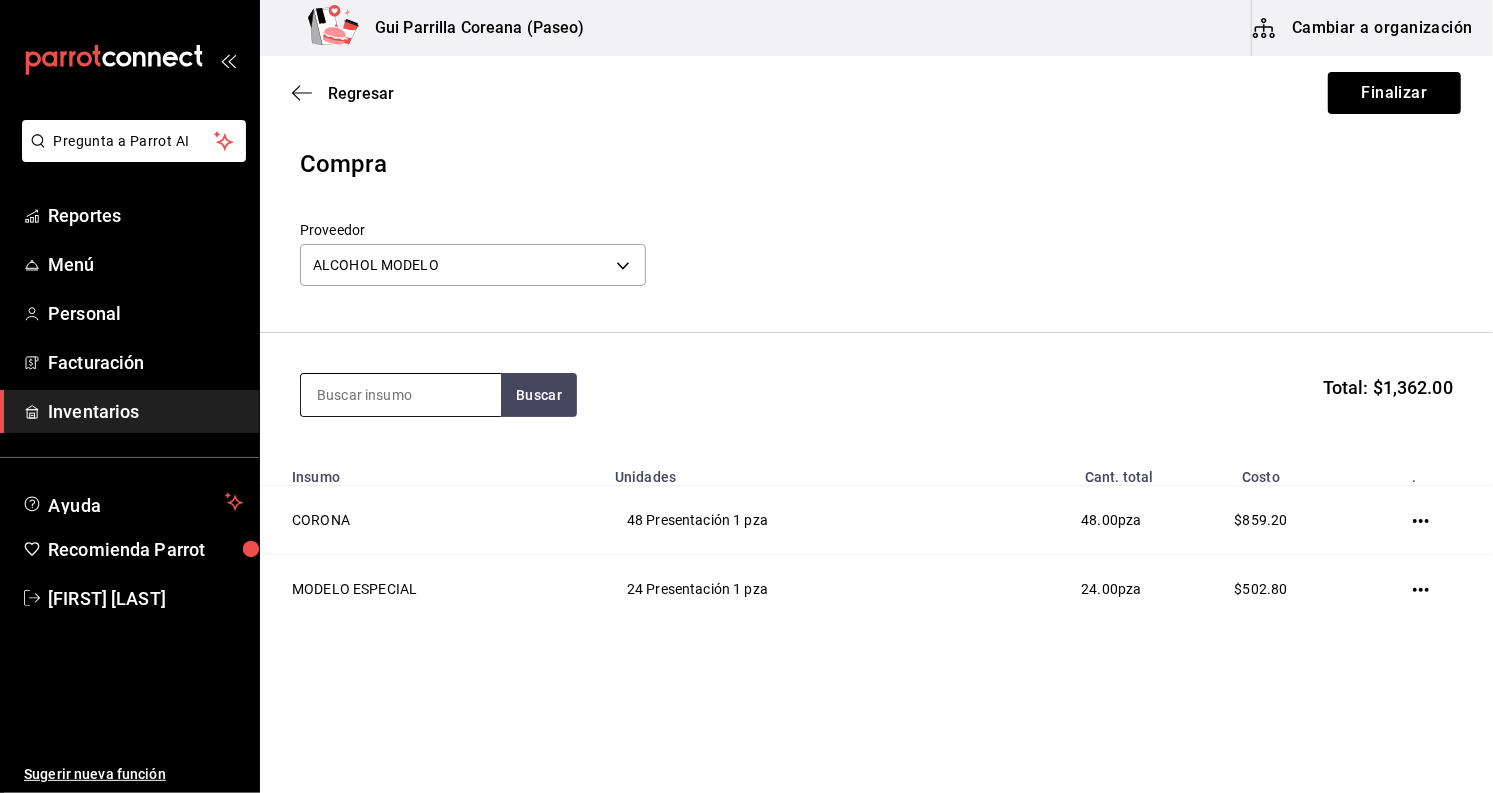 click at bounding box center [401, 395] 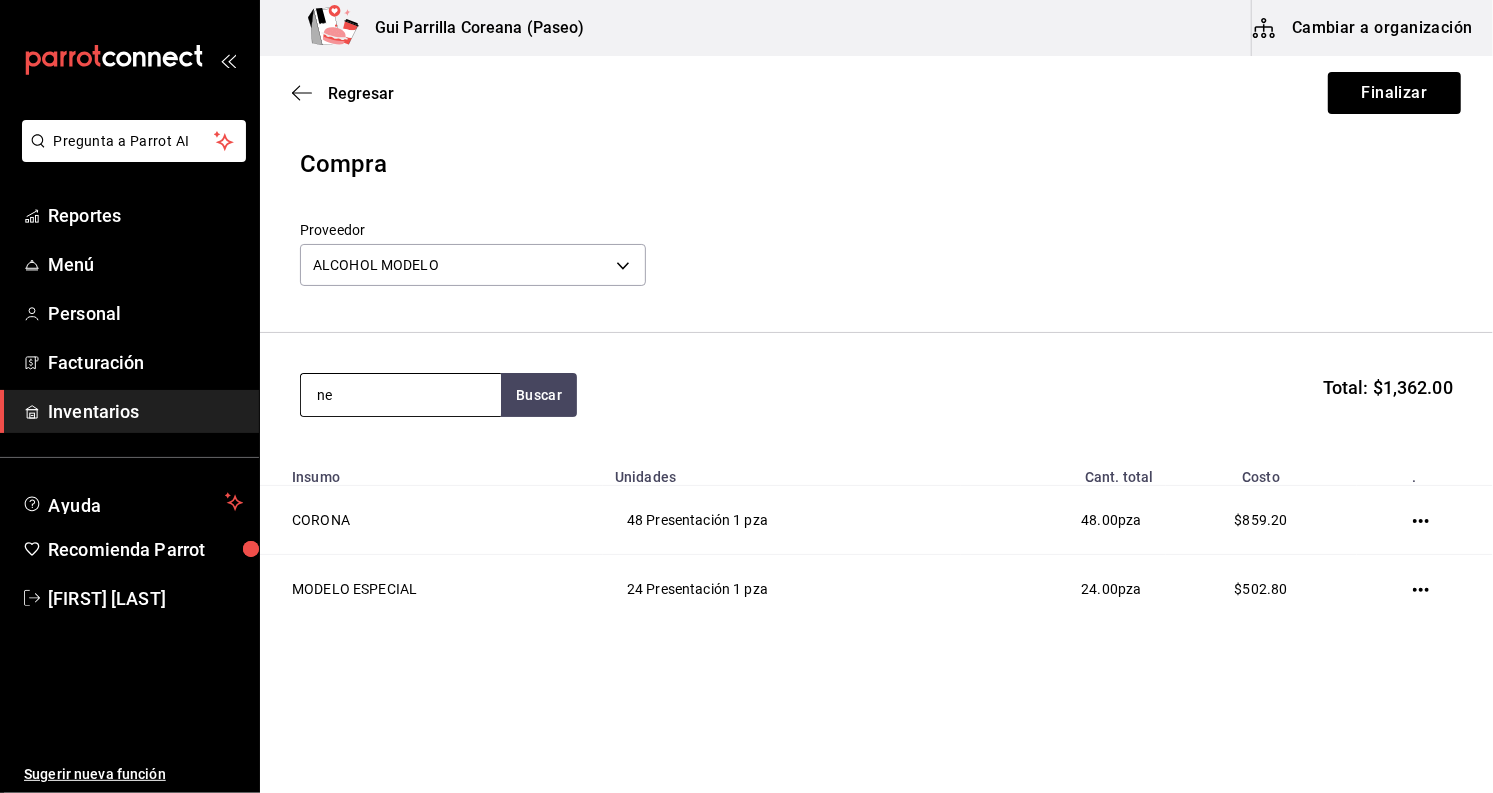 type on "n" 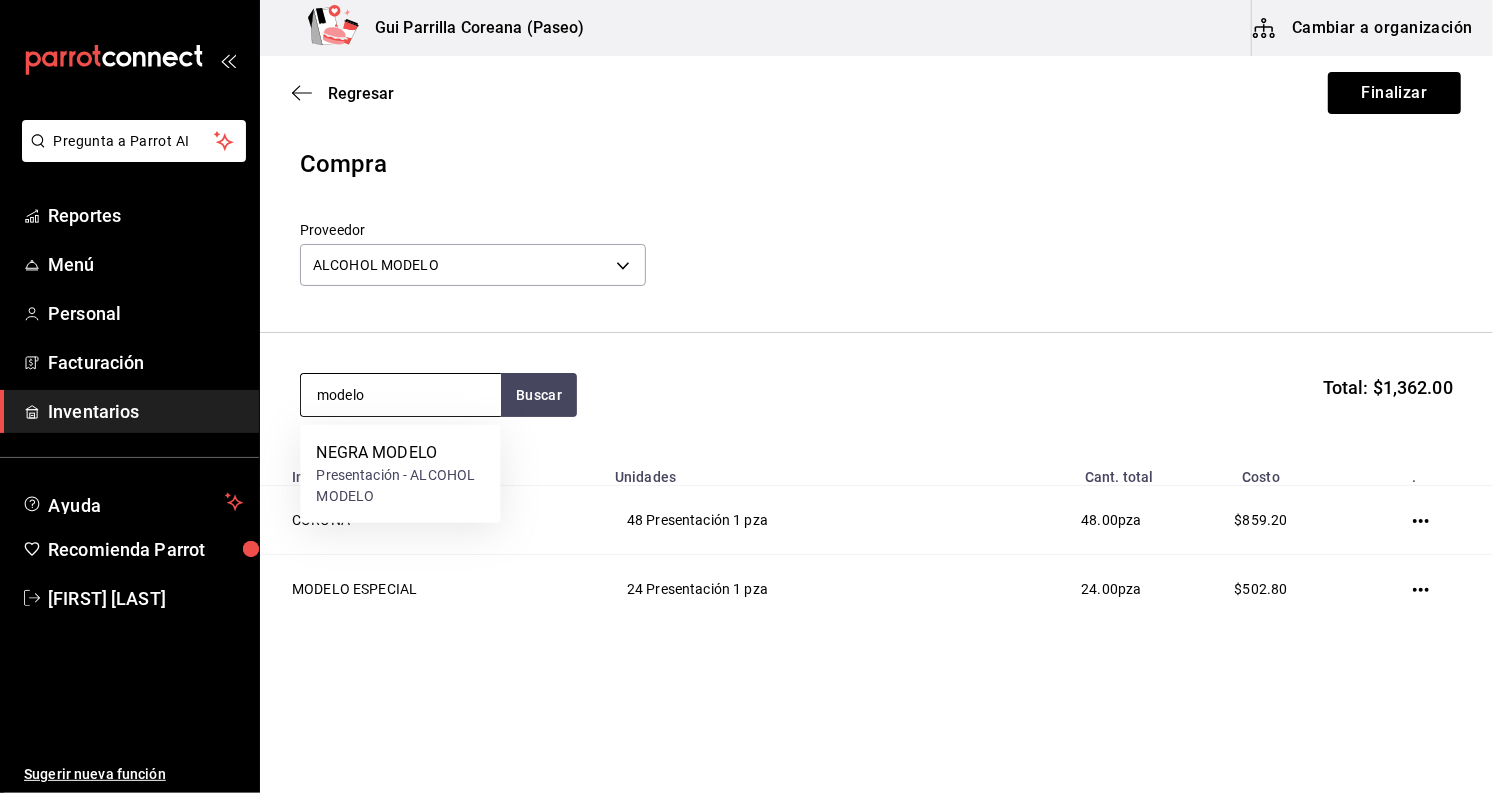 type on "modelo" 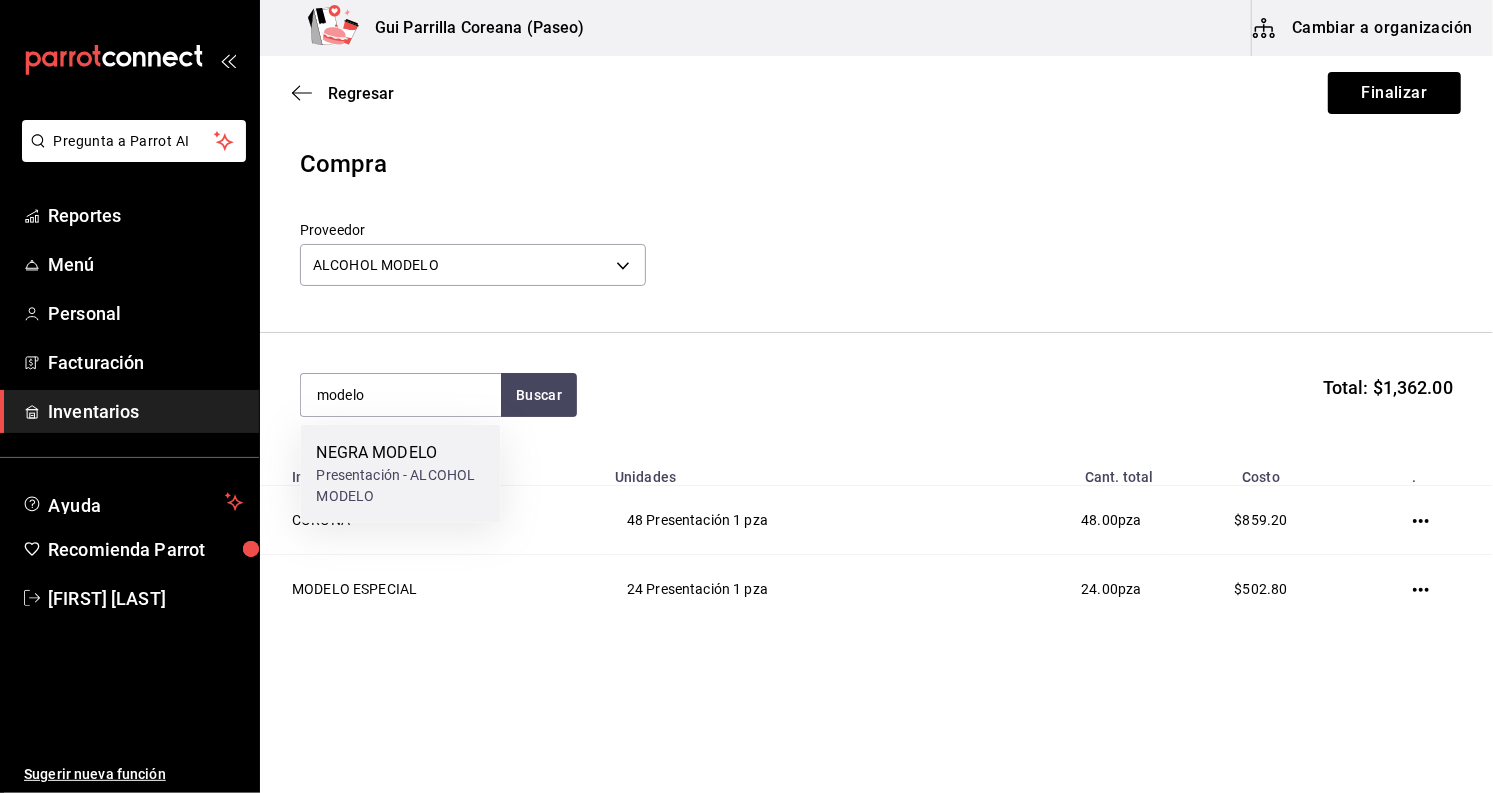 click on "NEGRA MODELO Presentación - ALCOHOL MODELO" at bounding box center [400, 474] 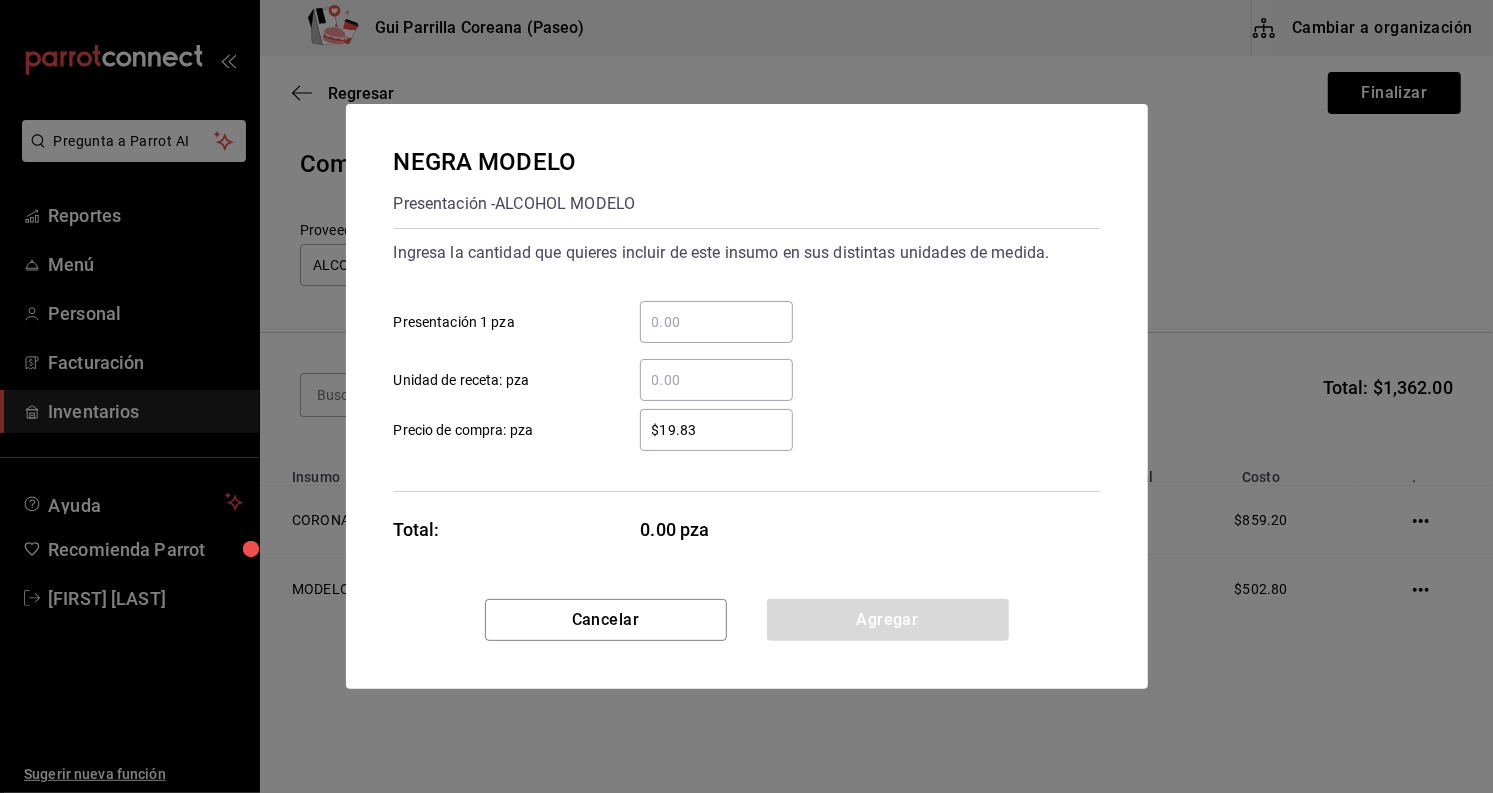 click on "​" at bounding box center [716, 322] 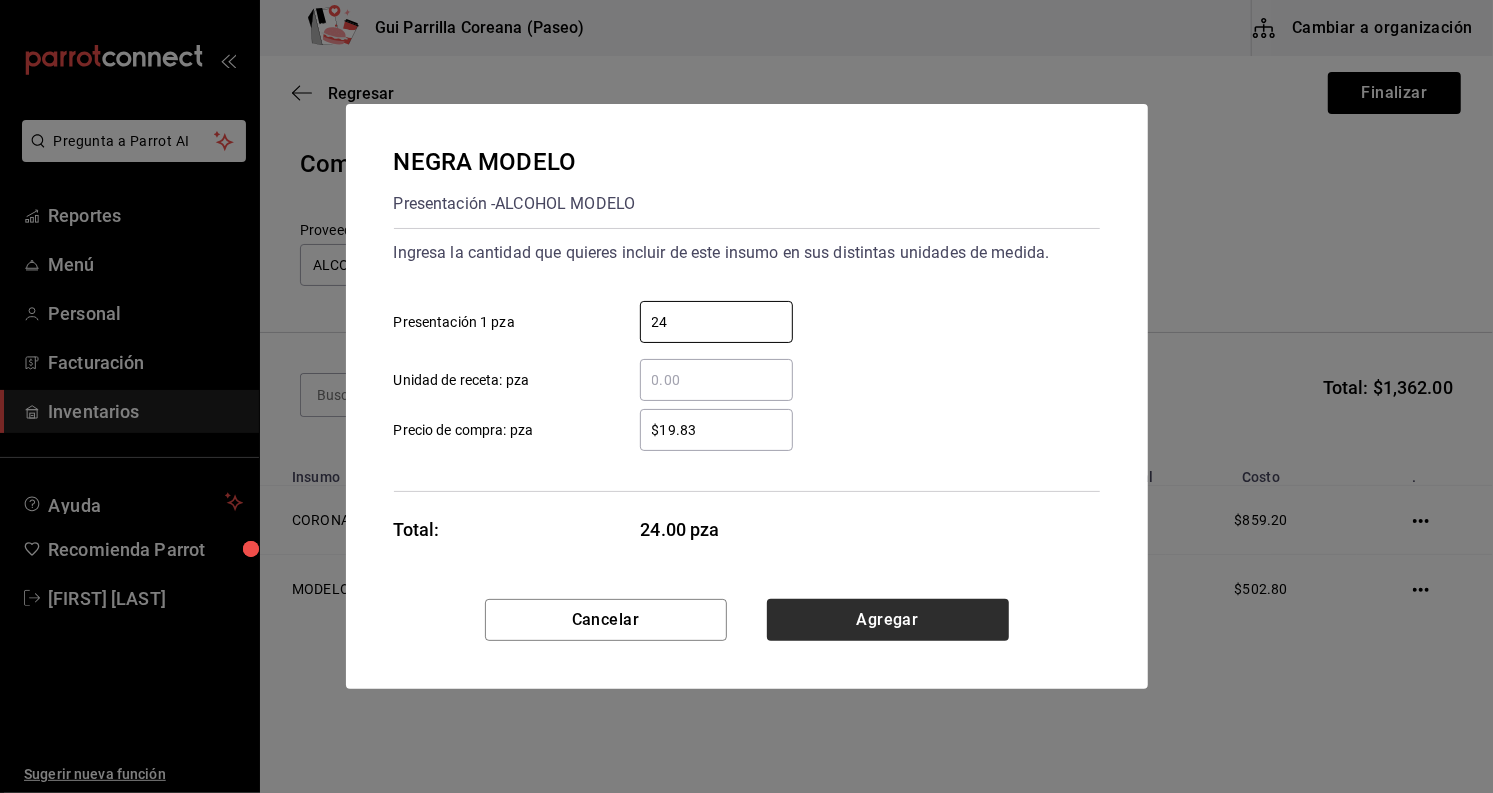 type on "24" 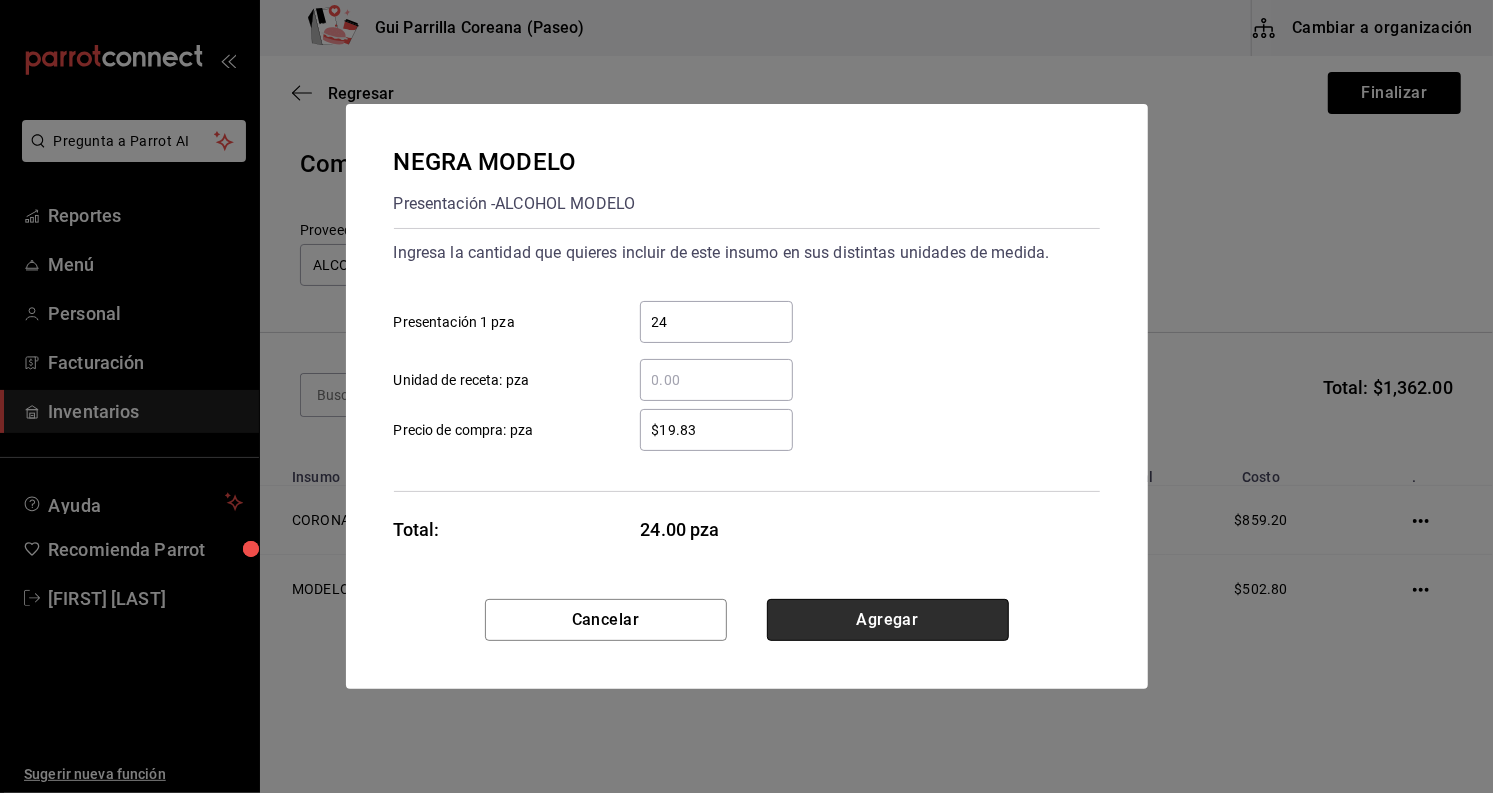 click on "Agregar" at bounding box center (888, 620) 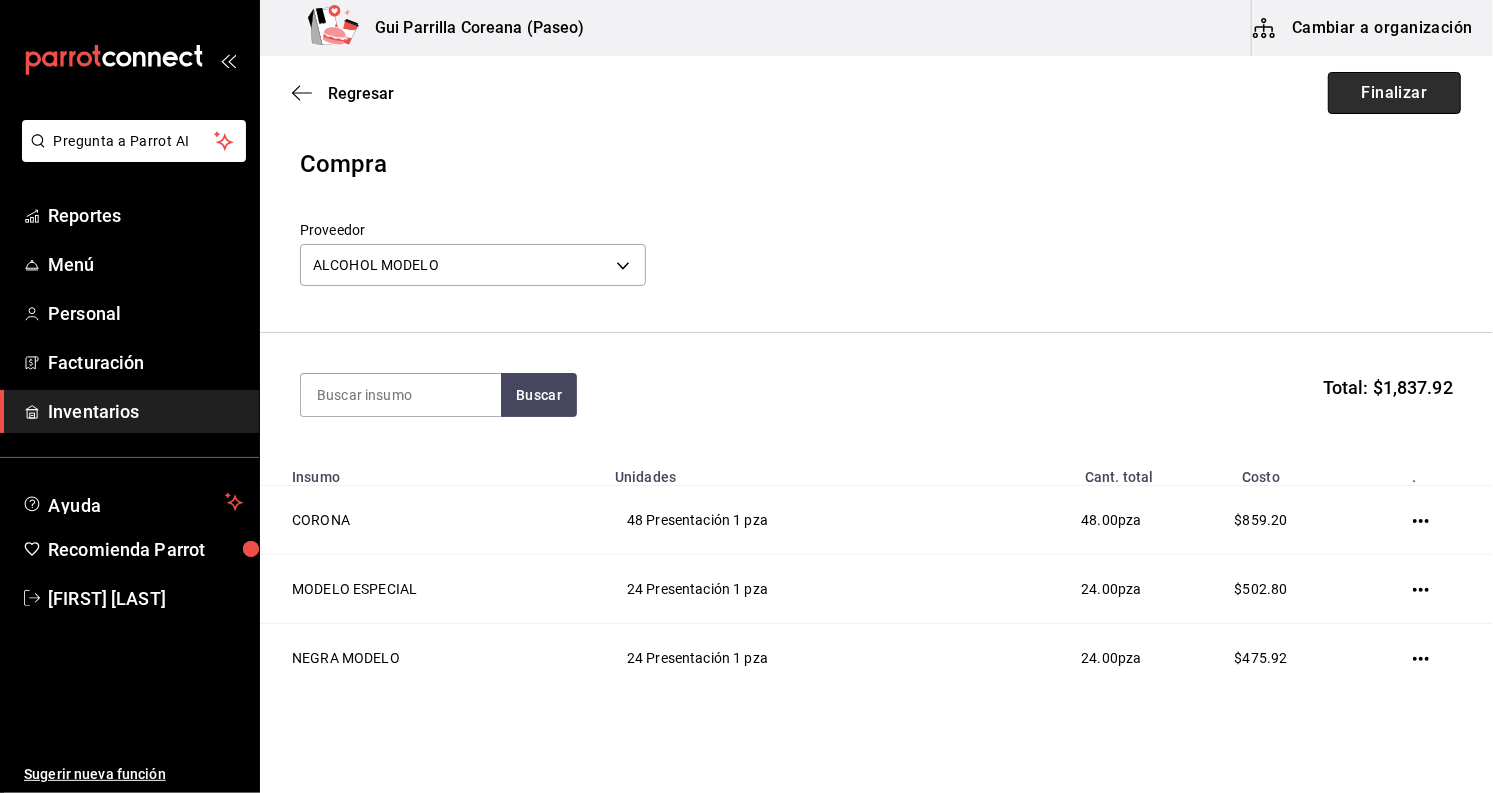 click on "Finalizar" at bounding box center (1394, 93) 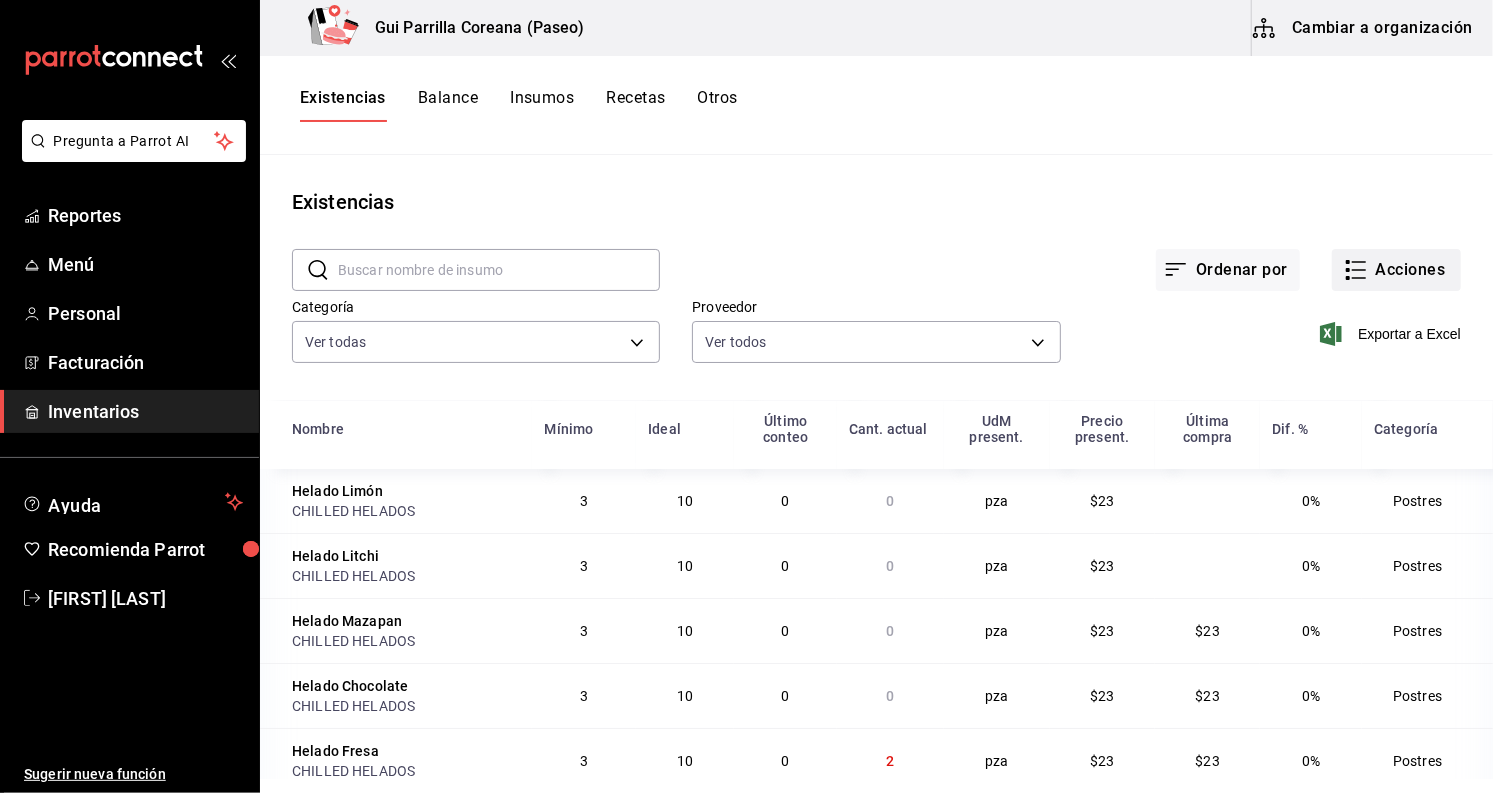 click on "Acciones" at bounding box center [1396, 270] 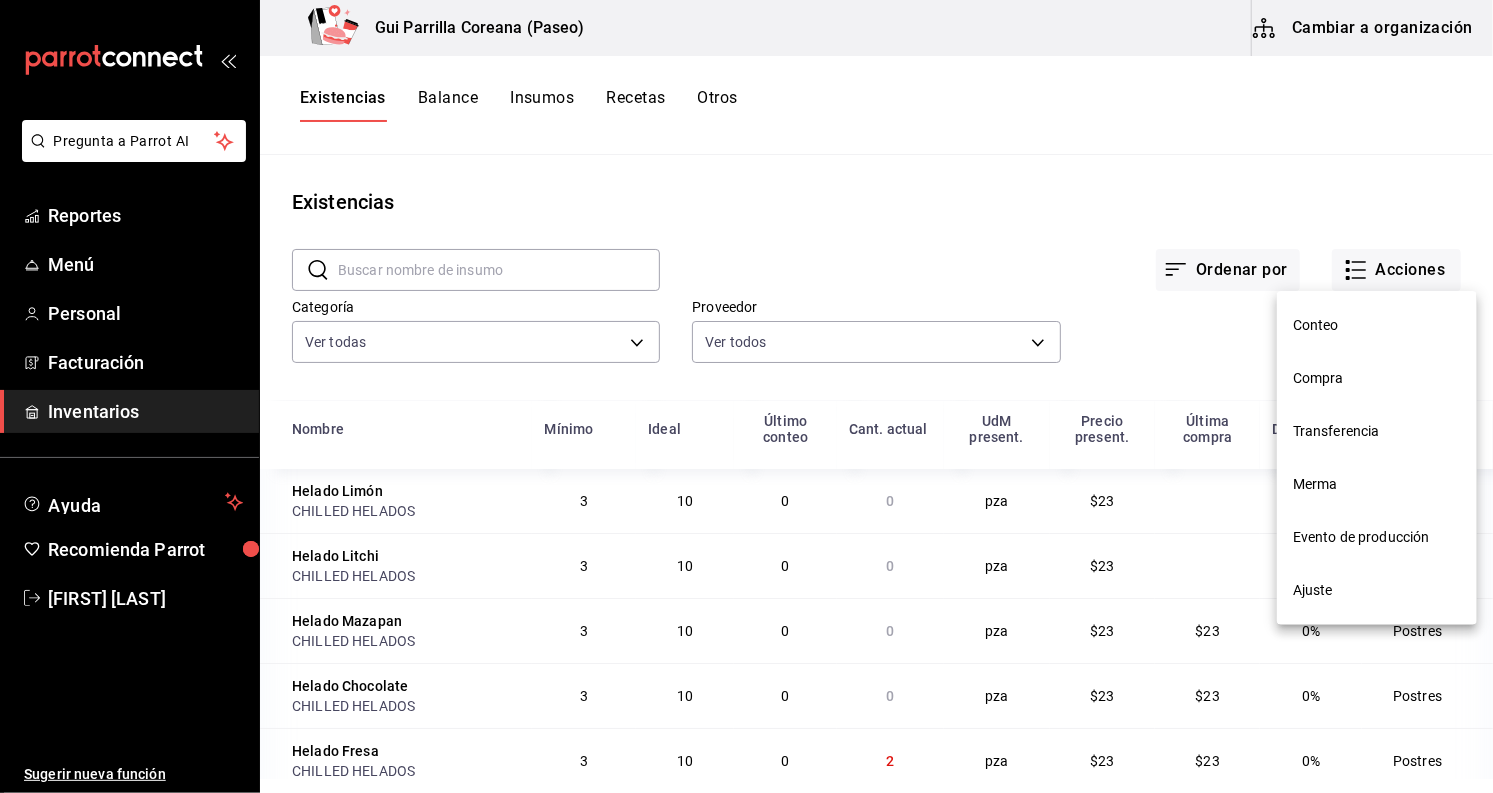 click on "Compra" at bounding box center (1377, 378) 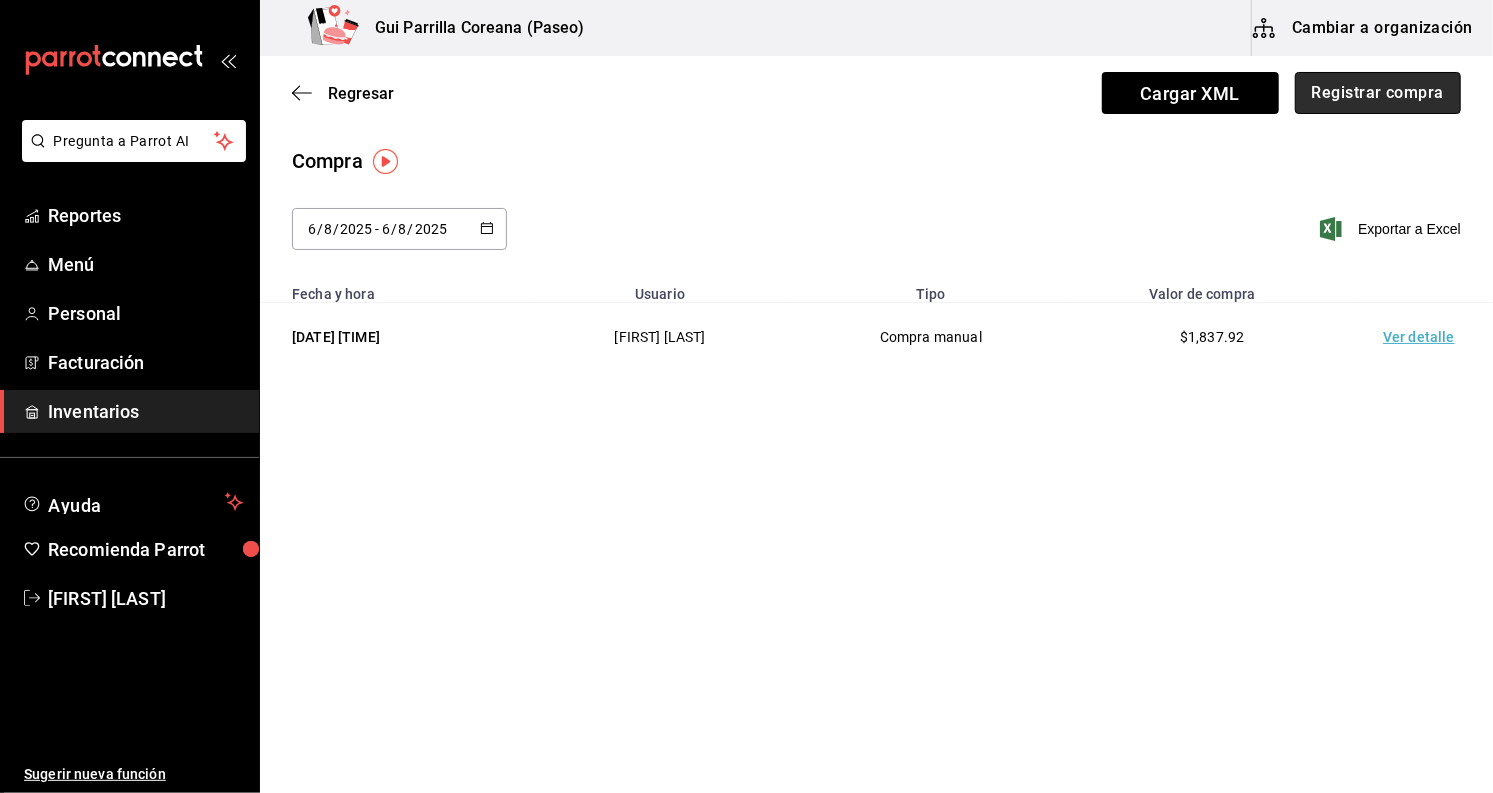 click on "Registrar compra" at bounding box center [1378, 93] 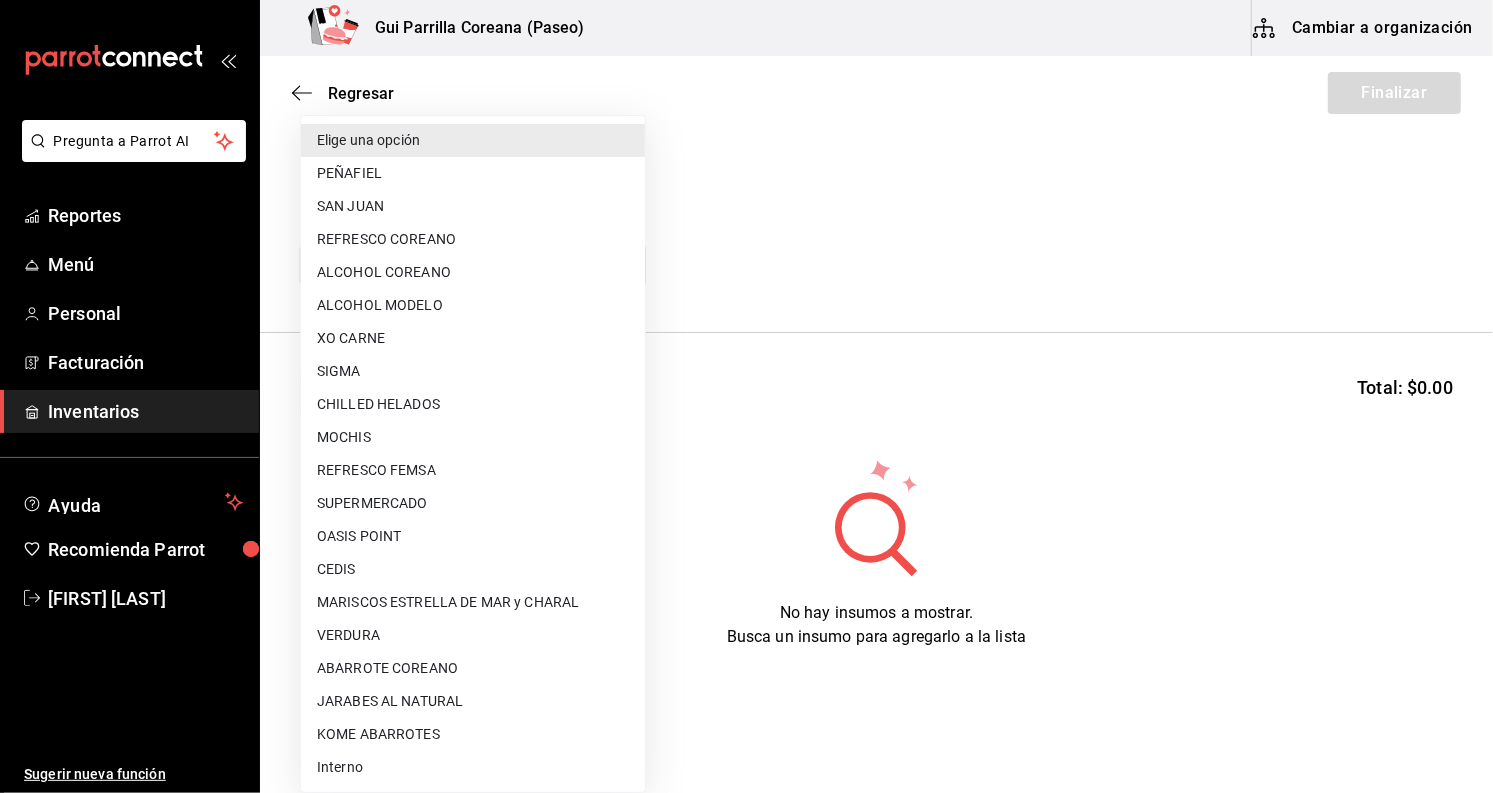 click on "Pregunta a Parrot AI Reportes   Menú   Personal   Facturación   Inventarios   Ayuda Recomienda Parrot   Laura Colomé   Sugerir nueva función   Gui Parrilla Coreana (Paseo) Cambiar a organización Regresar Finalizar Compra Proveedor Elige una opción default Buscar Total: $0.00 No hay insumos a mostrar. Busca un insumo para agregarlo a la lista GANA 1 MES GRATIS EN TU SUSCRIPCIÓN AQUÍ ¿Recuerdas cómo empezó tu restaurante?
Hoy puedes ayudar a un colega a tener el mismo cambio que tú viviste.
Recomienda Parrot directamente desde tu Portal Administrador.
Es fácil y rápido.
🎁 Por cada restaurante que se una, ganas 1 mes gratis. Ver video tutorial Ir a video Pregunta a Parrot AI Reportes   Menú   Personal   Facturación   Inventarios   Ayuda Recomienda Parrot   Laura Colomé   Sugerir nueva función   Editar Eliminar Visitar centro de ayuda (81) 2046 6363 soporte@parrotsoftware.io Visitar centro de ayuda (81) 2046 6363 soporte@parrotsoftware.io Elige una opción PEÑAFIEL SAN JUAN  XO CARNE" at bounding box center [746, 340] 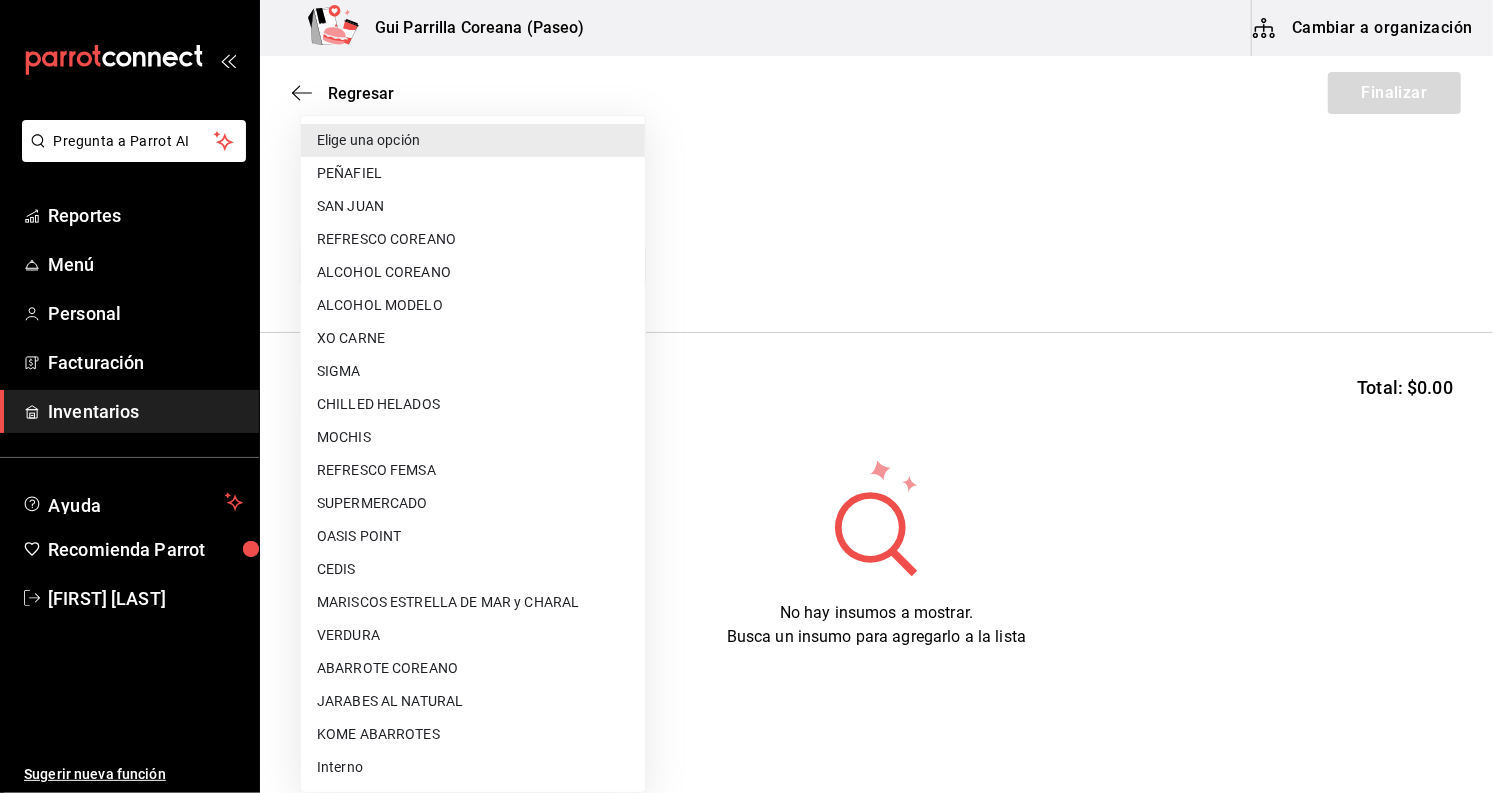click on "REFRESCO COREANO" at bounding box center [473, 239] 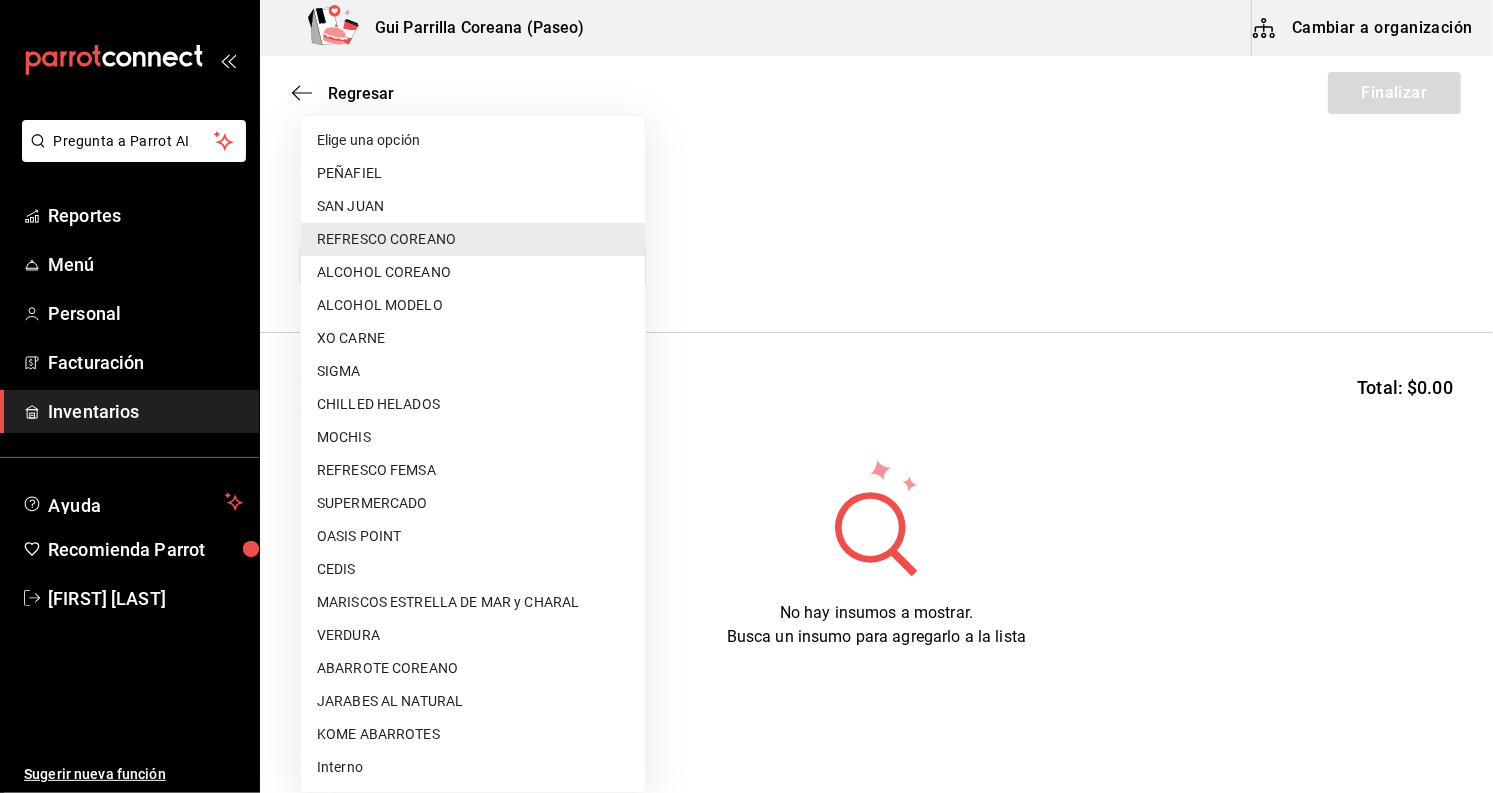 click on "Pregunta a Parrot AI Reportes   Menú   Personal   Facturación   Inventarios   Ayuda Recomienda Parrot   Laura Colomé   Sugerir nueva función   Gui Parrilla Coreana (Paseo) Cambiar a organización Regresar Finalizar Compra Proveedor REFRESCO COREANO d5665645-aa16-4a15-ac38-7f7d05d62664 Buscar Total: $0.00 No hay insumos a mostrar. Busca un insumo para agregarlo a la lista GANA 1 MES GRATIS EN TU SUSCRIPCIÓN AQUÍ ¿Recuerdas cómo empezó tu restaurante?
Hoy puedes ayudar a un colega a tener el mismo cambio que tú viviste.
Recomienda Parrot directamente desde tu Portal Administrador.
Es fácil y rápido.
🎁 Por cada restaurante que se una, ganas 1 mes gratis. Ver video tutorial Ir a video Pregunta a Parrot AI Reportes   Menú   Personal   Facturación   Inventarios   Ayuda Recomienda Parrot   Laura Colomé   Sugerir nueva función   Editar Eliminar Visitar centro de ayuda (81) 2046 6363 soporte@parrotsoftware.io Visitar centro de ayuda (81) 2046 6363 soporte@parrotsoftware.io Elige una opción SIGMA" at bounding box center (746, 340) 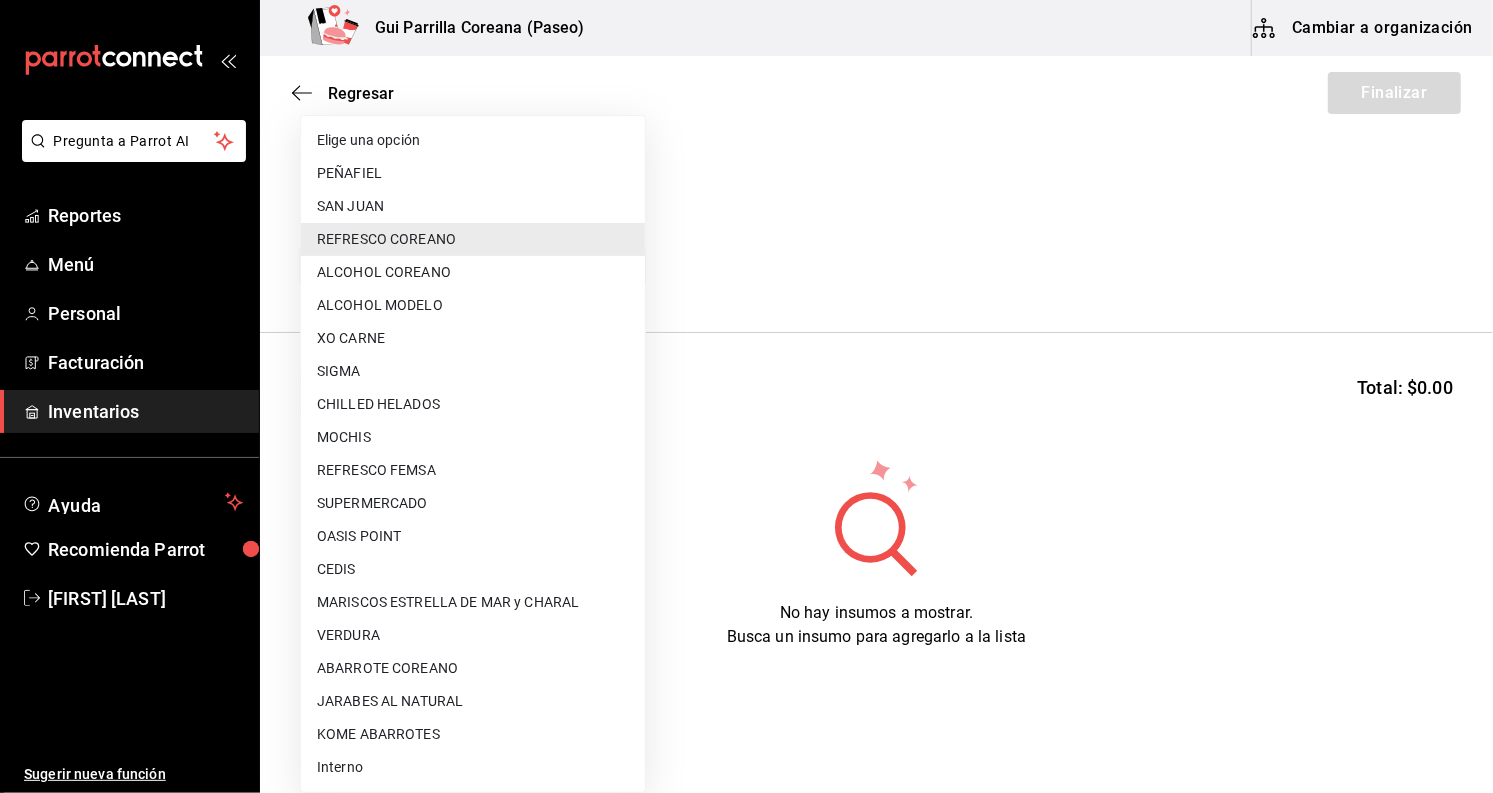 click on "REFRESCO FEMSA" at bounding box center (473, 470) 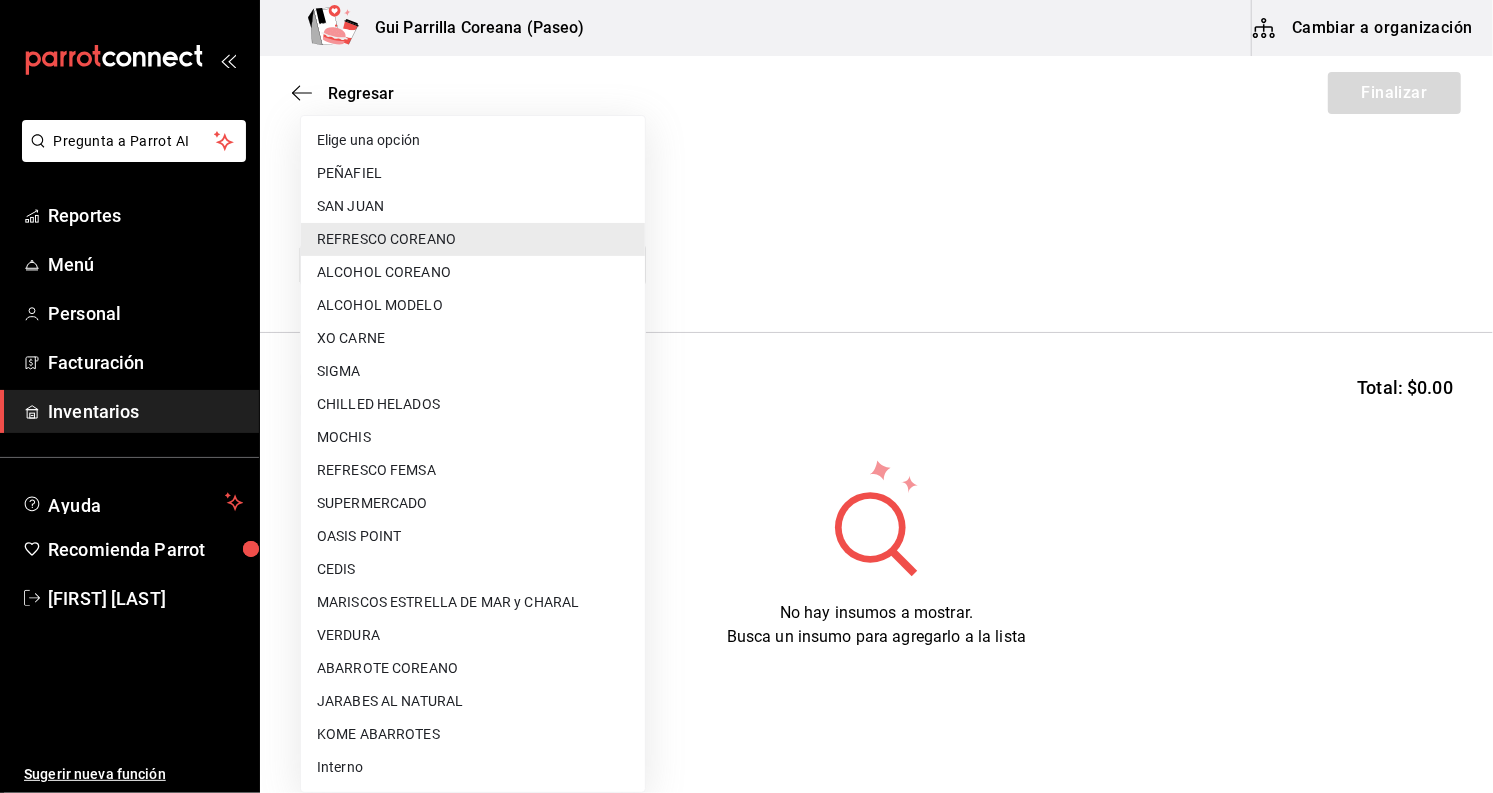 type on "71103bdc-7ecf-4d10-90db-c7aad6418865" 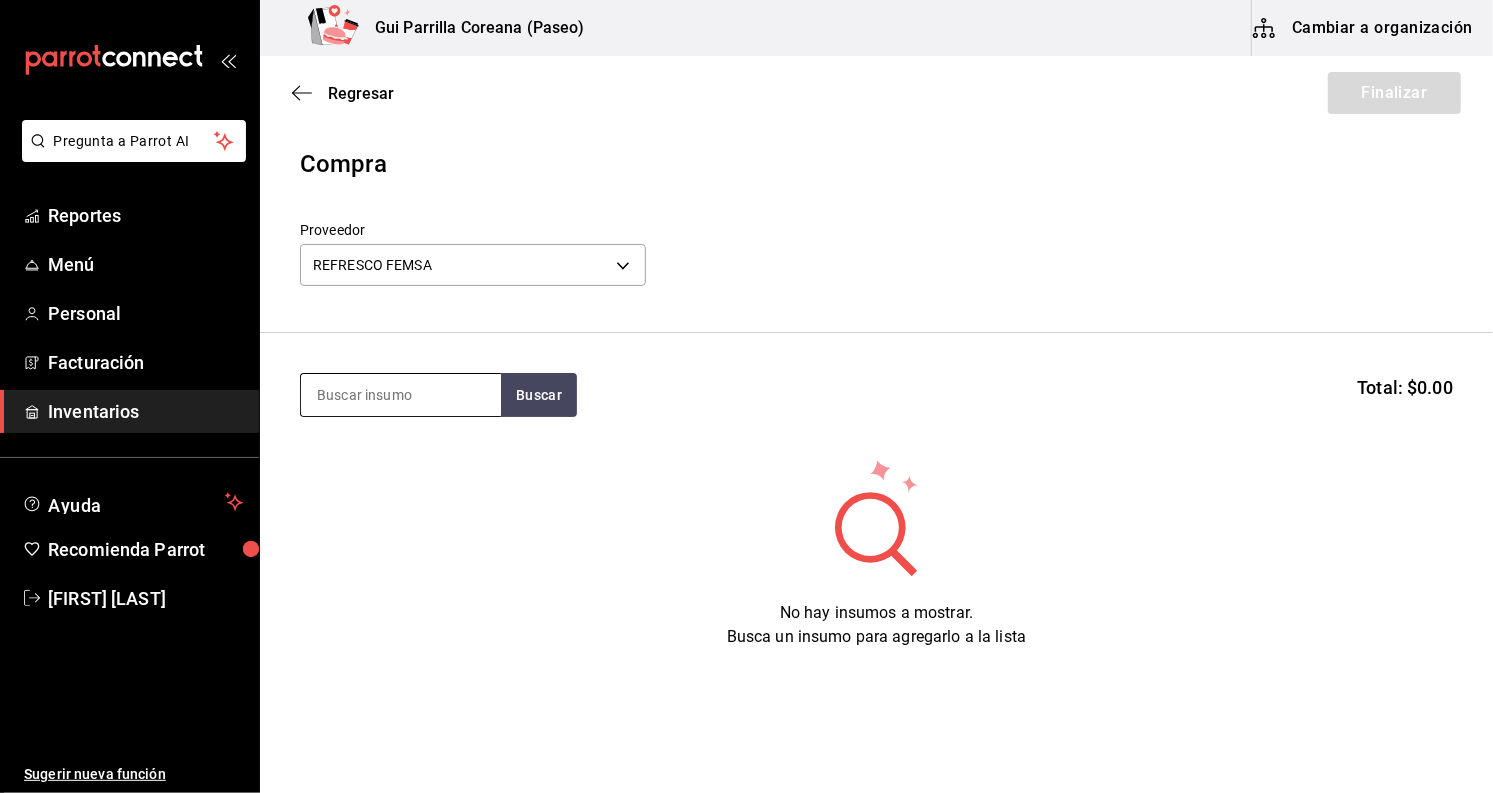click at bounding box center (401, 395) 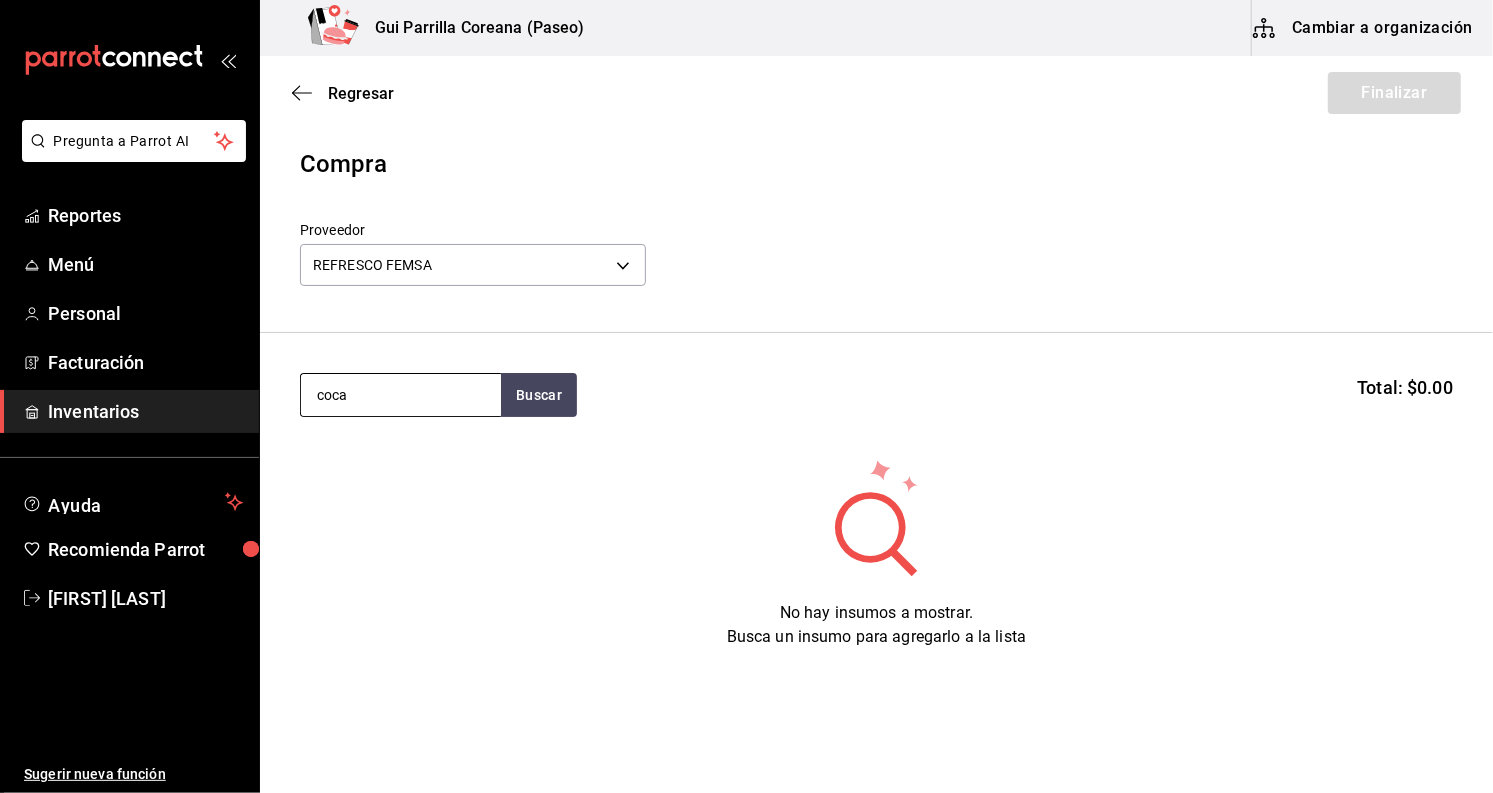 type on "coca" 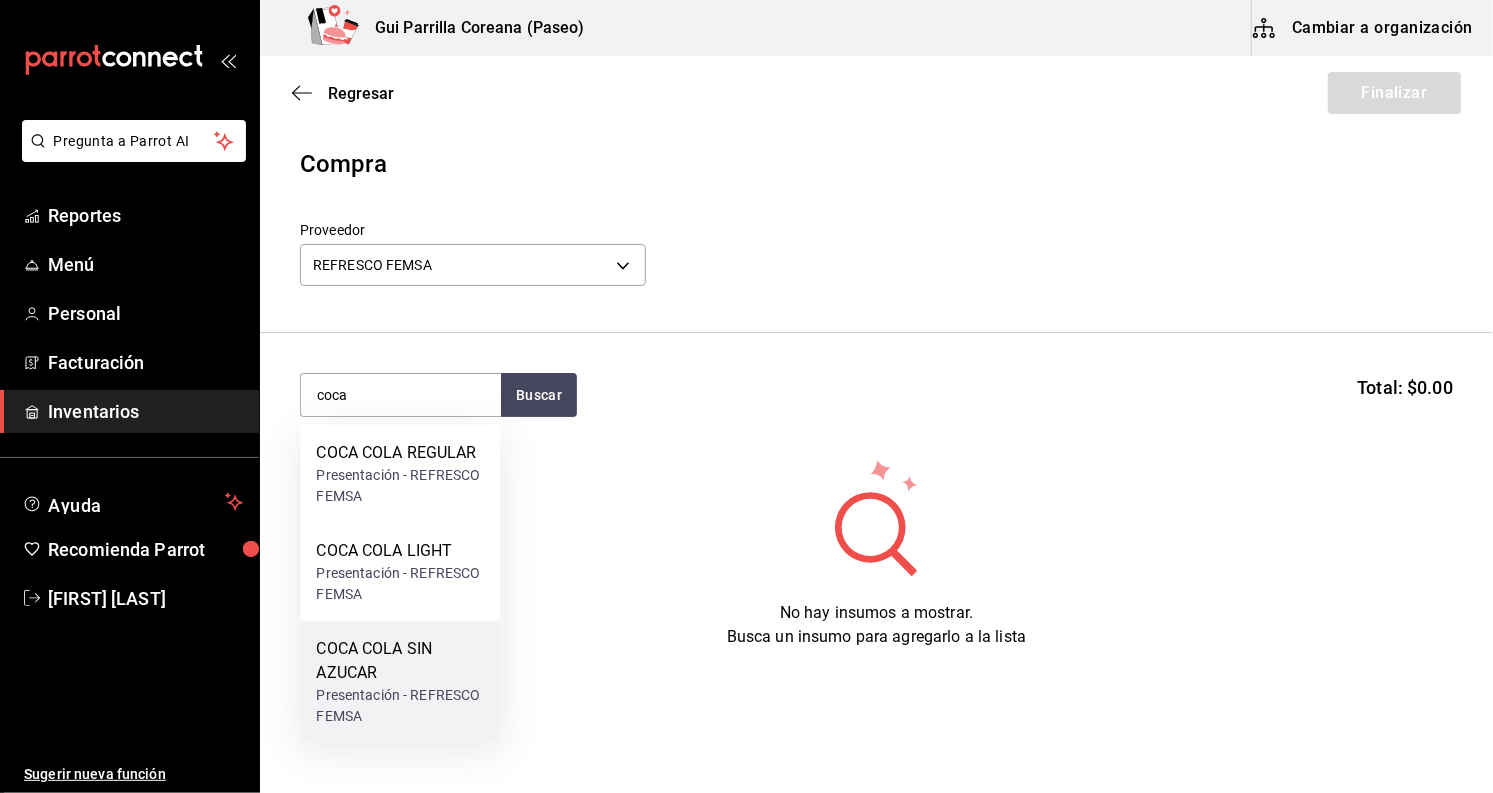 click on "COCA COLA SIN AZUCAR" at bounding box center (400, 661) 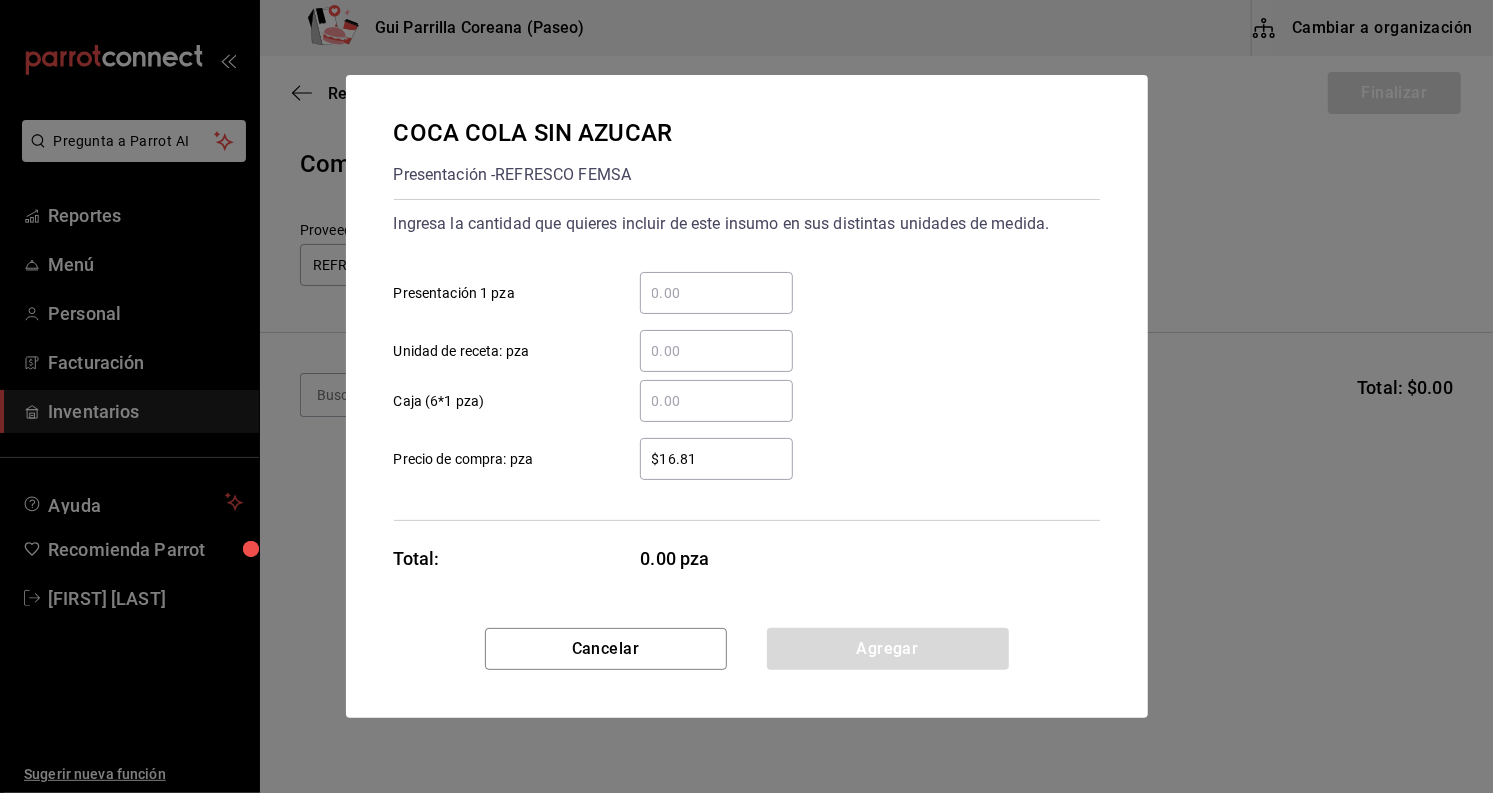 click on "​" at bounding box center (716, 293) 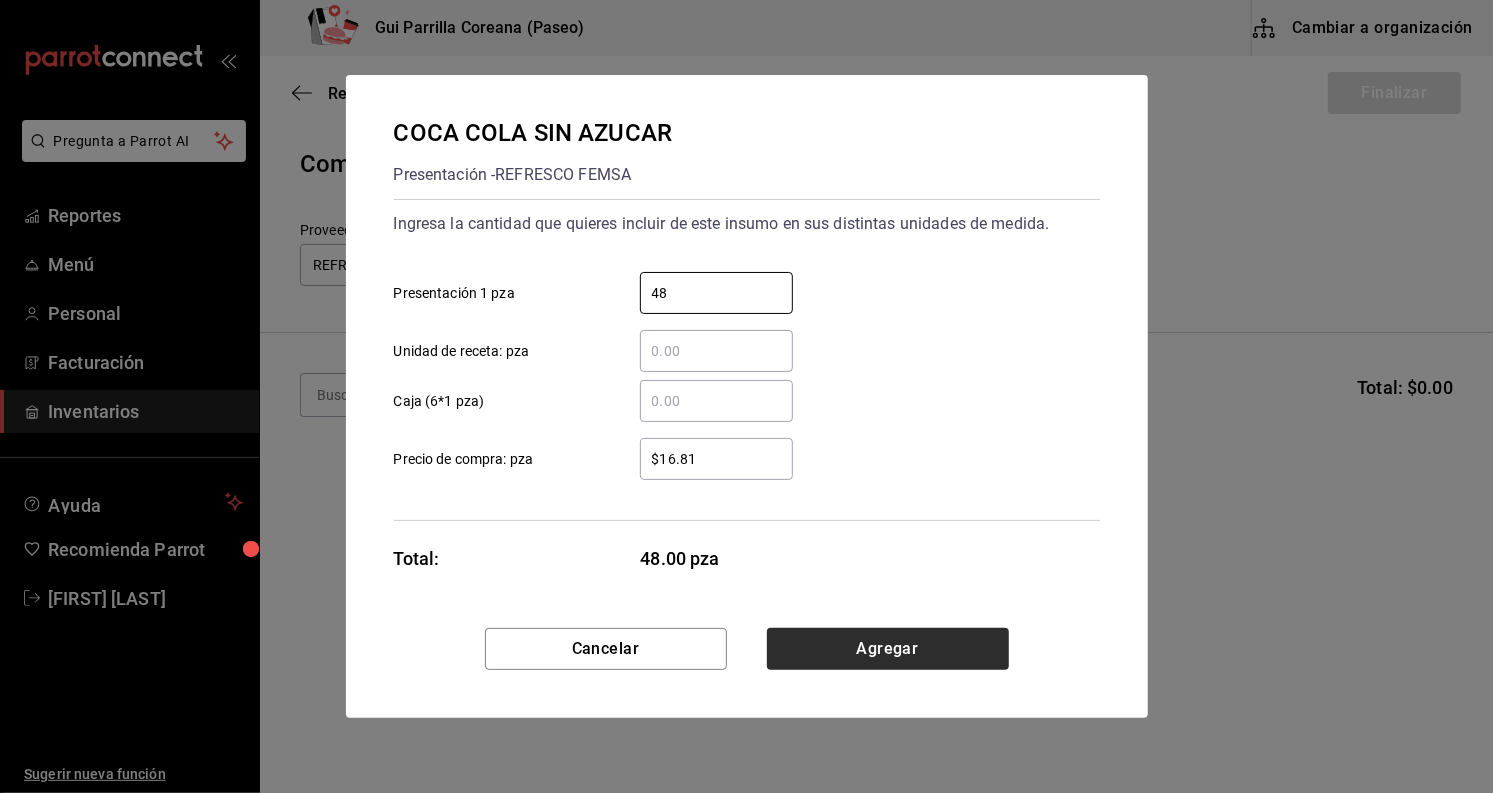 type on "48" 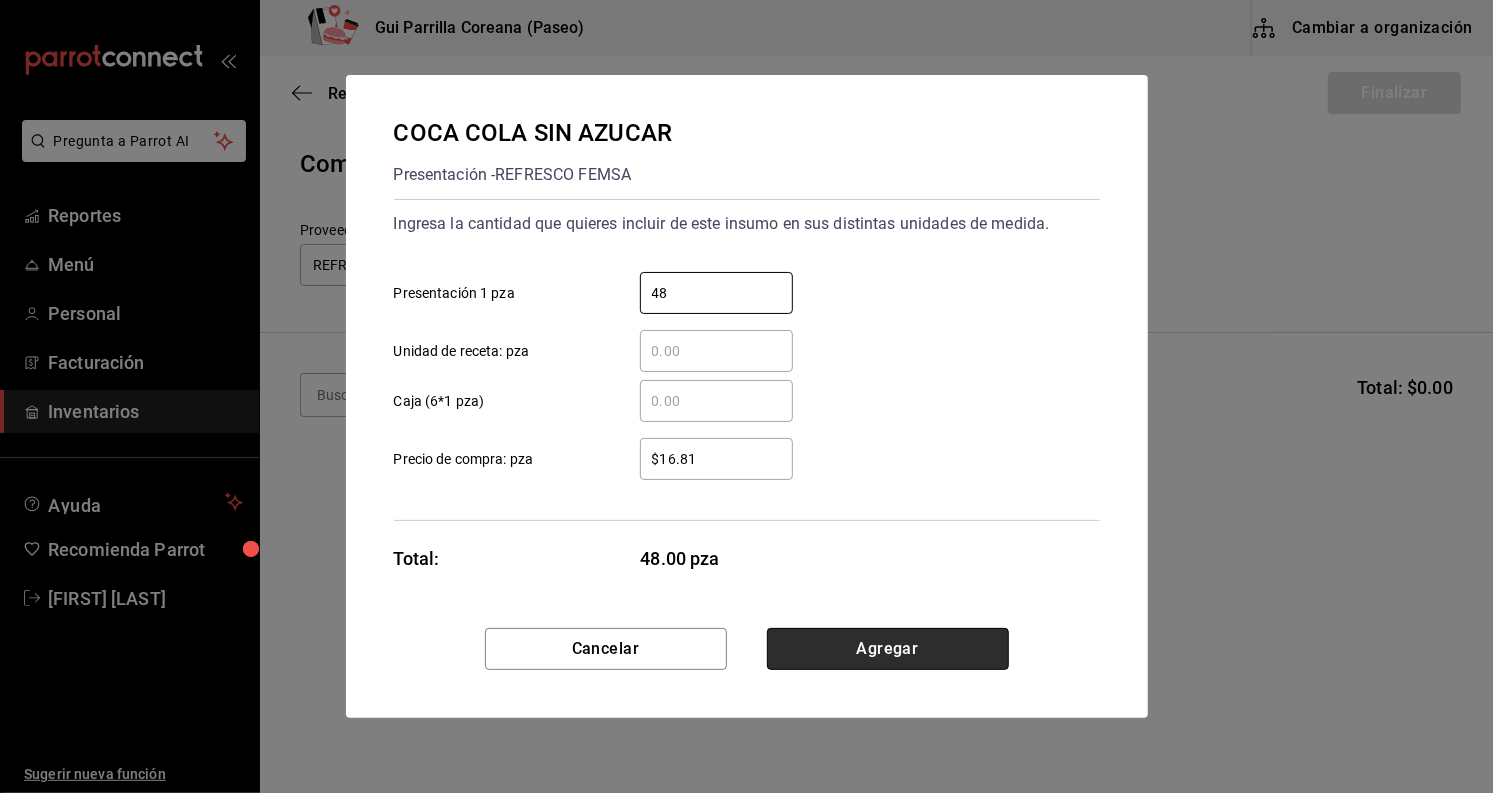 click on "Agregar" at bounding box center [888, 649] 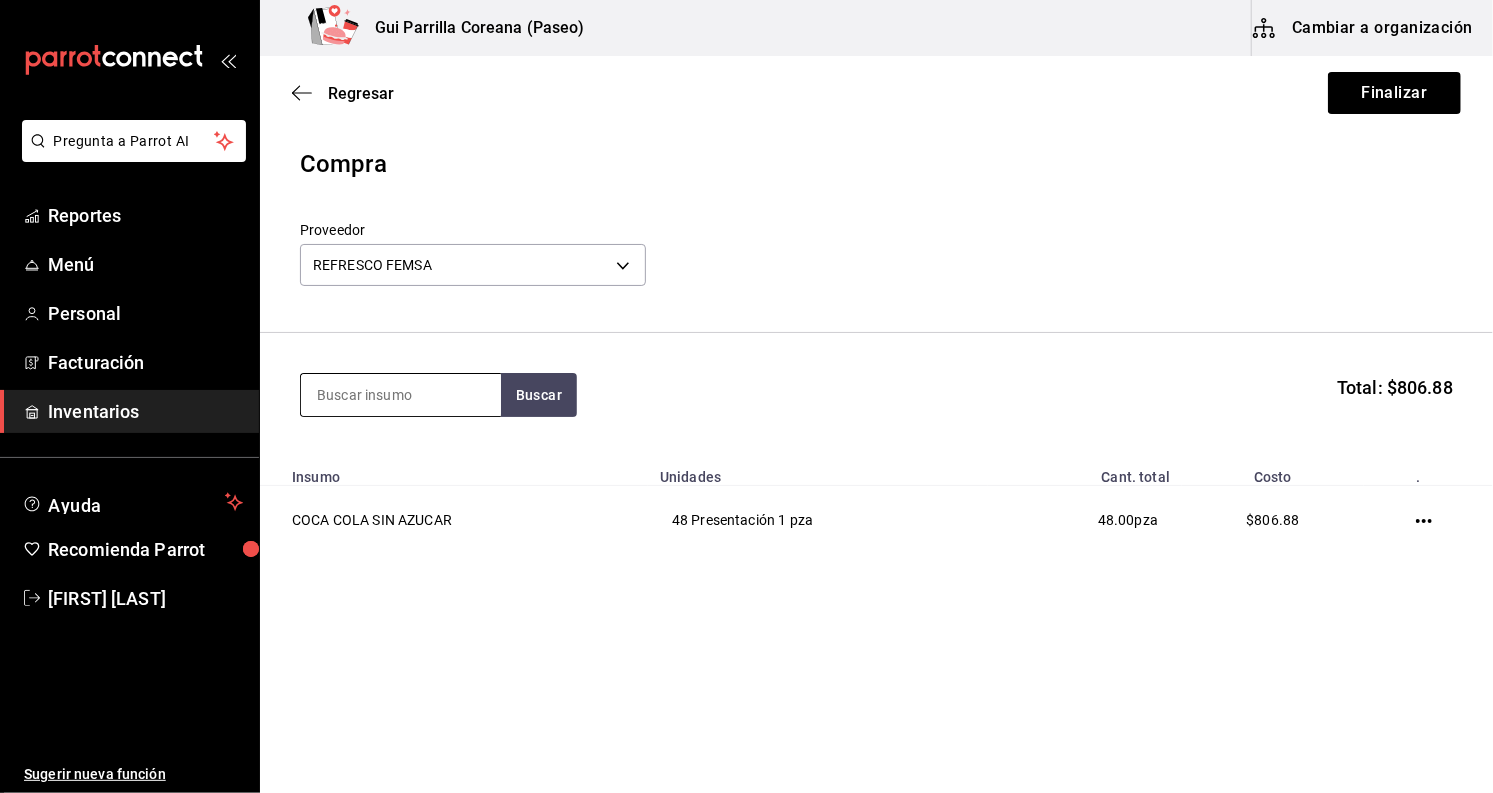 click at bounding box center (401, 395) 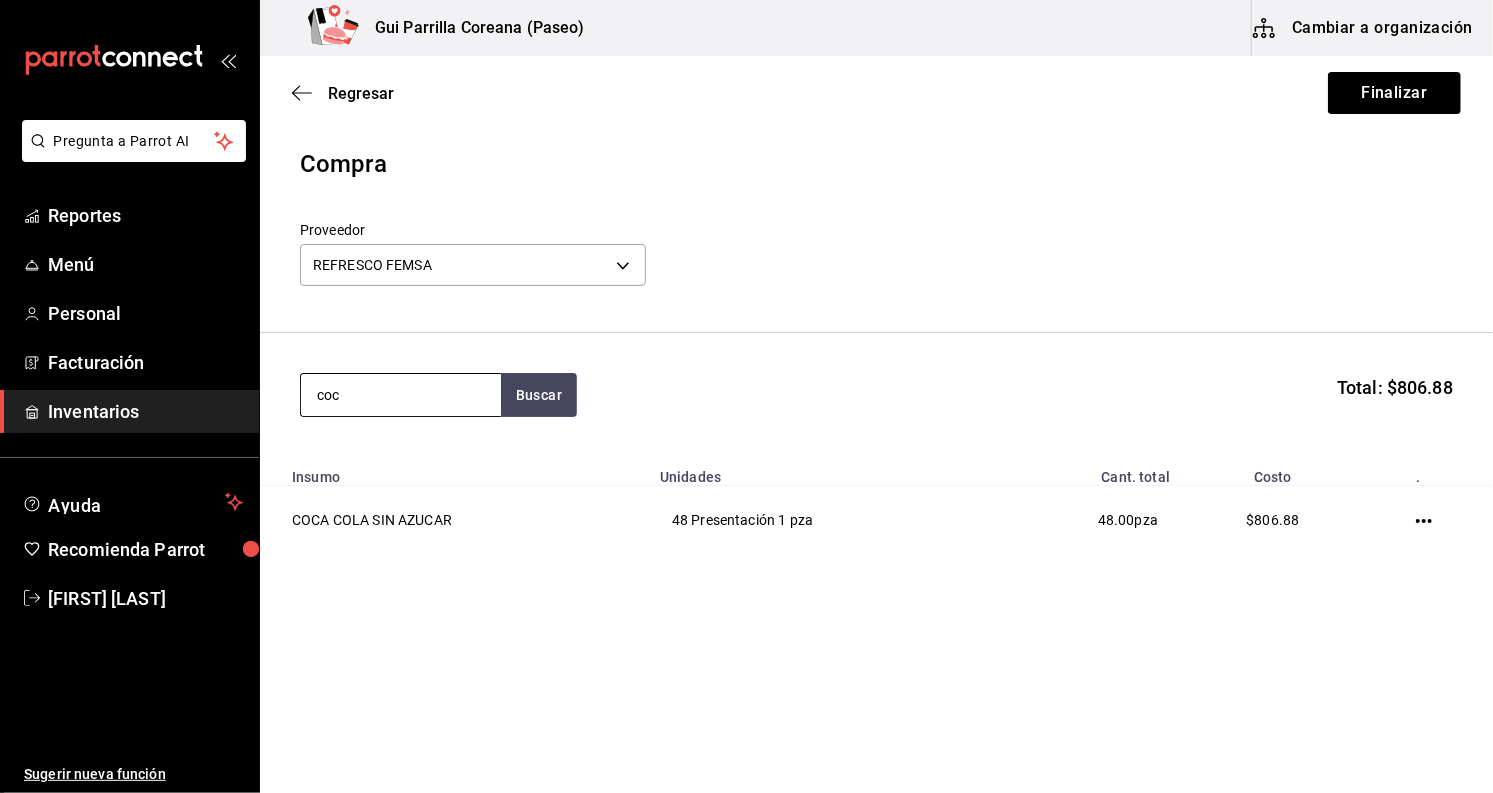 type on "coca" 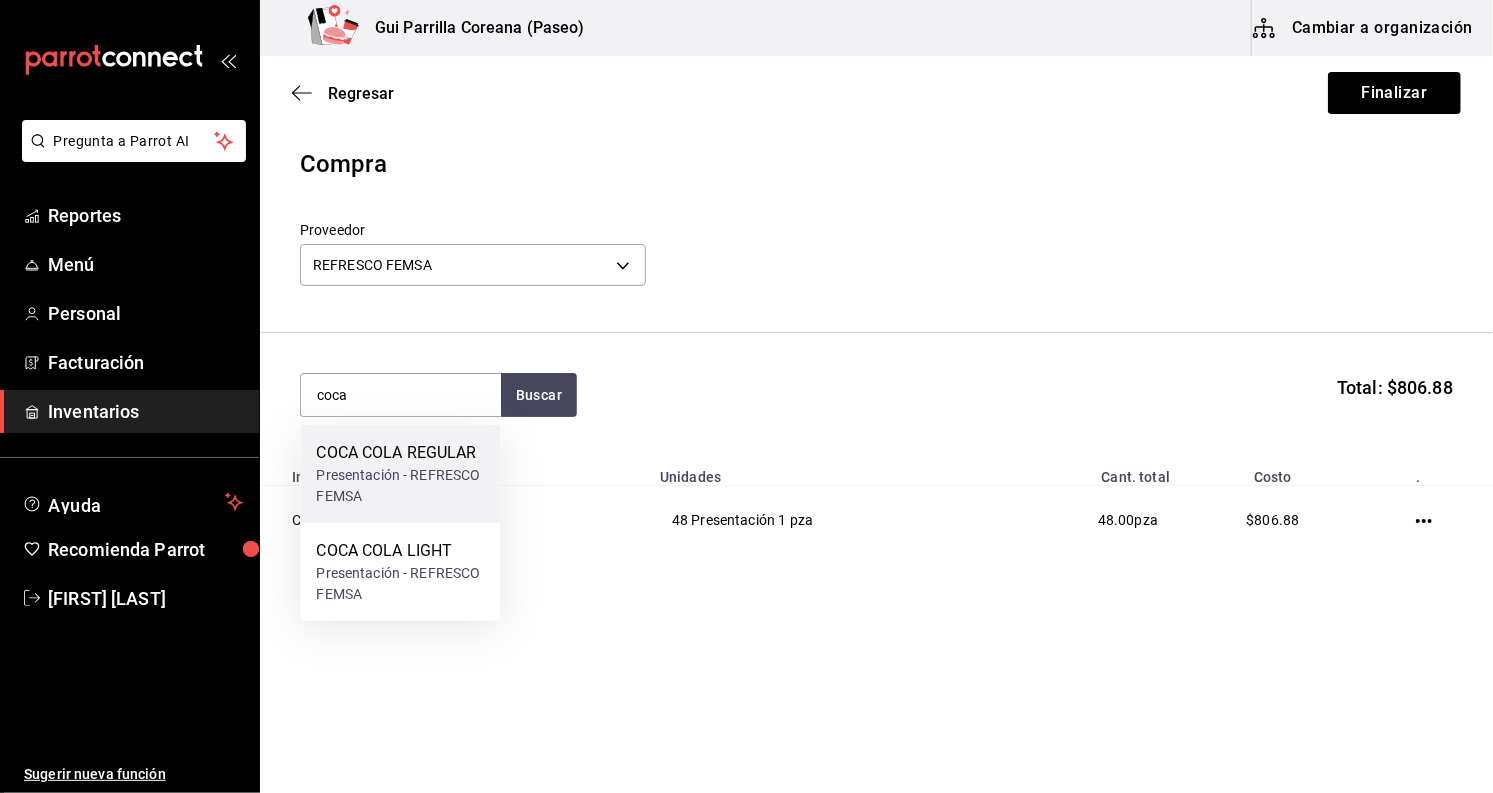click on "Presentación - REFRESCO FEMSA" at bounding box center (400, 486) 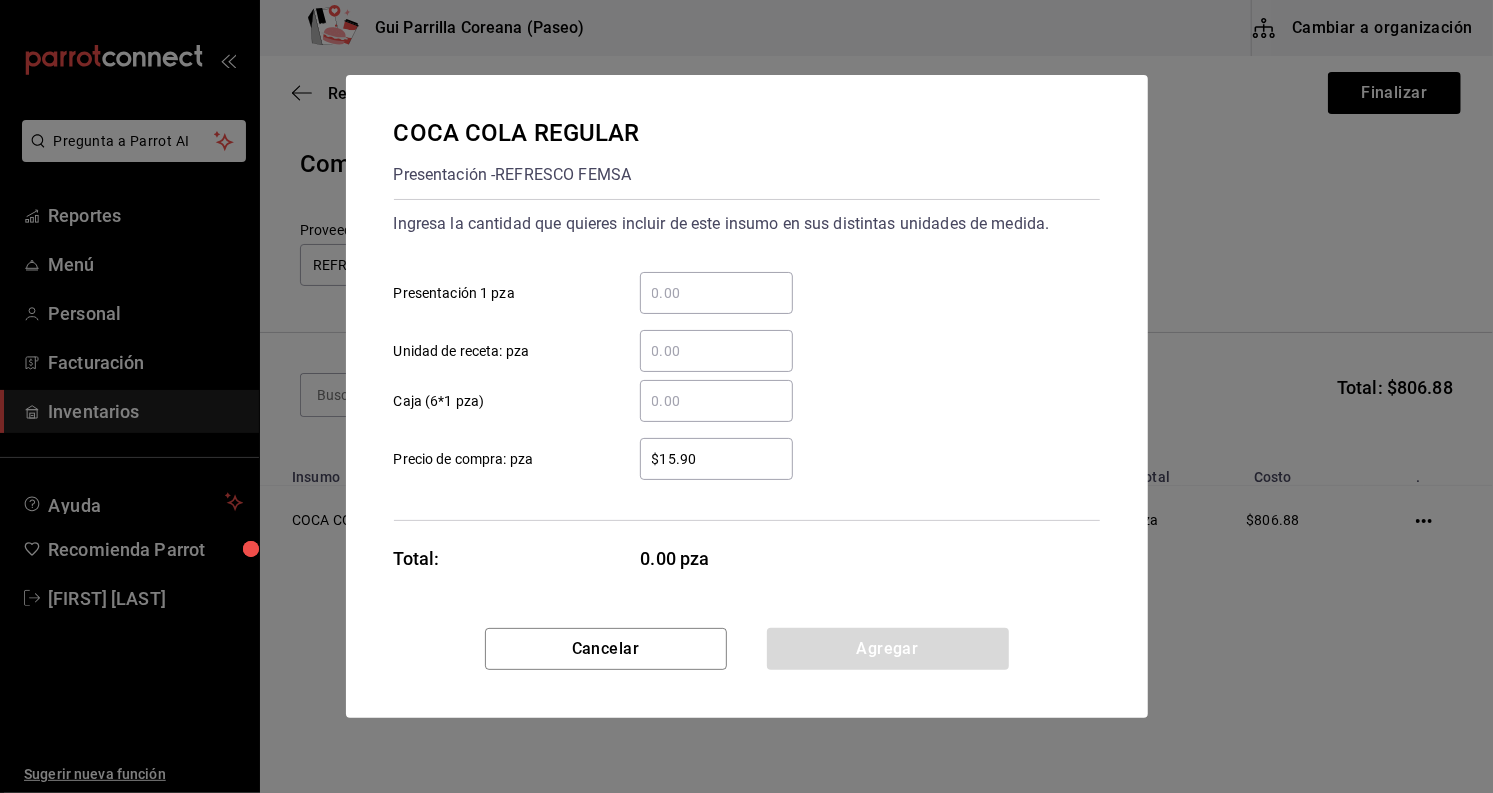 click on "​ Presentación 1 pza" at bounding box center [716, 293] 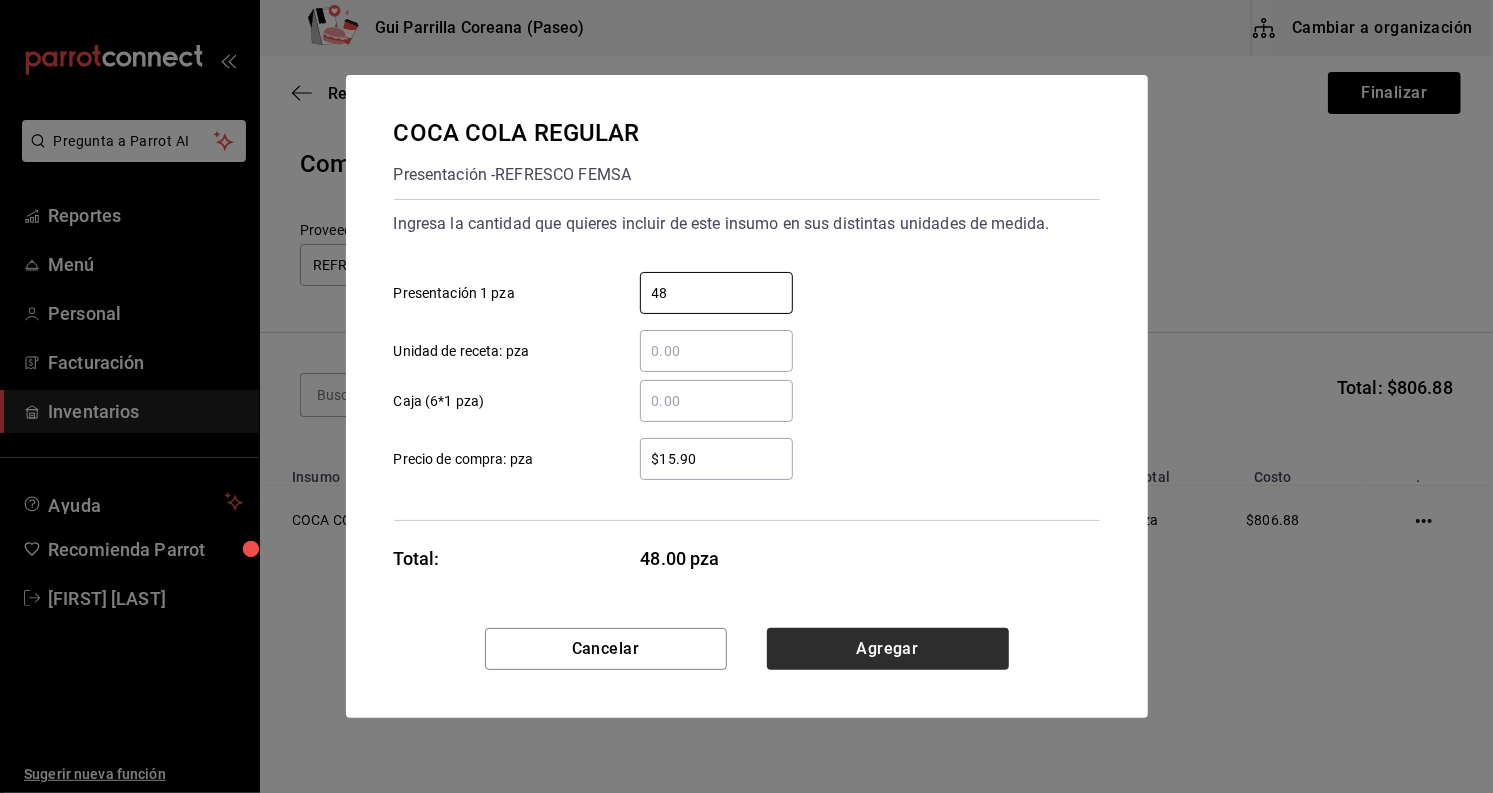 type on "48" 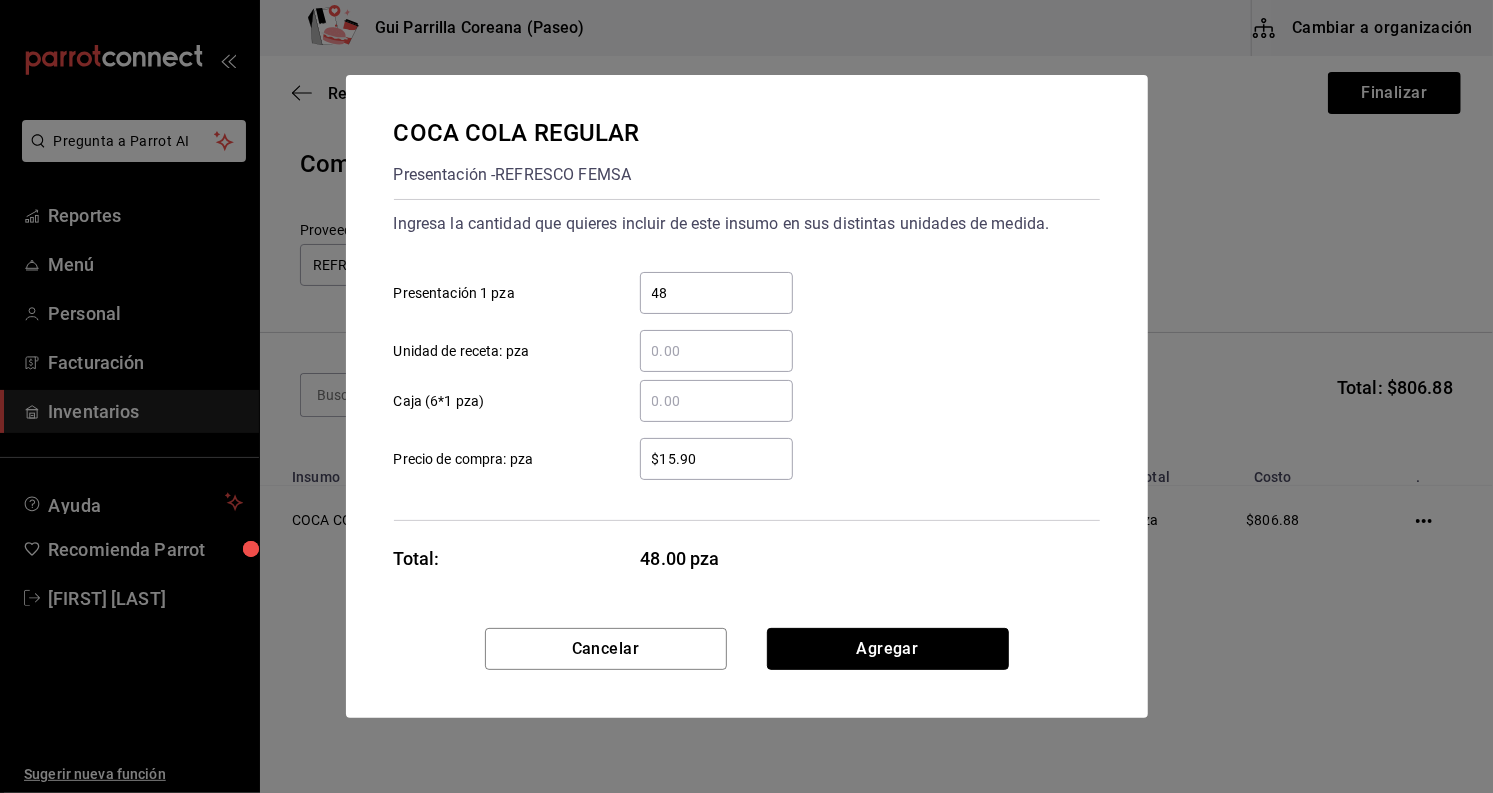 click on "Agregar" at bounding box center (888, 649) 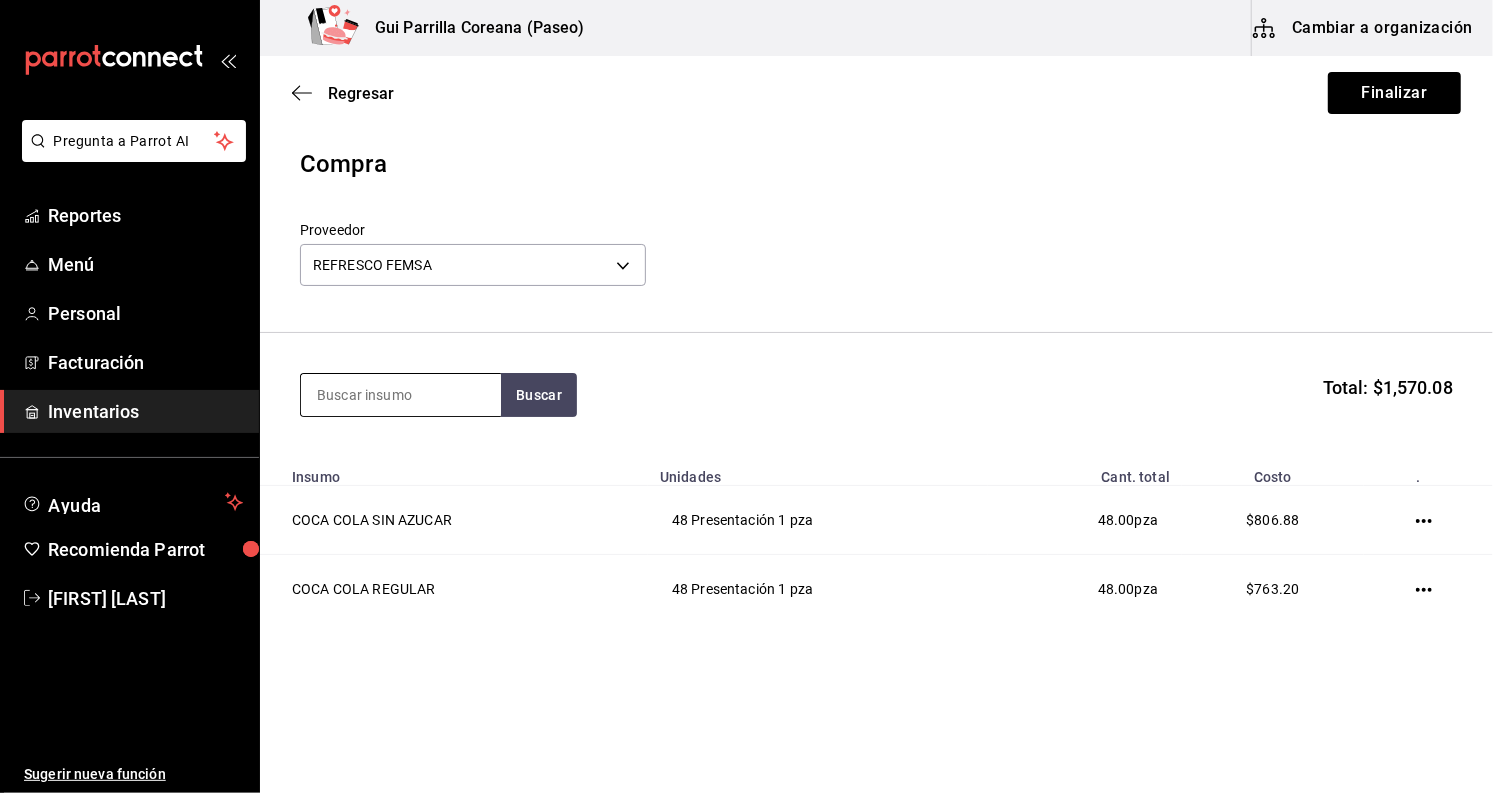 click at bounding box center (401, 395) 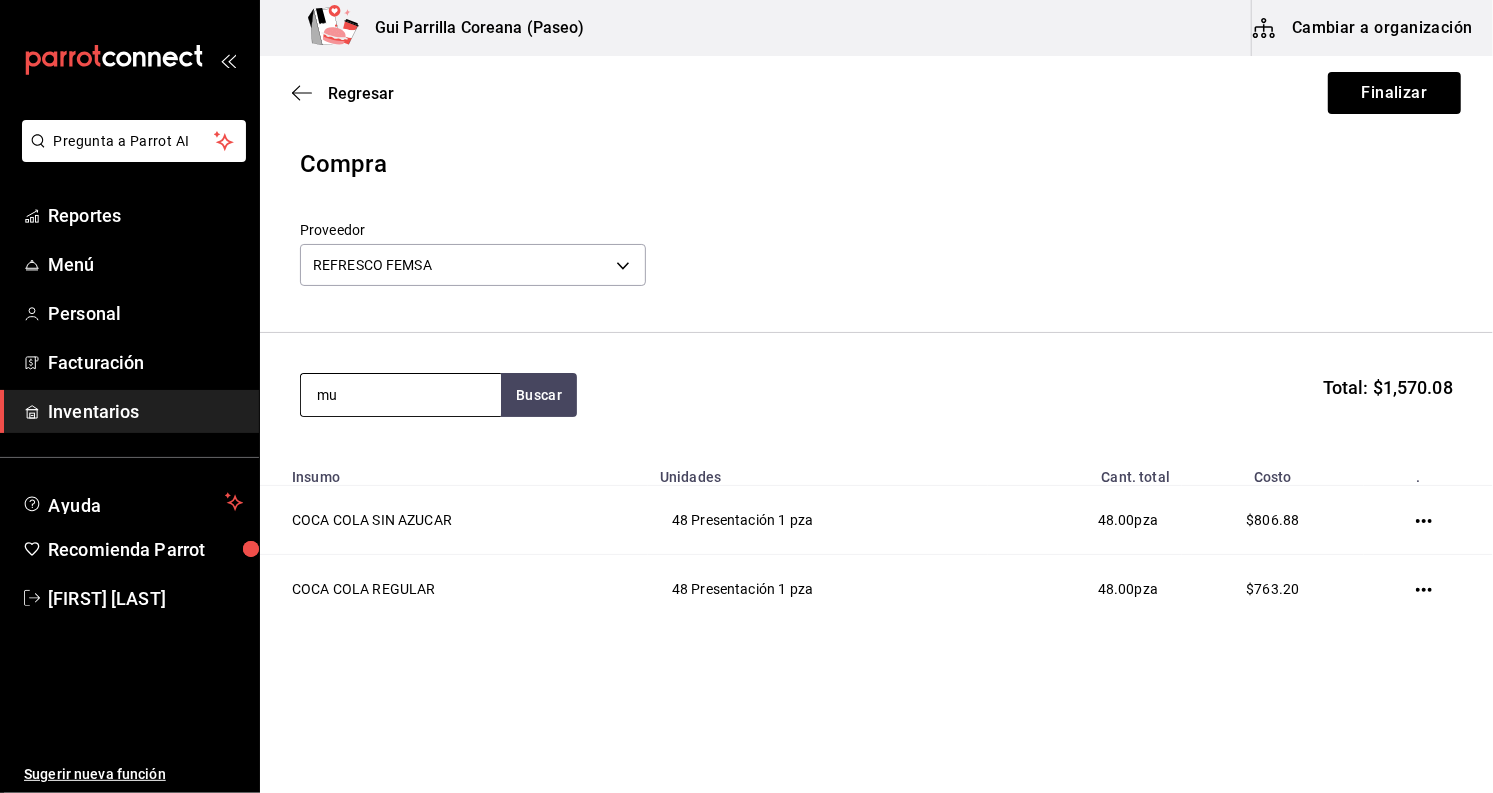 type on "m" 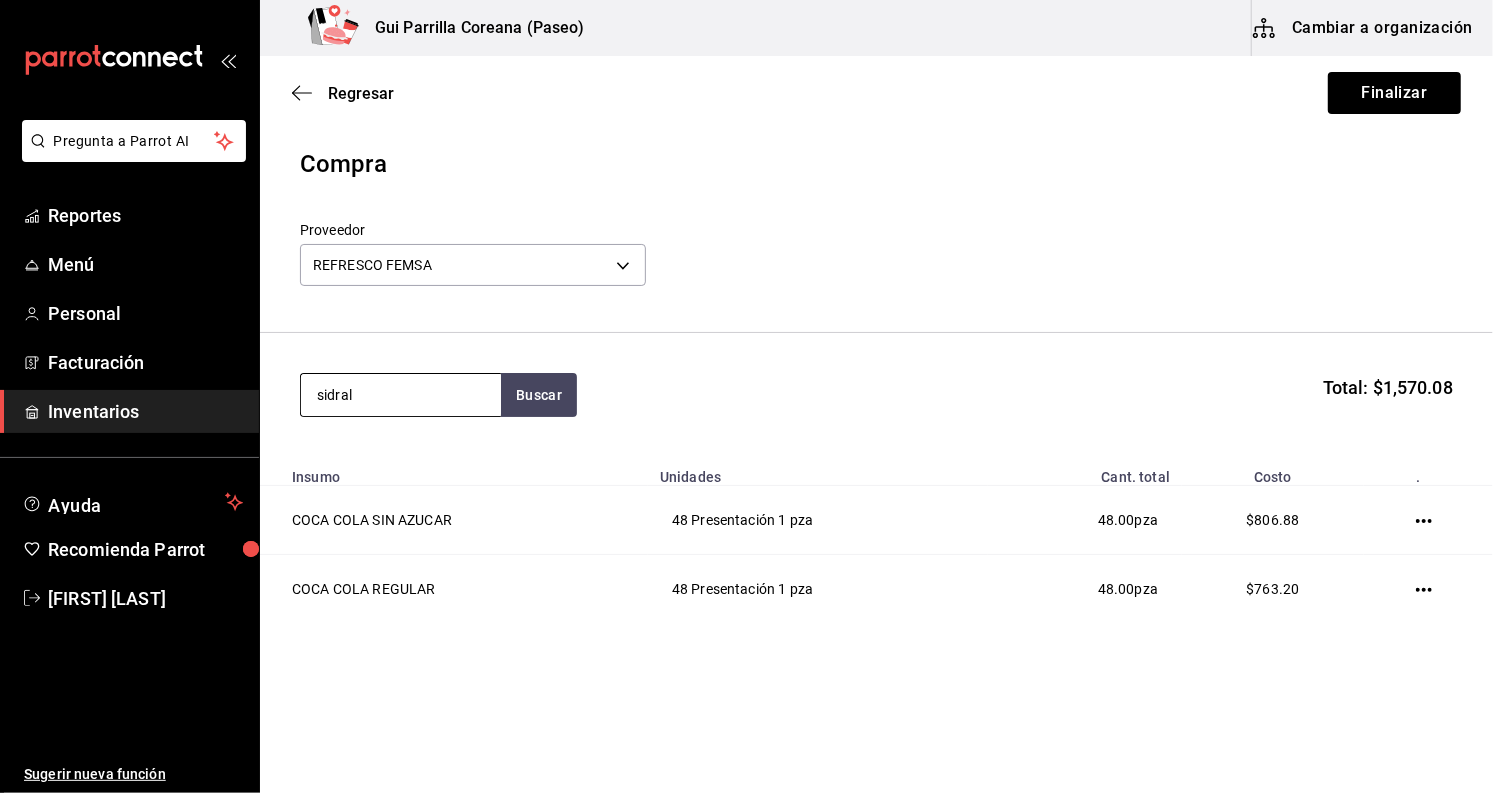 type on "sidral" 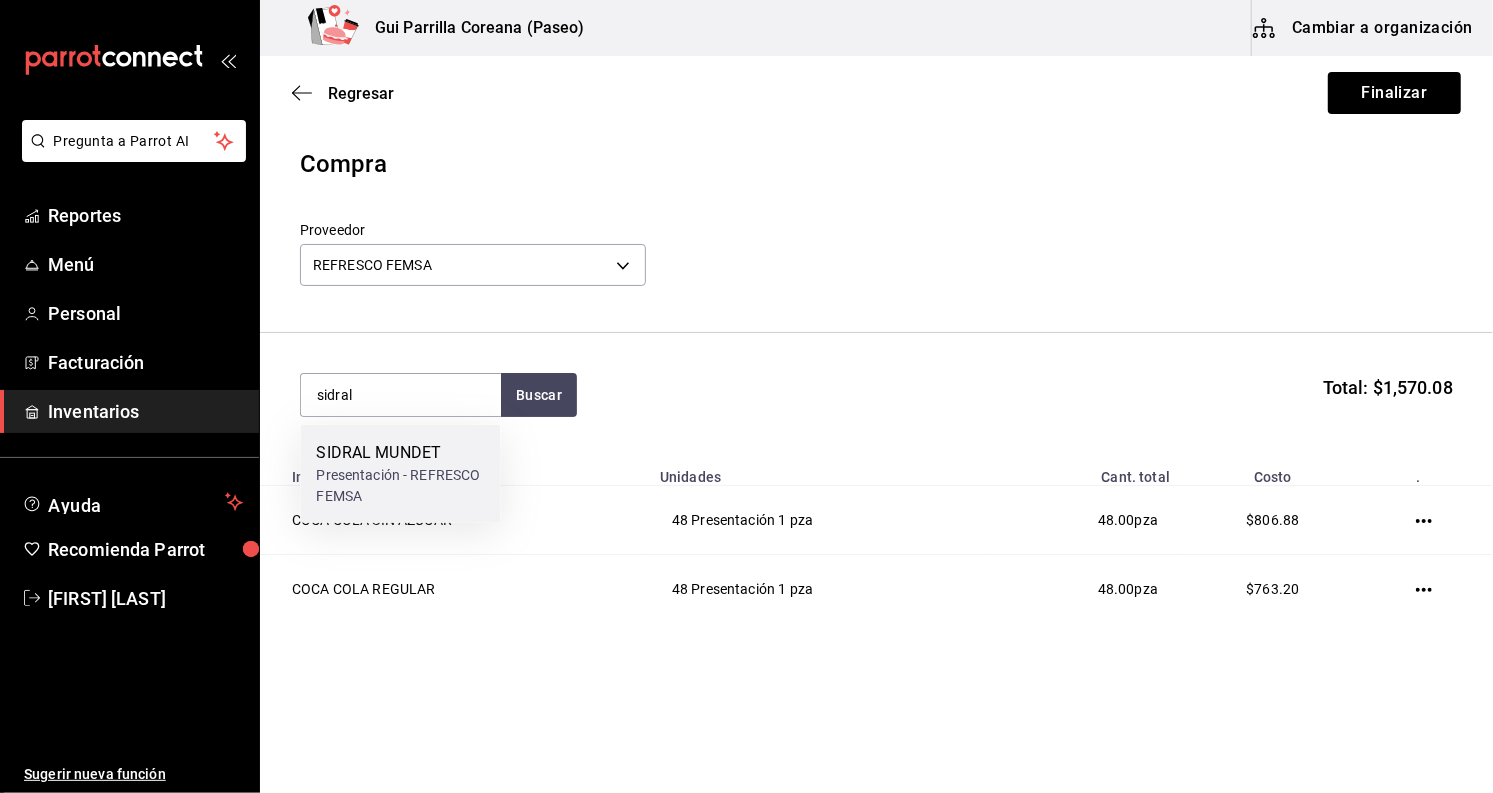 click on "SIDRAL MUNDET" at bounding box center [400, 453] 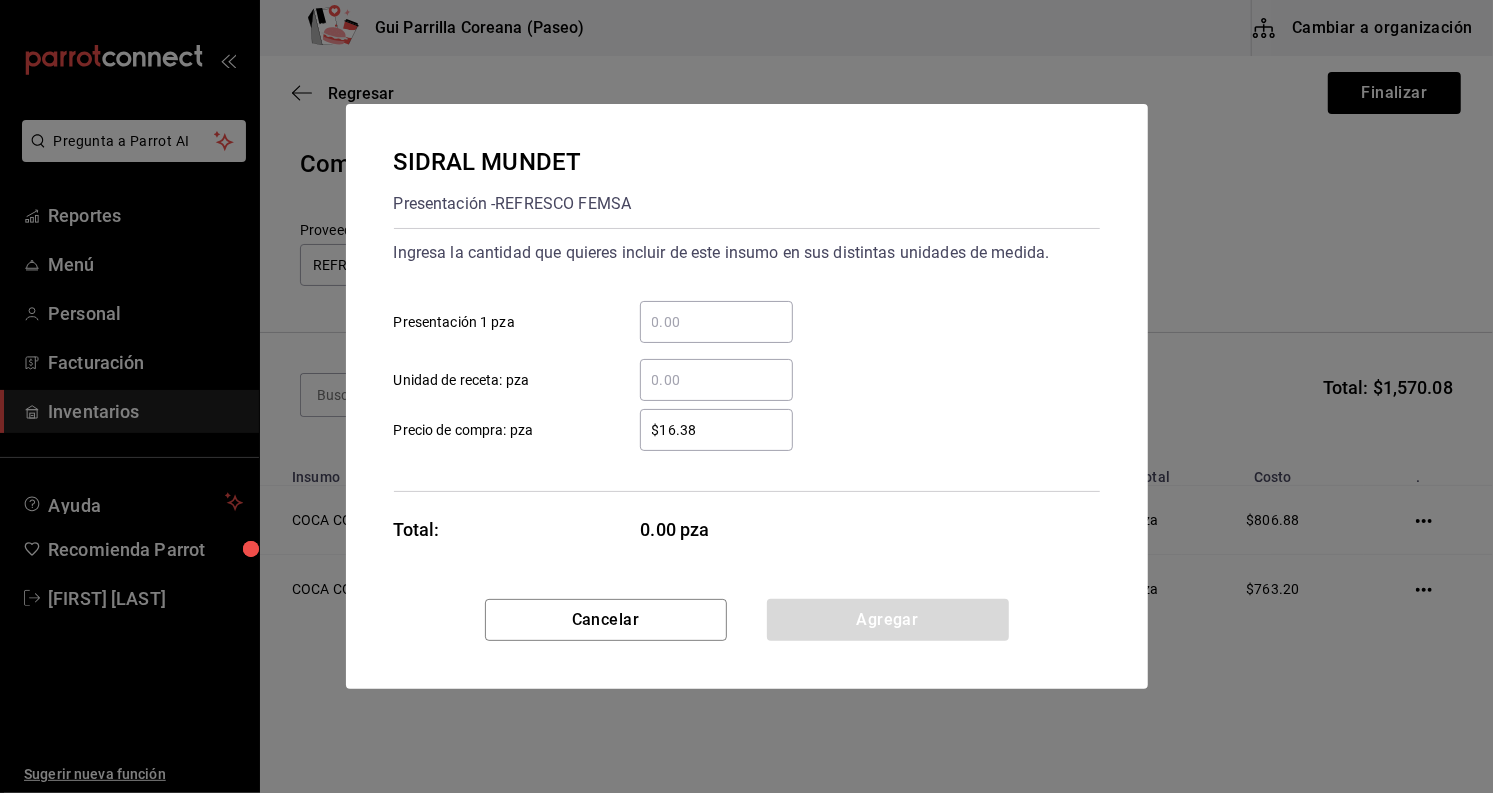 click on "​" at bounding box center [716, 322] 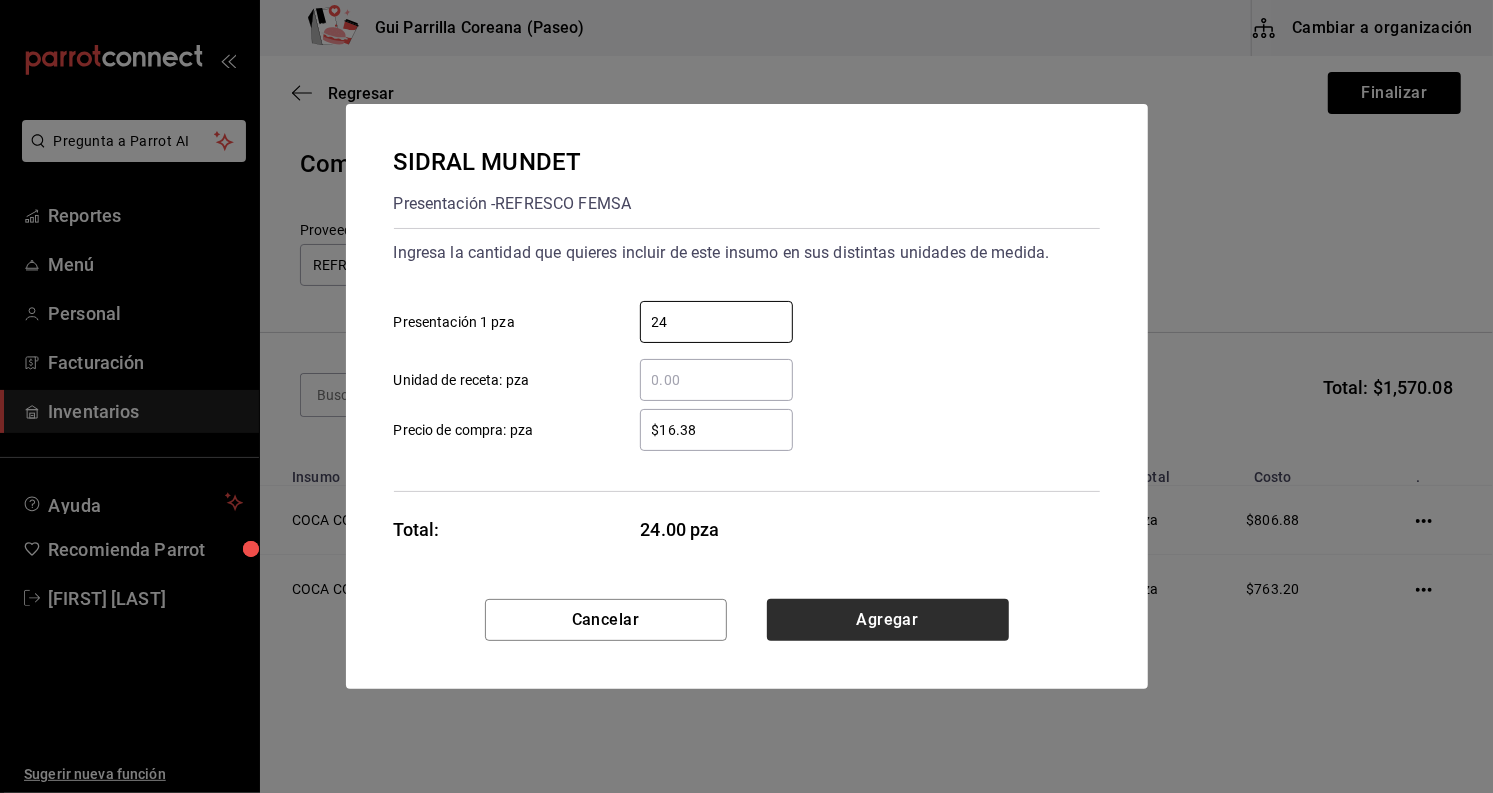 type on "24" 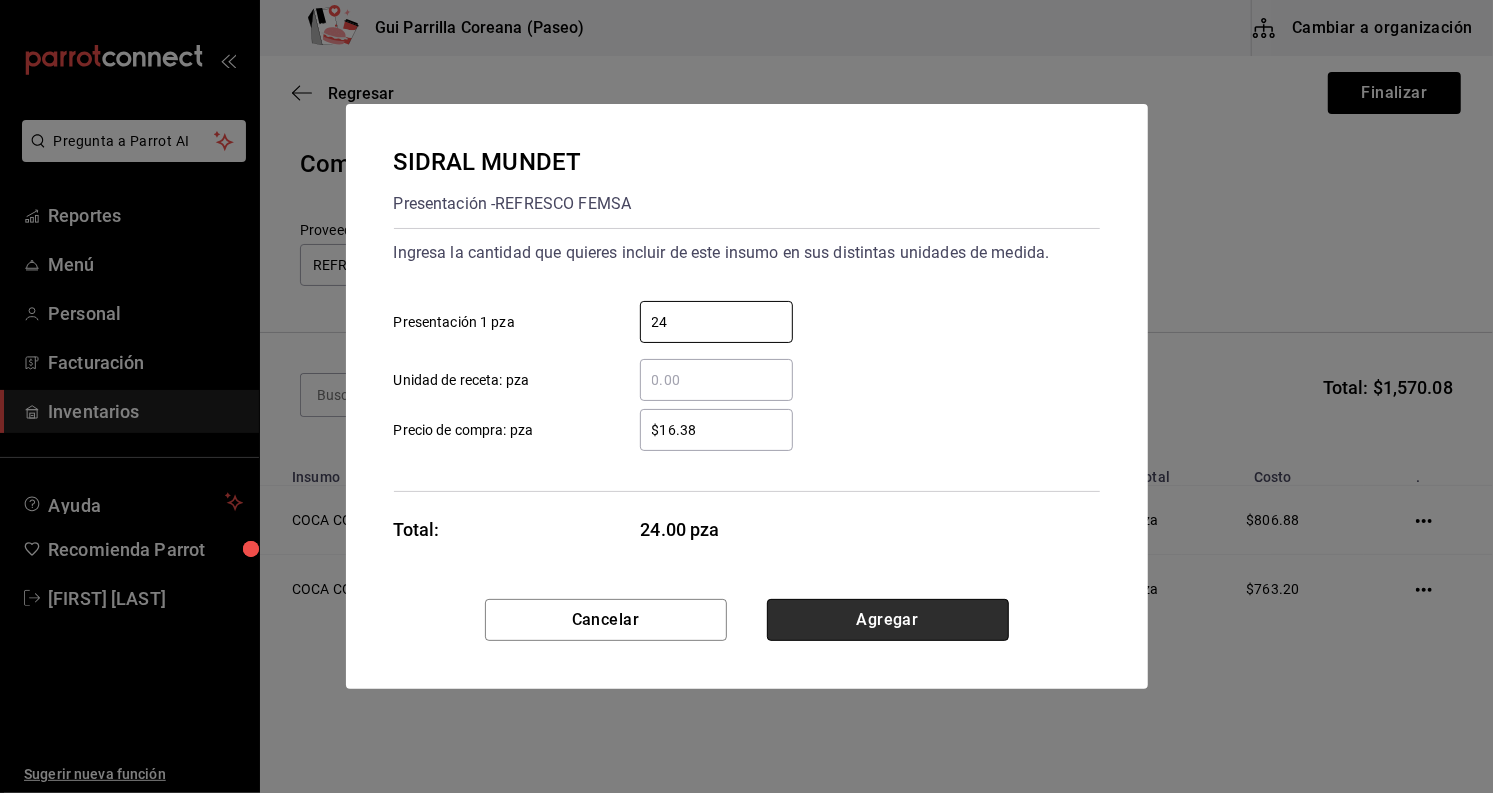 click on "Agregar" at bounding box center [888, 620] 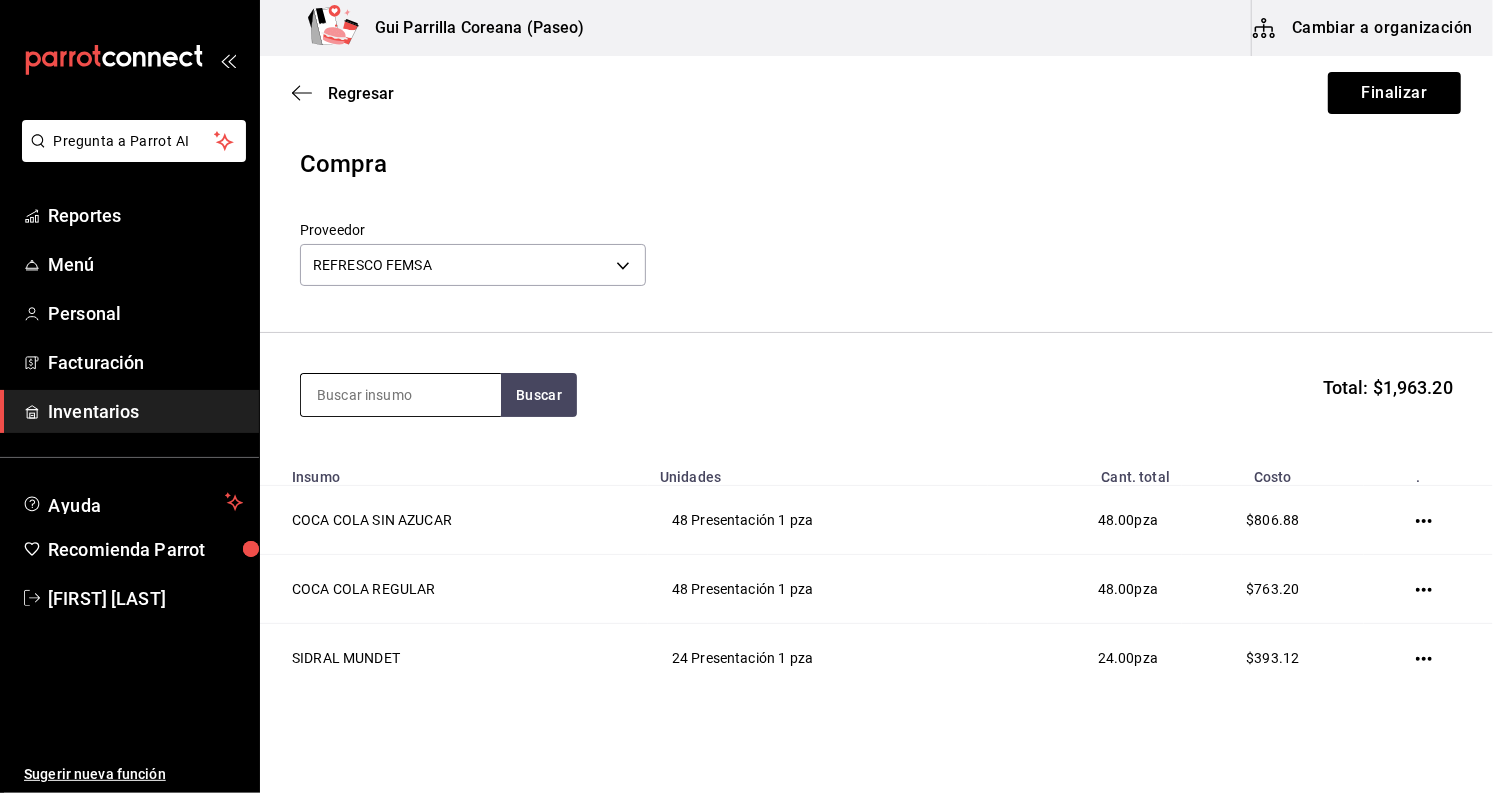 click at bounding box center [401, 395] 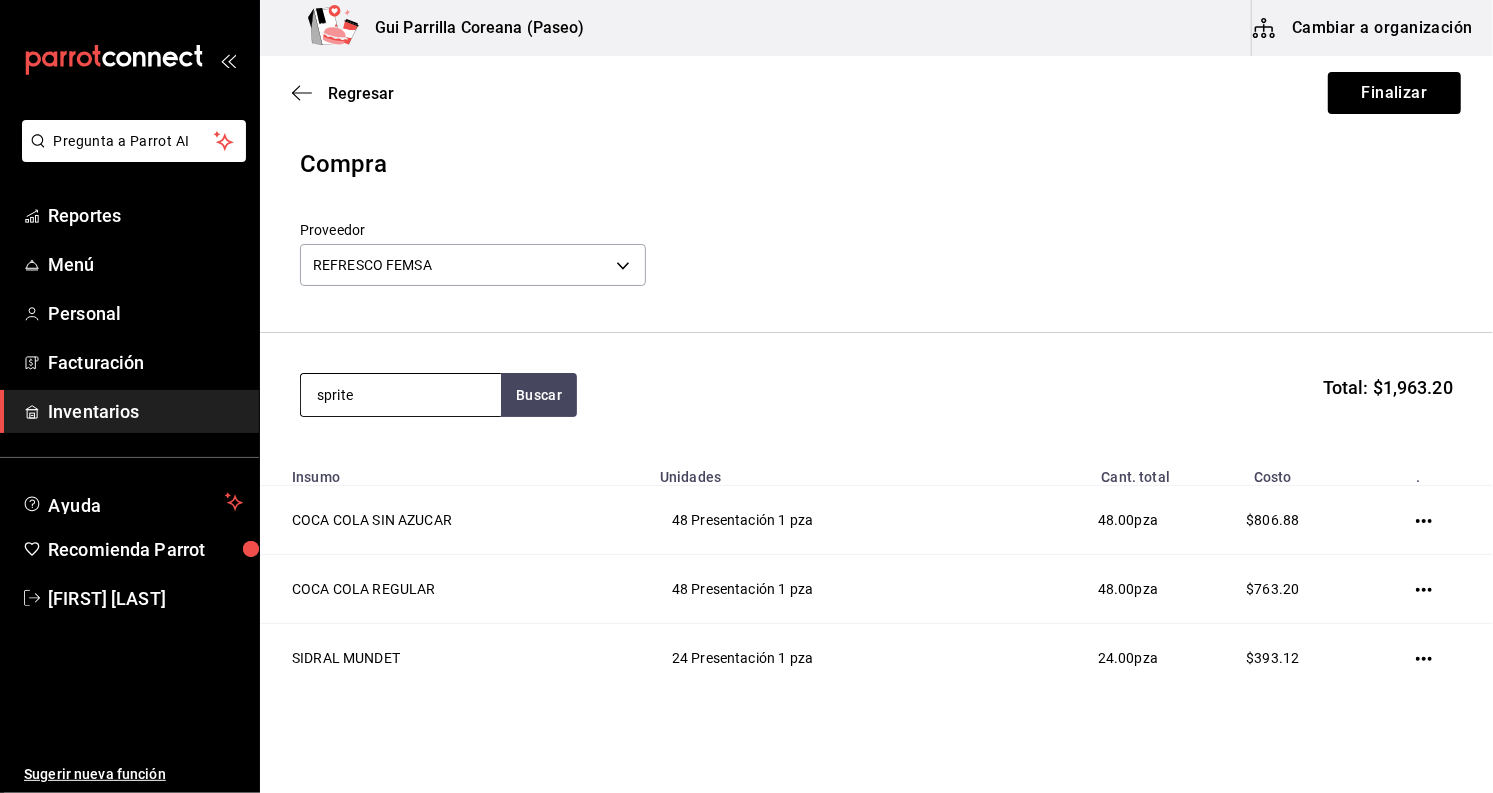 type on "sprite" 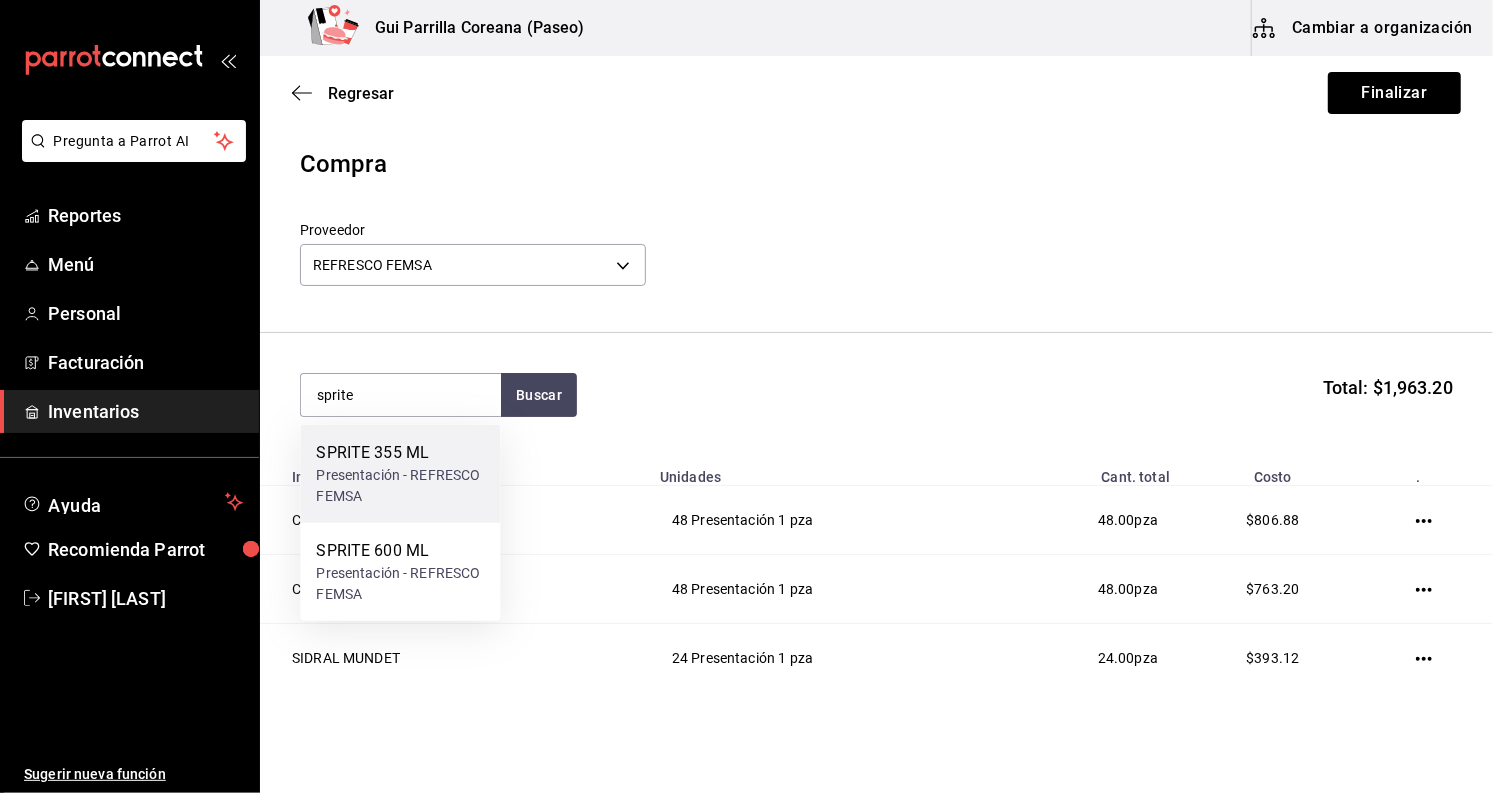 click on "SPRITE 355 ML" at bounding box center [400, 453] 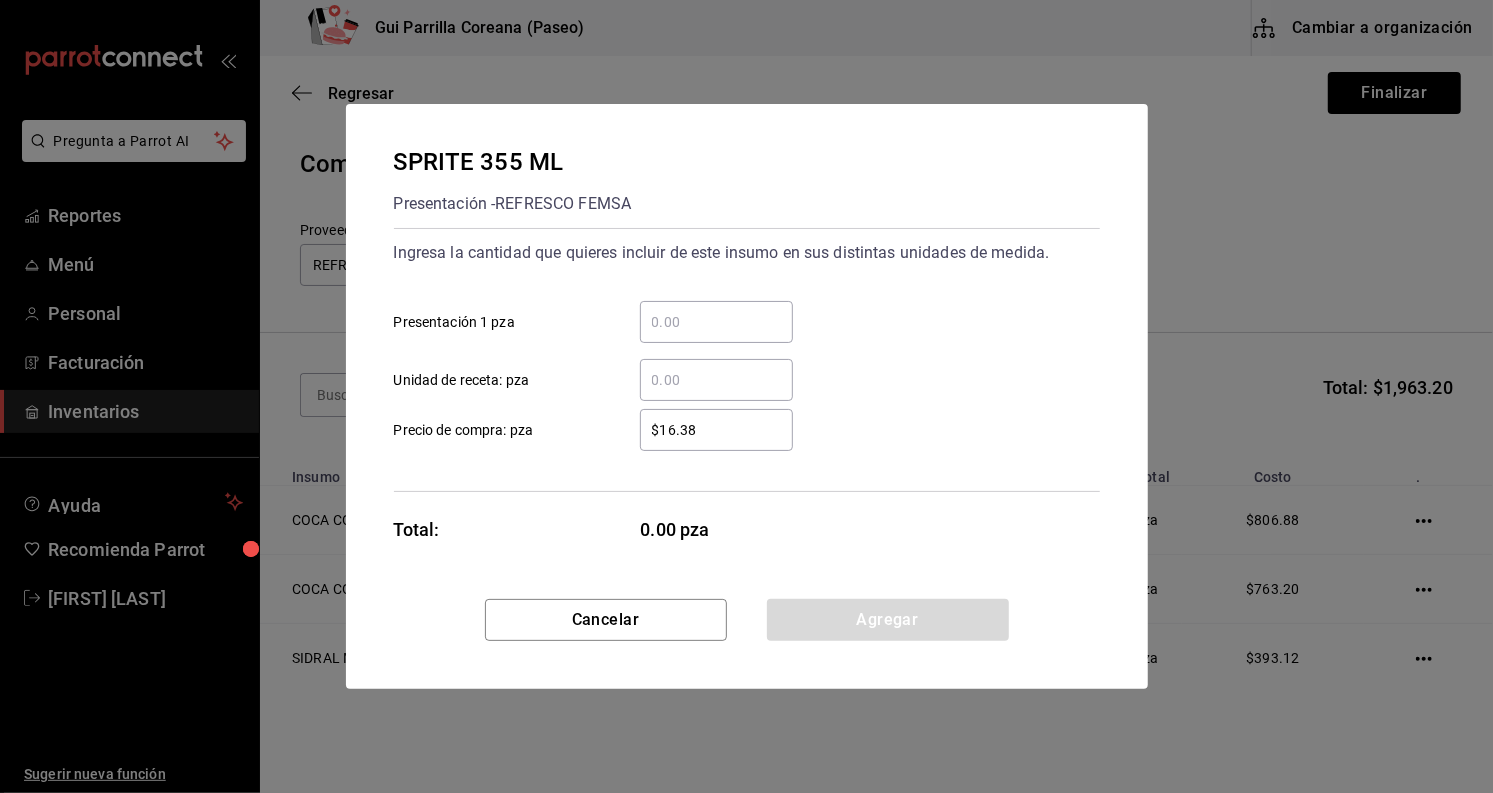 click on "​ Presentación 1 pza" at bounding box center [716, 322] 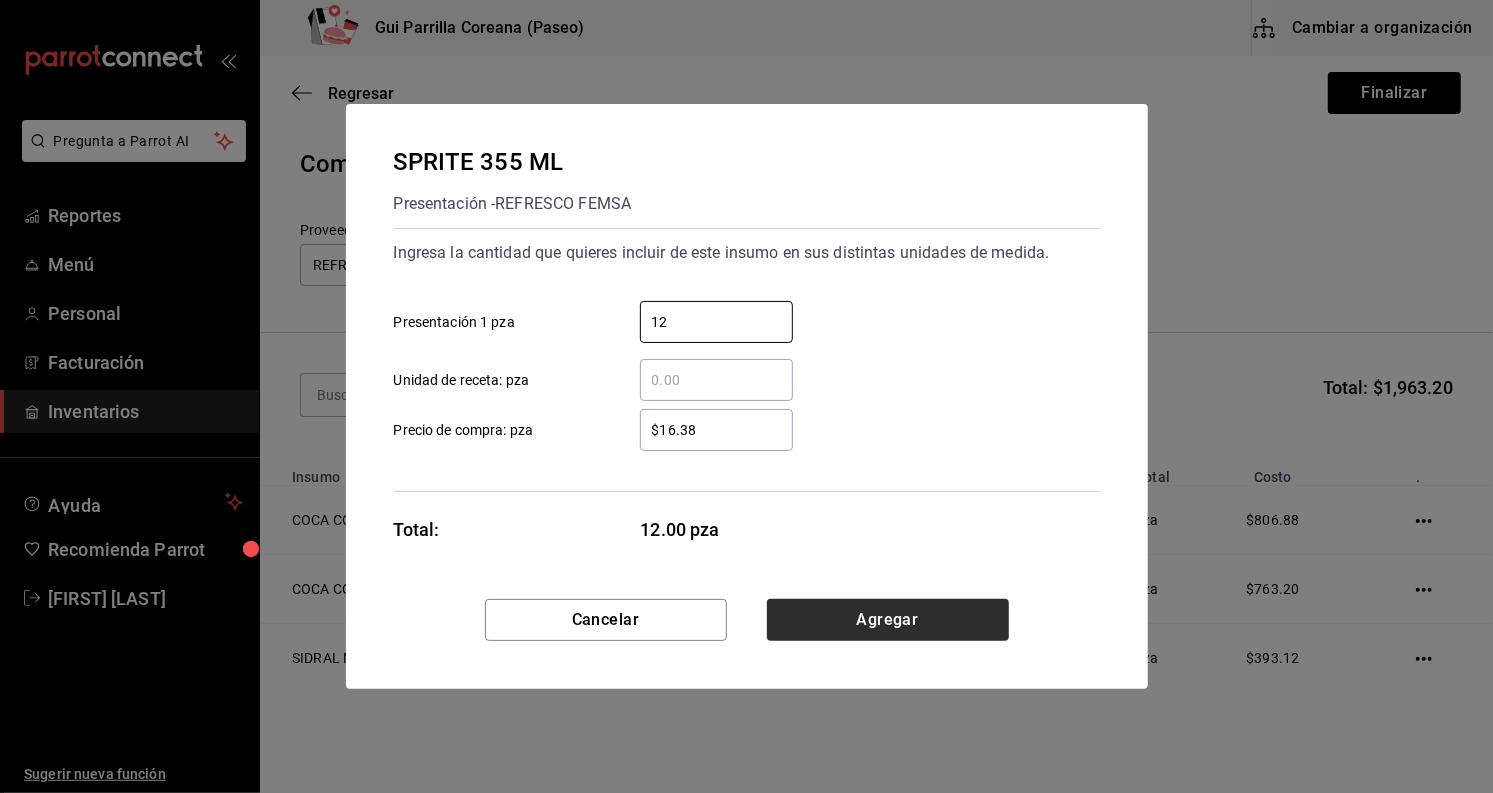 type on "12" 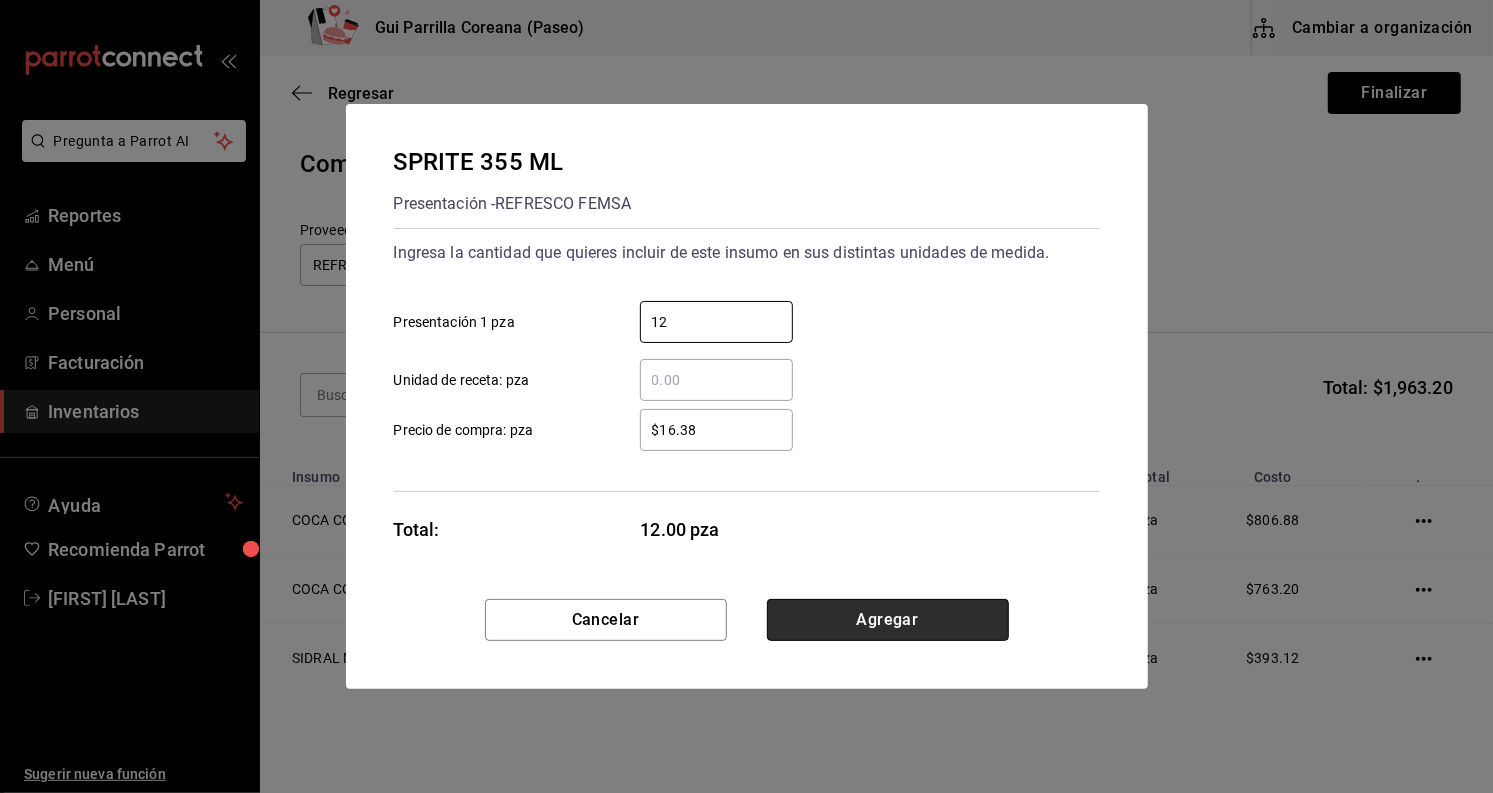 click on "Agregar" at bounding box center [888, 620] 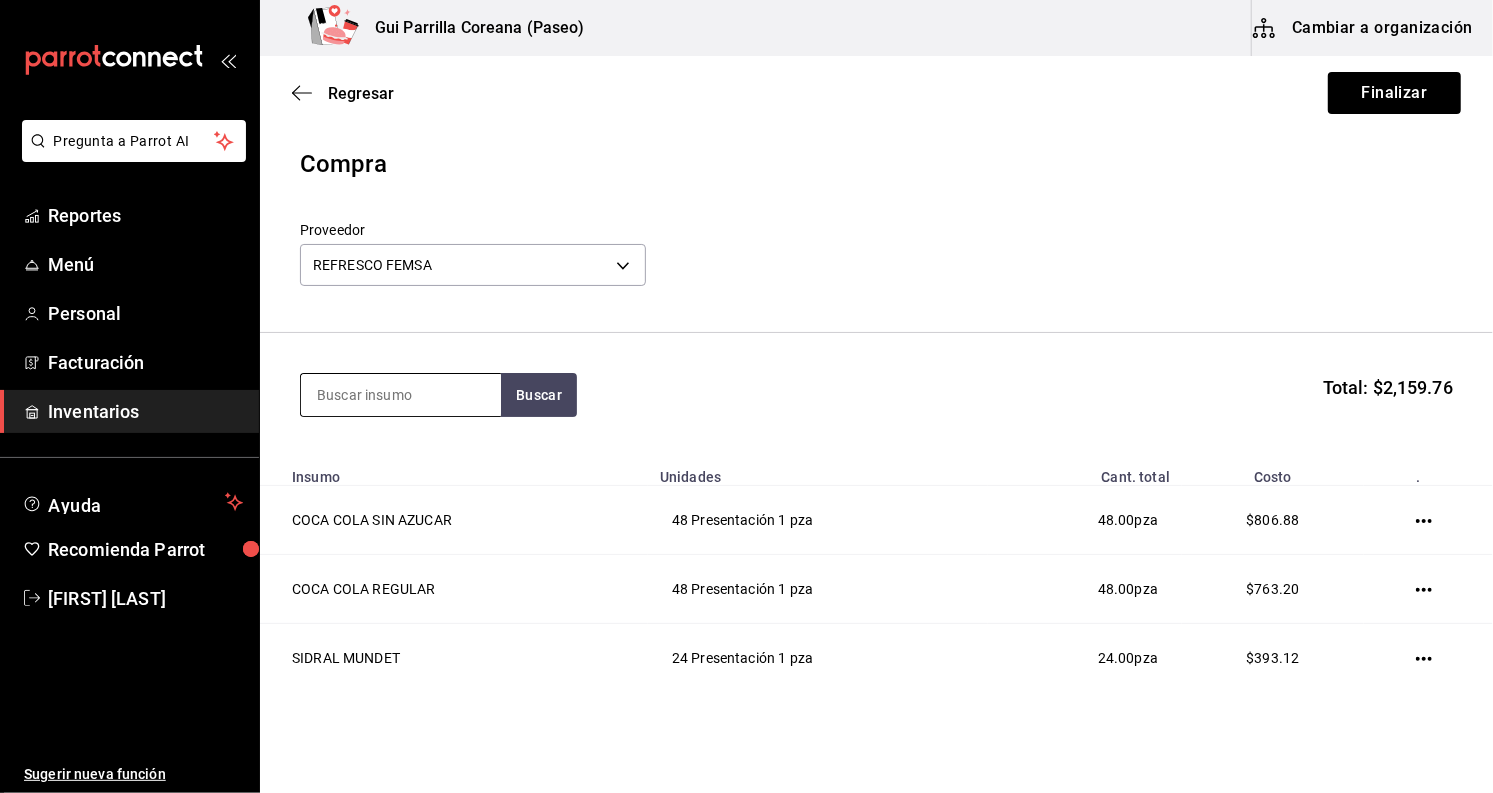 click at bounding box center (401, 395) 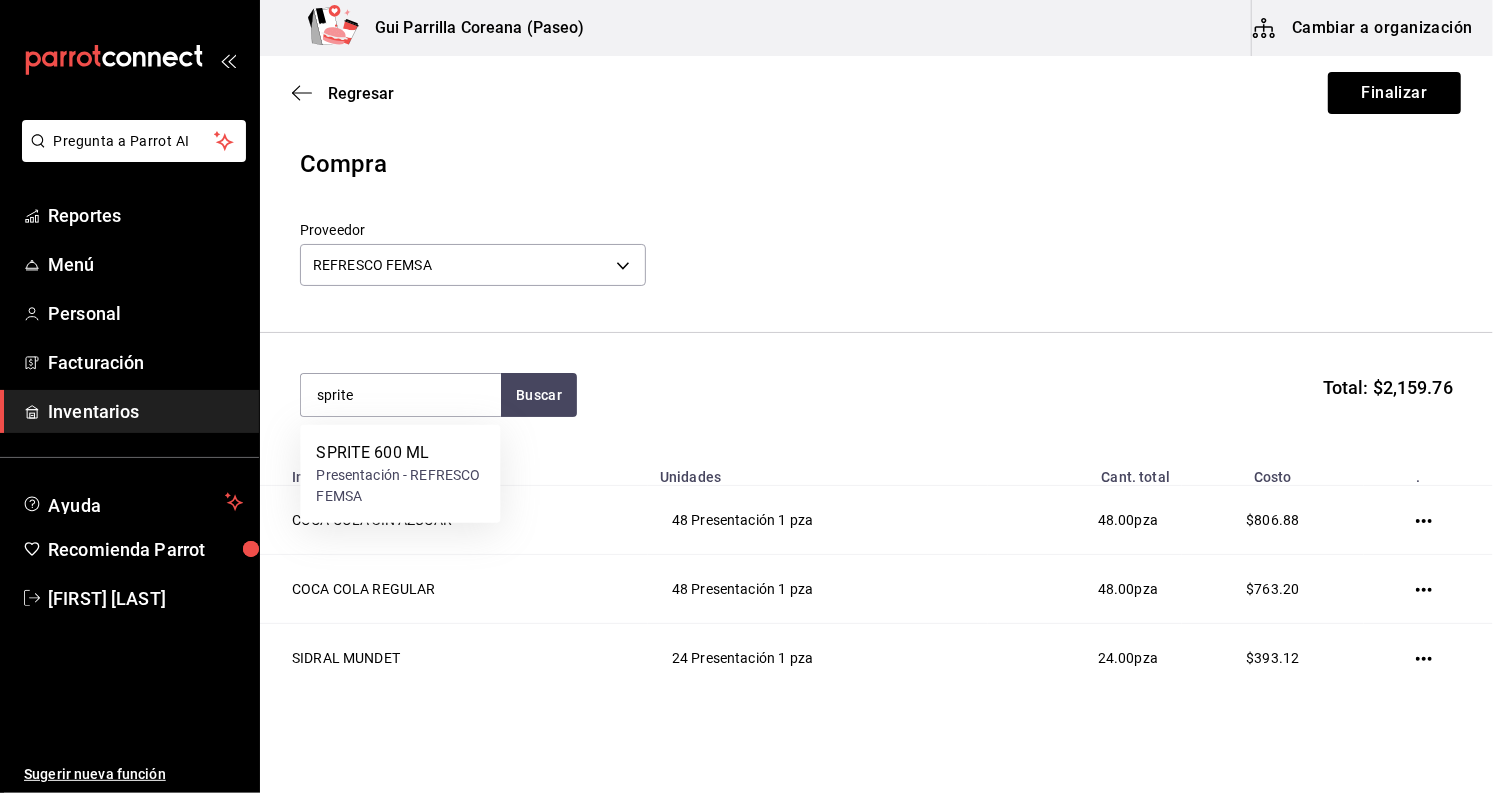 type on "sprite" 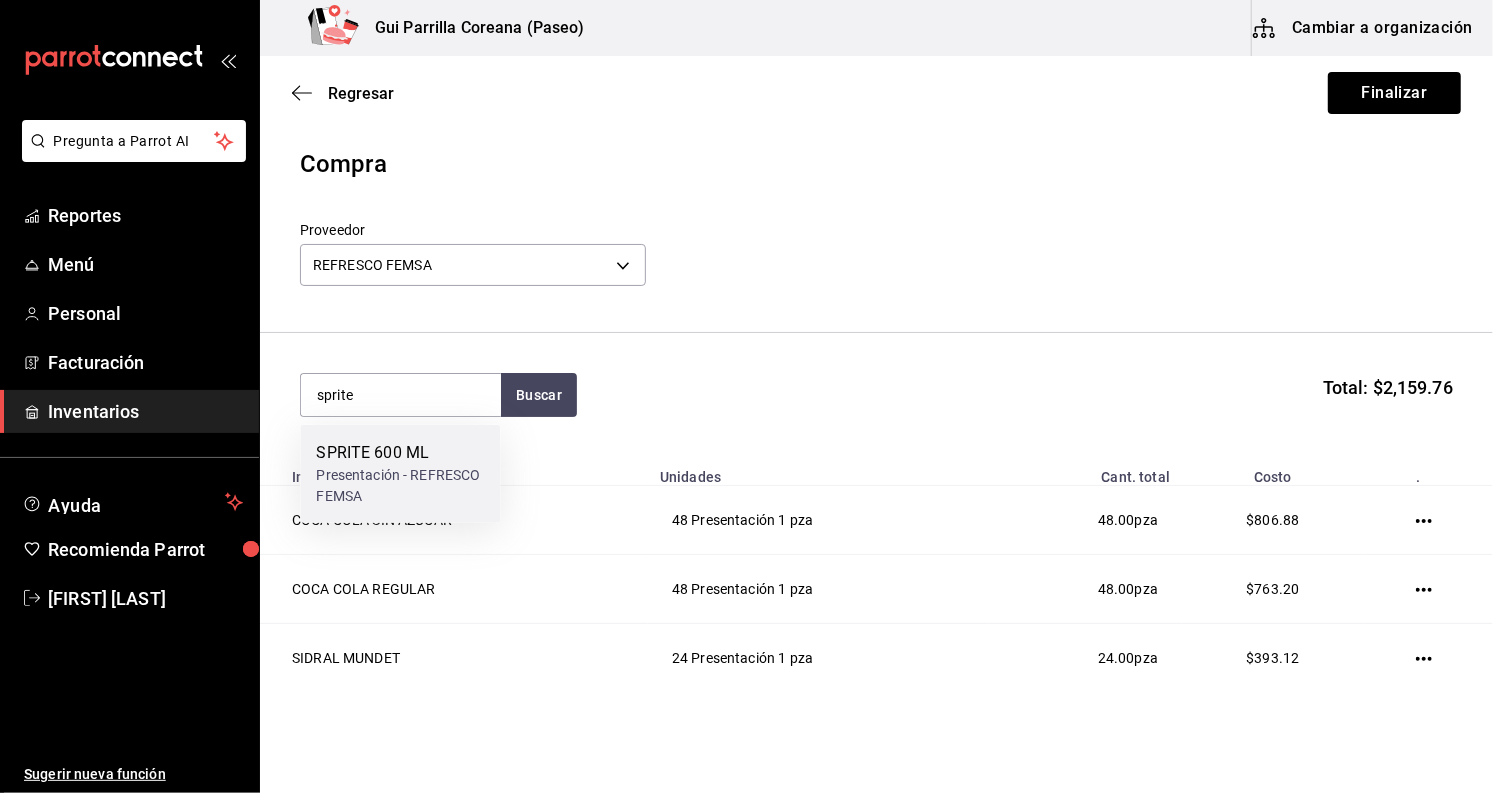 click on "Presentación - REFRESCO FEMSA" at bounding box center (400, 486) 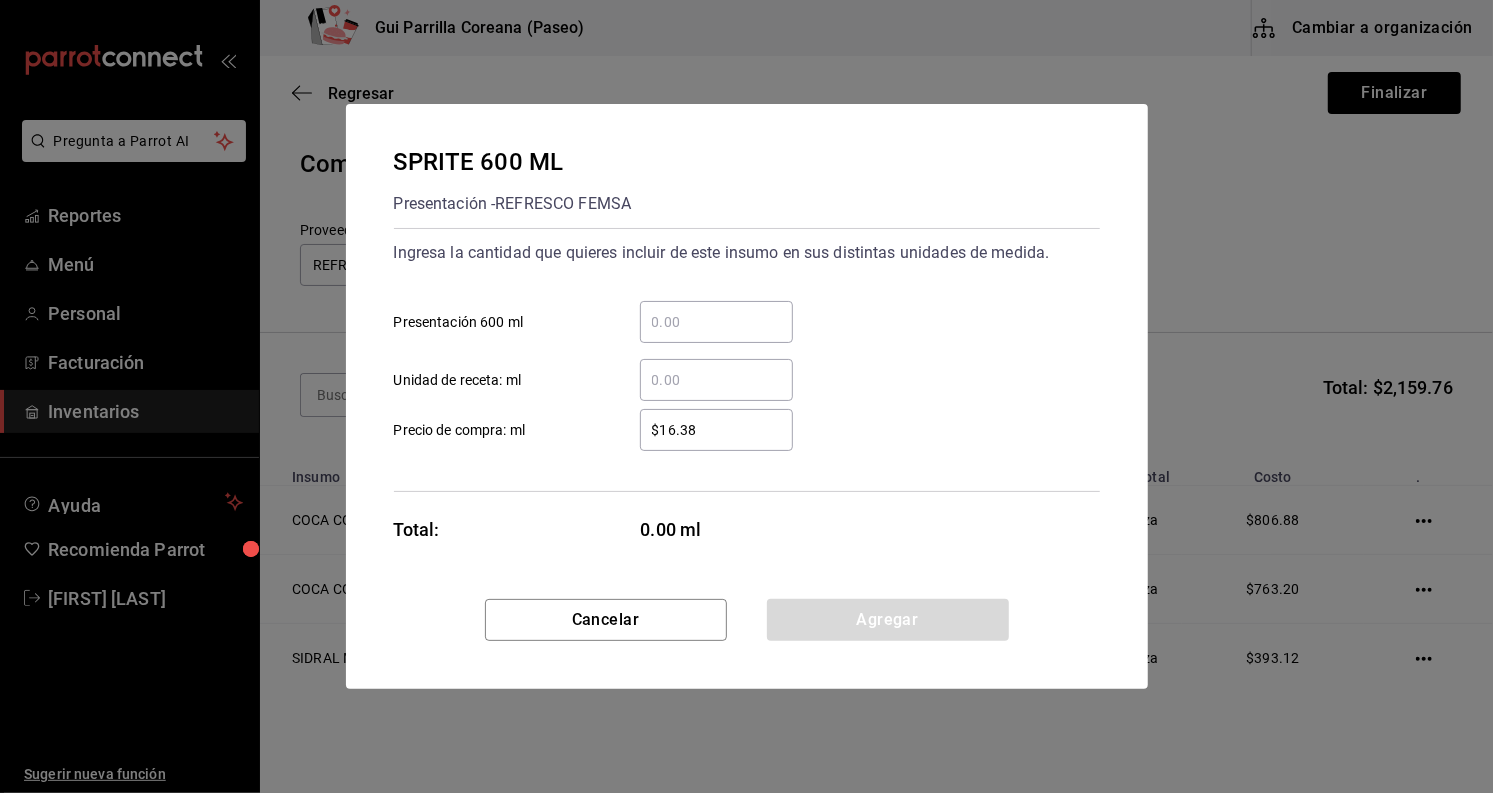 click on "​ Presentación 600 ml" at bounding box center (716, 322) 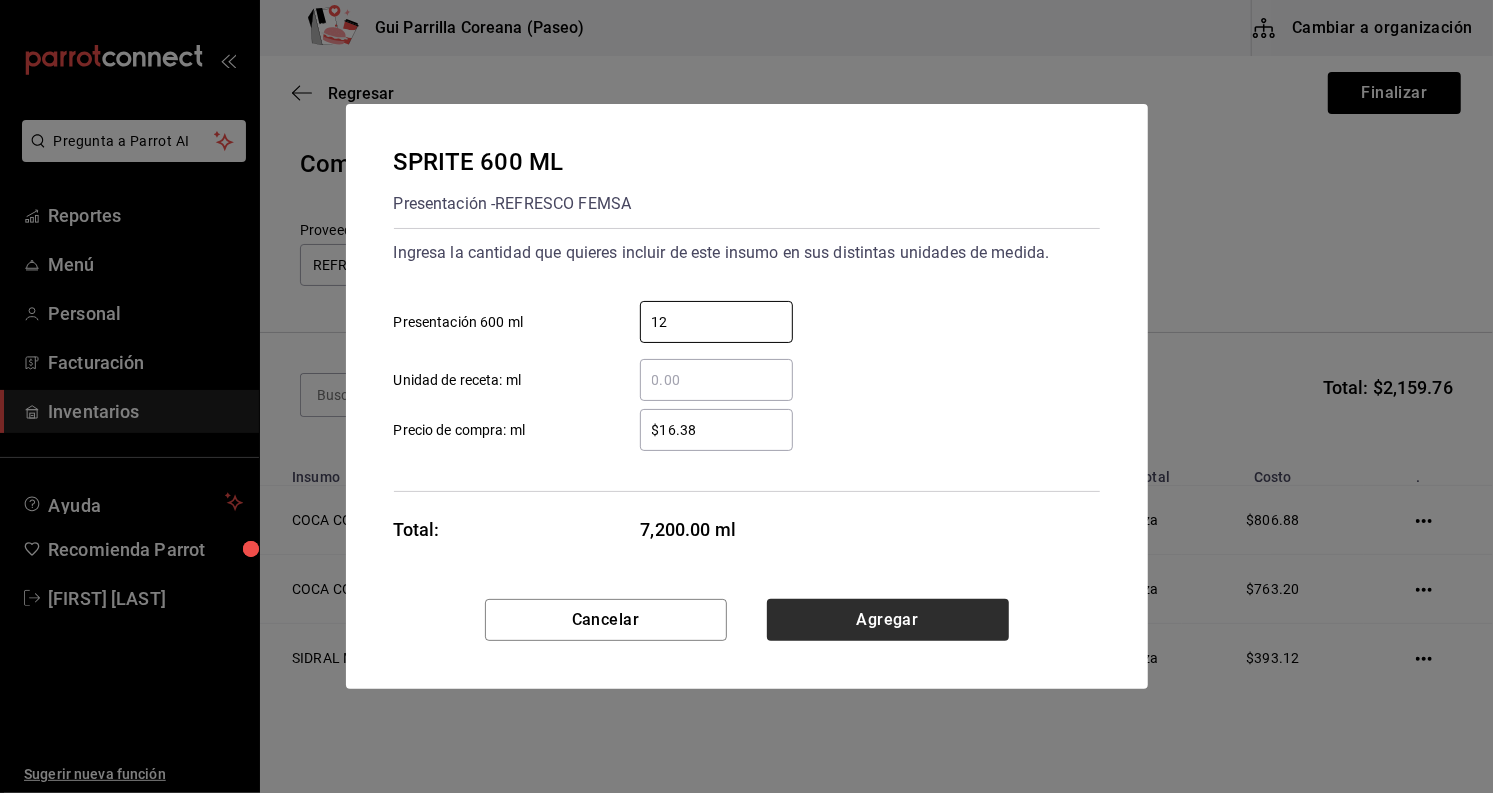 type on "12" 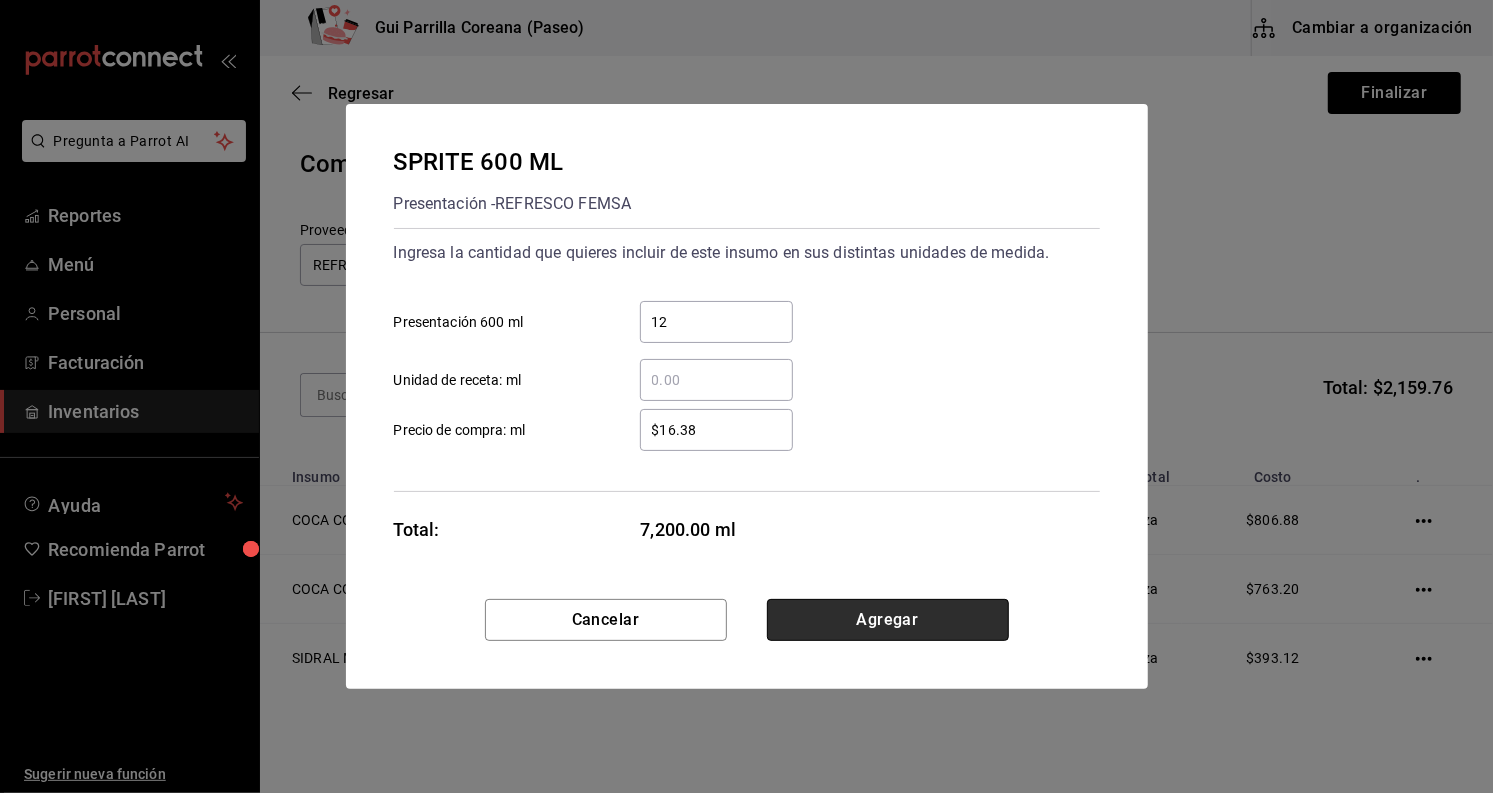 click on "Agregar" at bounding box center [888, 620] 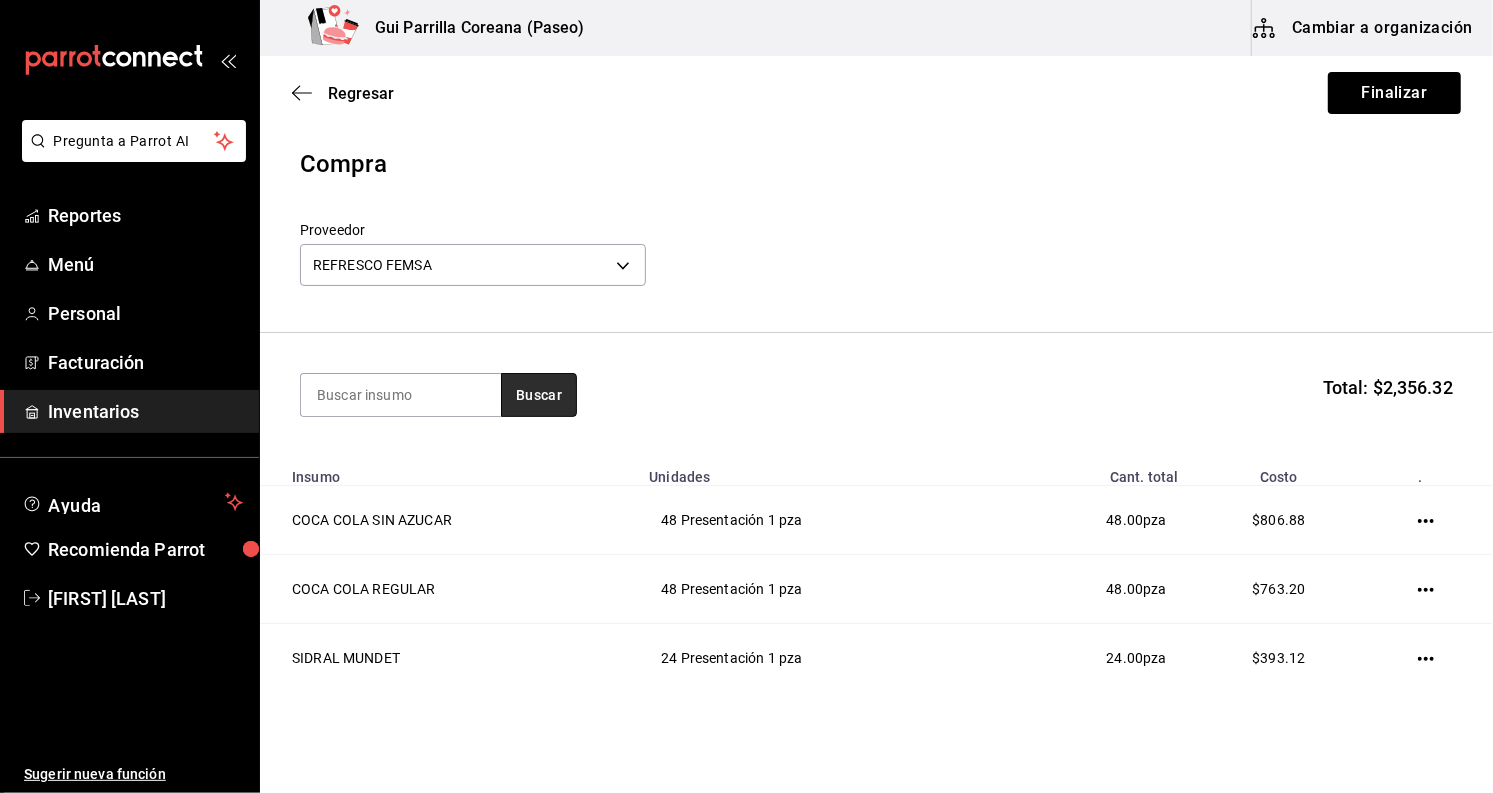 click on "Buscar" at bounding box center (539, 395) 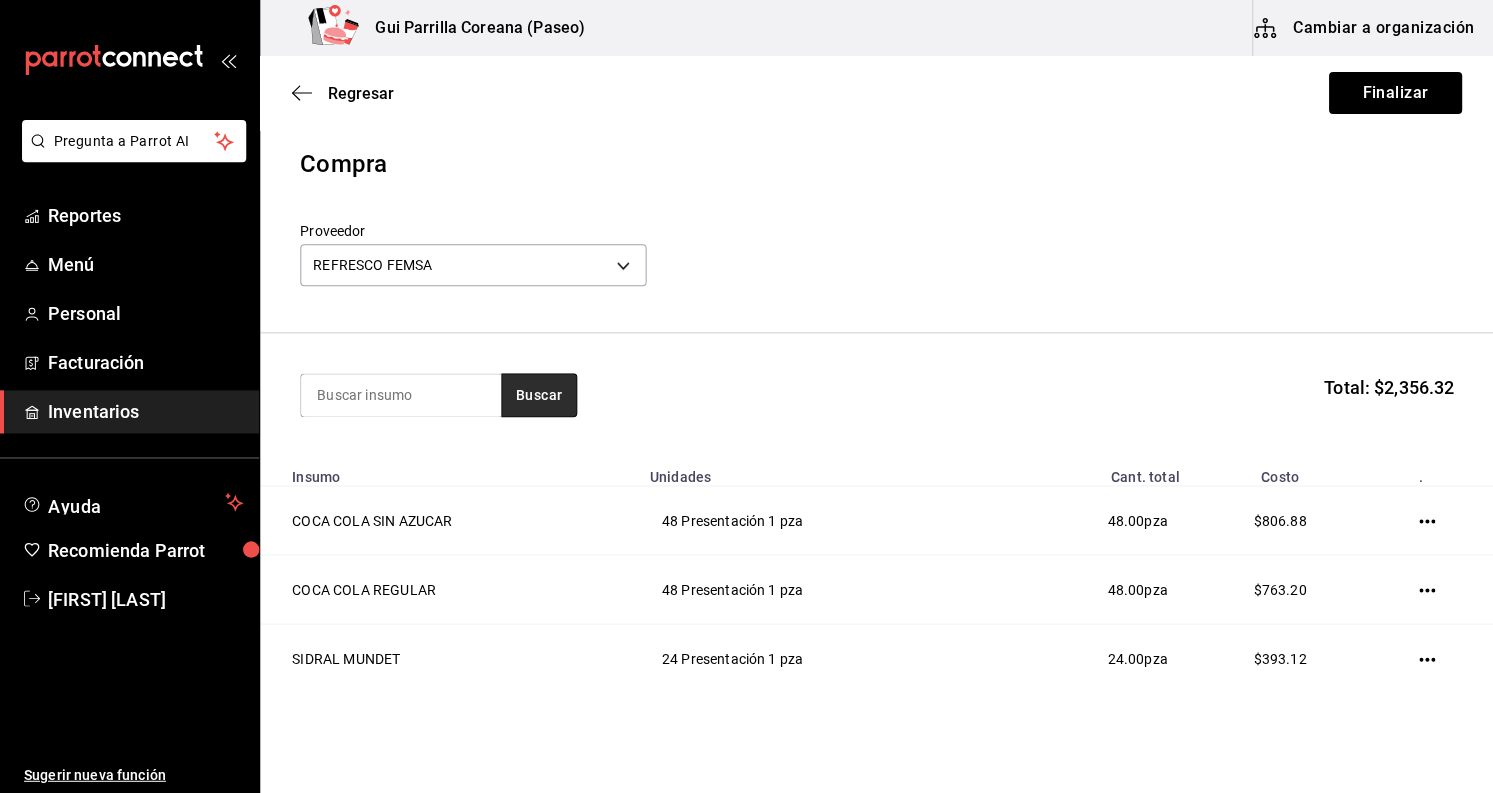 click on "Buscar" at bounding box center [539, 395] 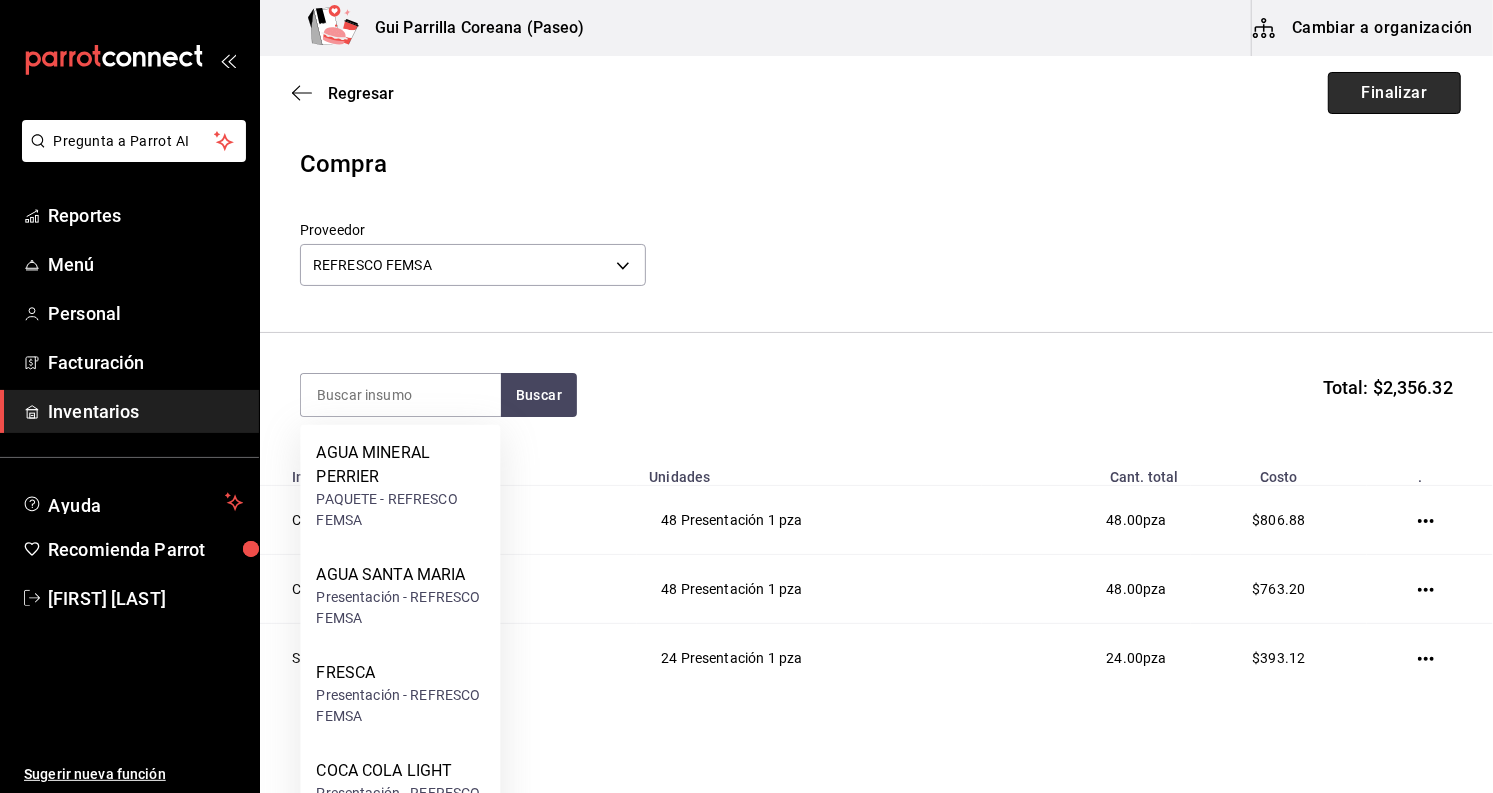 click on "Finalizar" at bounding box center (1394, 93) 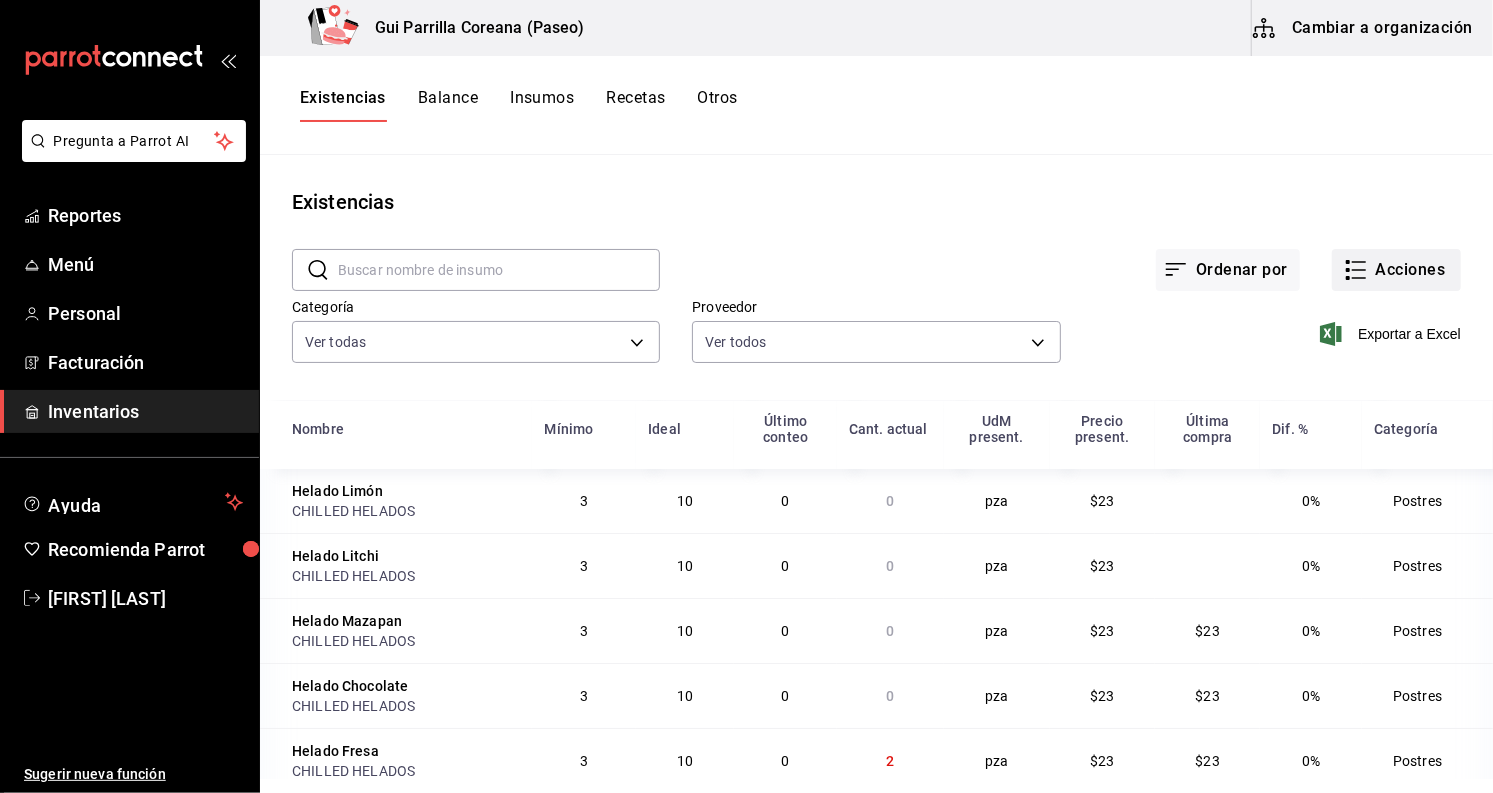 click 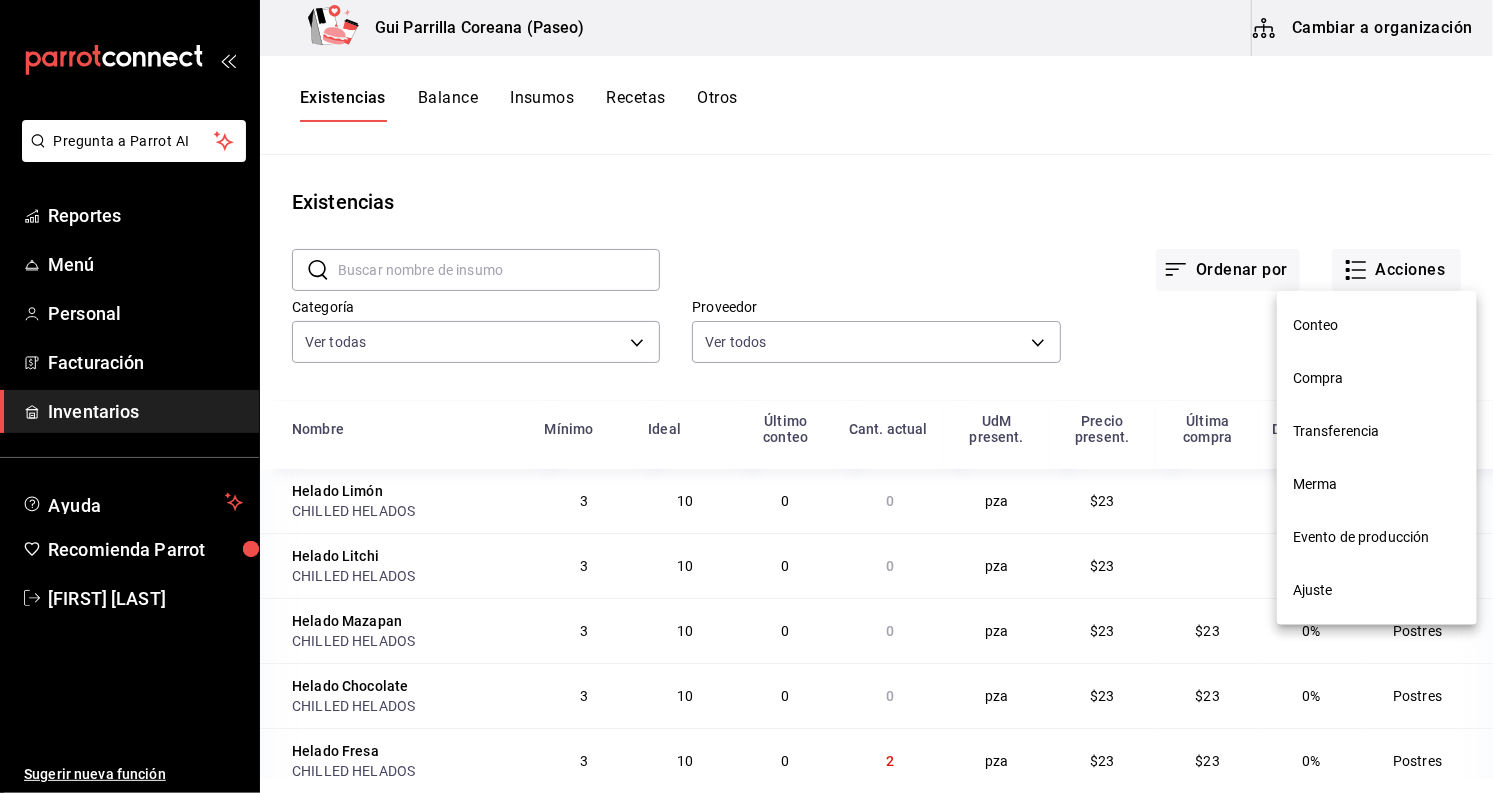 click on "Compra" at bounding box center (1377, 378) 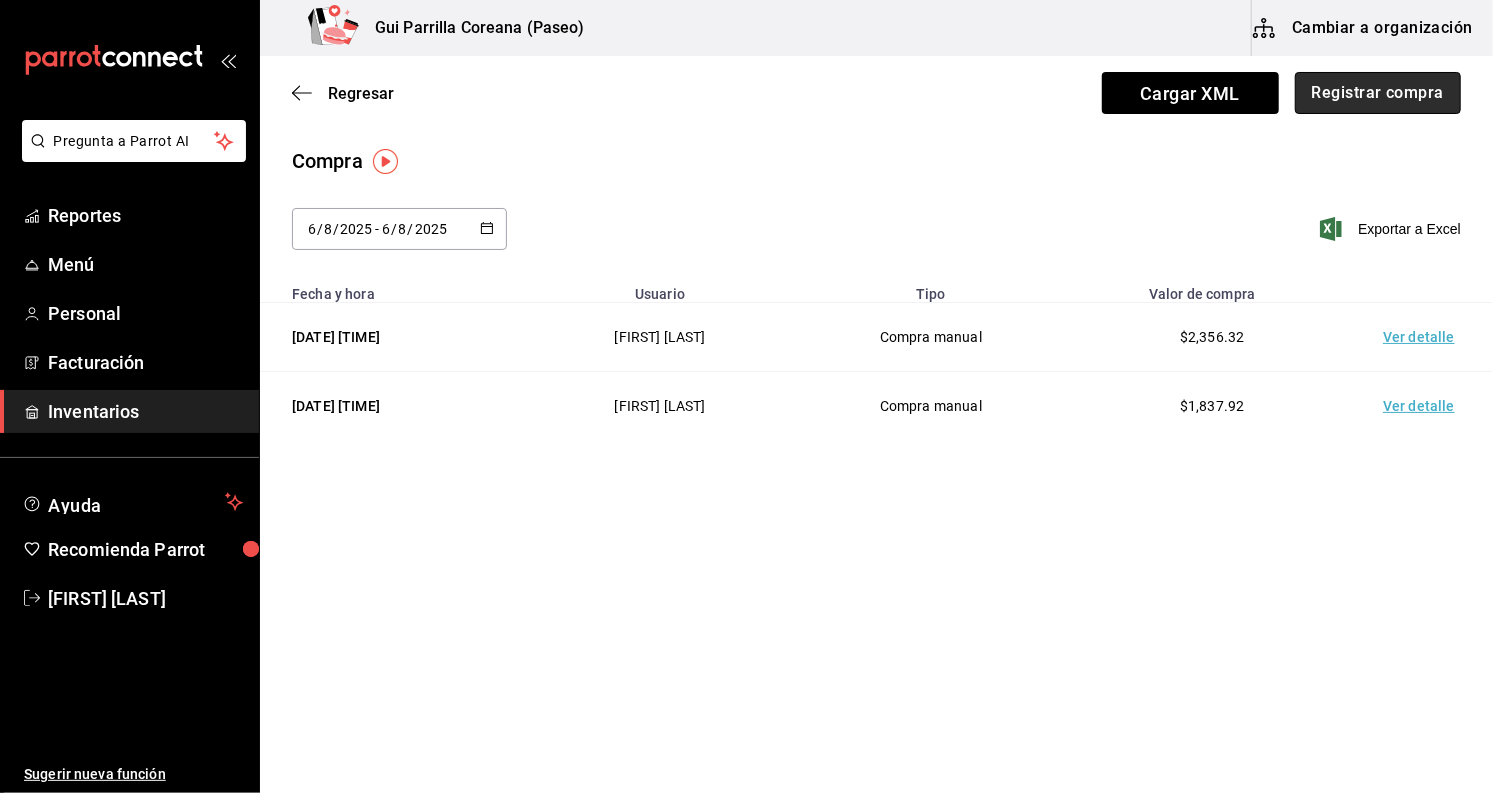 click on "Registrar compra" at bounding box center [1378, 93] 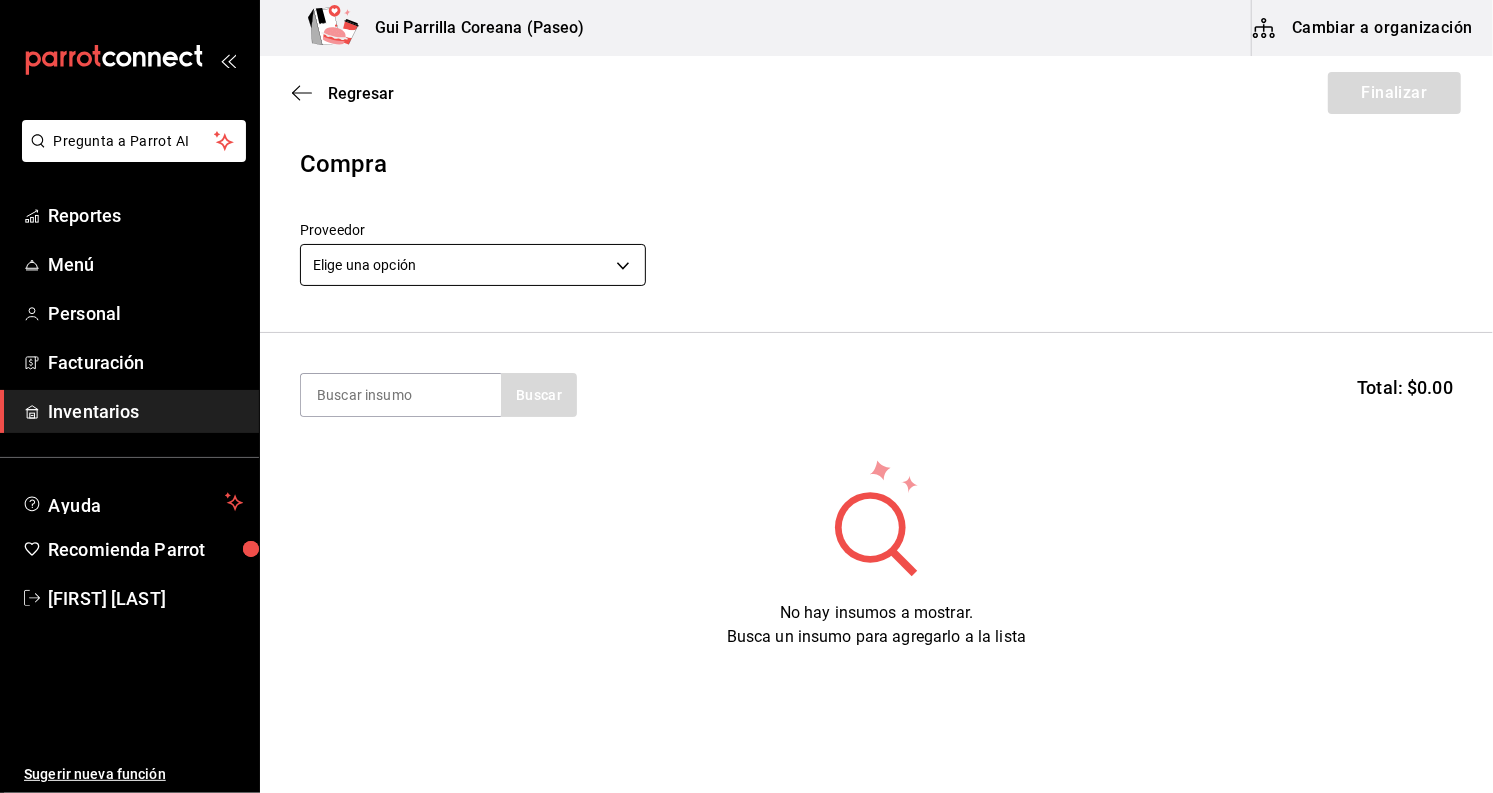 click on "Pregunta a Parrot AI Reportes   Menú   Personal   Facturación   Inventarios   Ayuda Recomienda Parrot   Laura Colomé   Sugerir nueva función   Gui Parrilla Coreana (Paseo) Cambiar a organización Regresar Finalizar Compra Proveedor Elige una opción default Buscar Total: $0.00 No hay insumos a mostrar. Busca un insumo para agregarlo a la lista GANA 1 MES GRATIS EN TU SUSCRIPCIÓN AQUÍ ¿Recuerdas cómo empezó tu restaurante?
Hoy puedes ayudar a un colega a tener el mismo cambio que tú viviste.
Recomienda Parrot directamente desde tu Portal Administrador.
Es fácil y rápido.
🎁 Por cada restaurante que se una, ganas 1 mes gratis. Ver video tutorial Ir a video Pregunta a Parrot AI Reportes   Menú   Personal   Facturación   Inventarios   Ayuda Recomienda Parrot   Laura Colomé   Sugerir nueva función   Editar Eliminar Visitar centro de ayuda (81) 2046 6363 soporte@parrotsoftware.io Visitar centro de ayuda (81) 2046 6363 soporte@parrotsoftware.io" at bounding box center [746, 340] 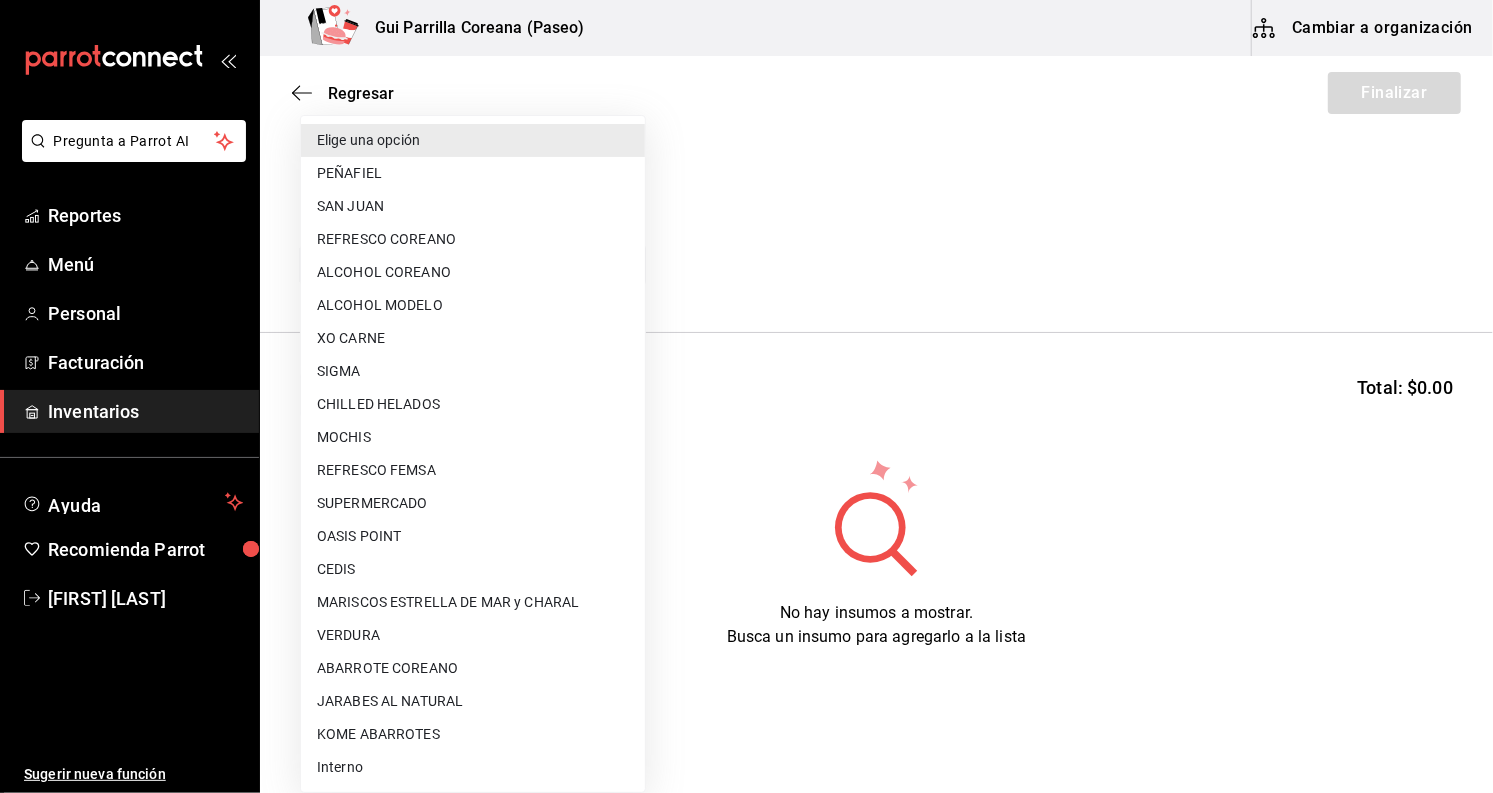 click on "REFRESCO COREANO" at bounding box center (473, 239) 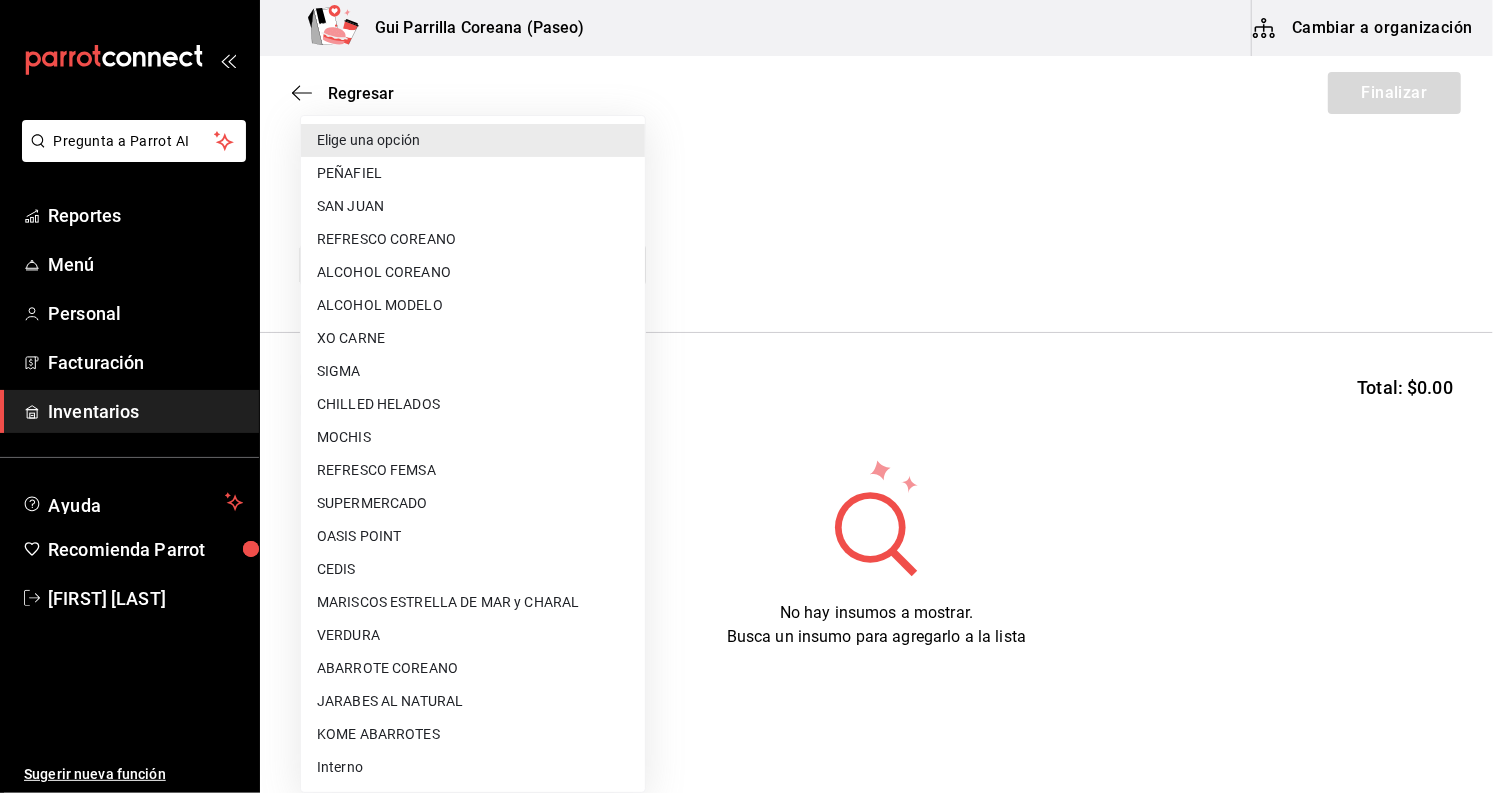 type on "d5665645-aa16-4a15-ac38-7f7d05d62664" 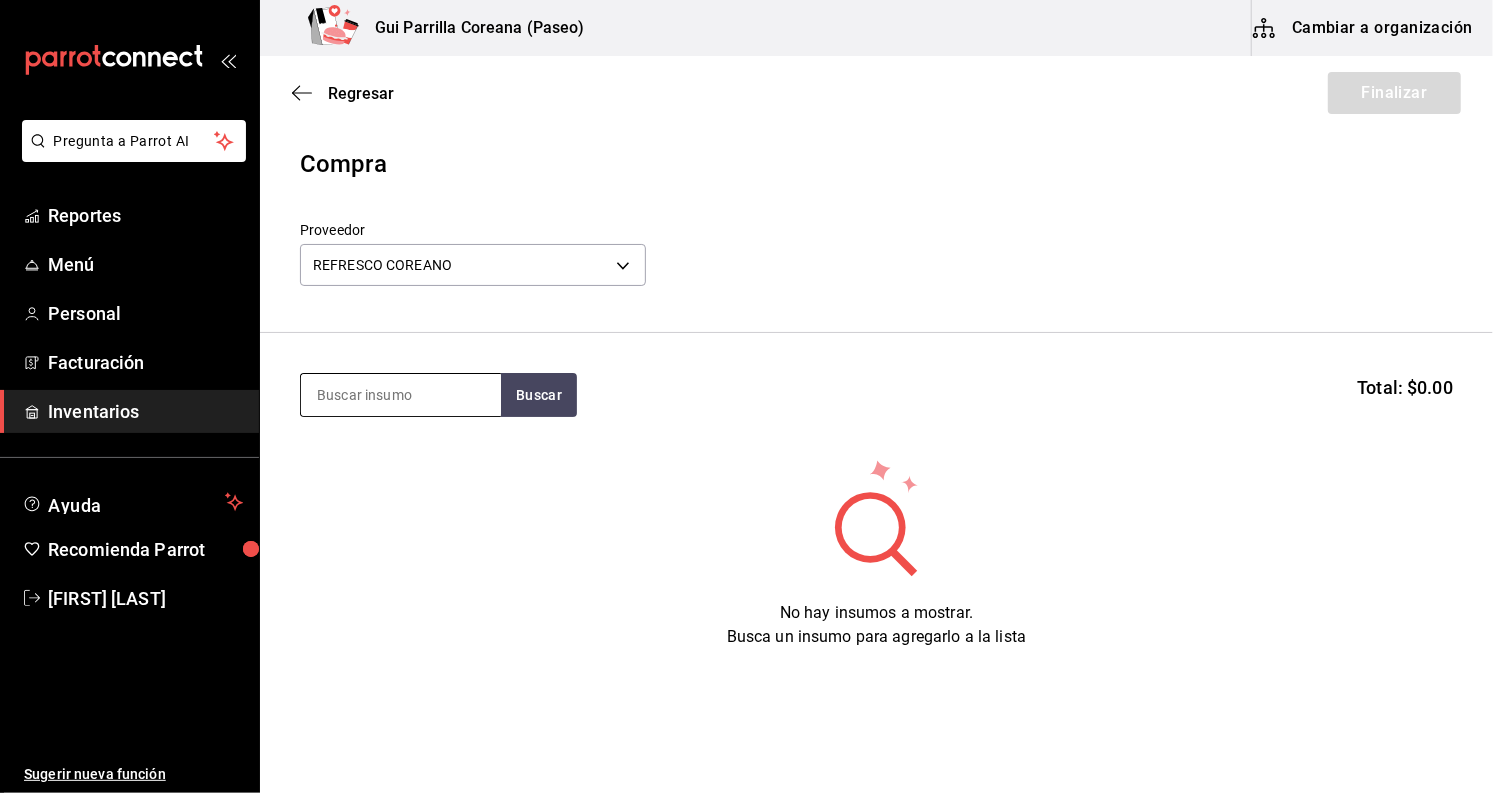 click at bounding box center (401, 395) 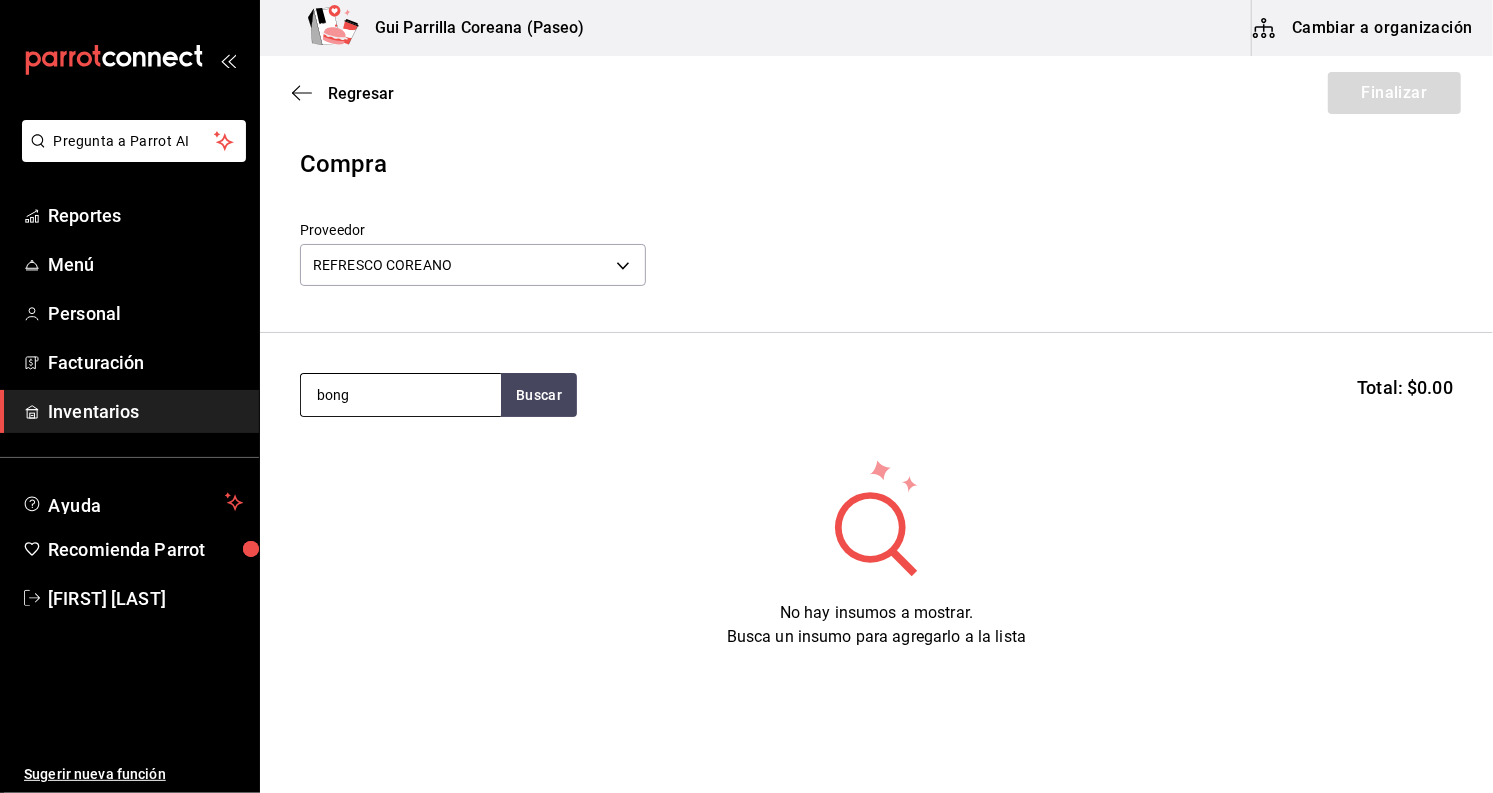 type on "bong" 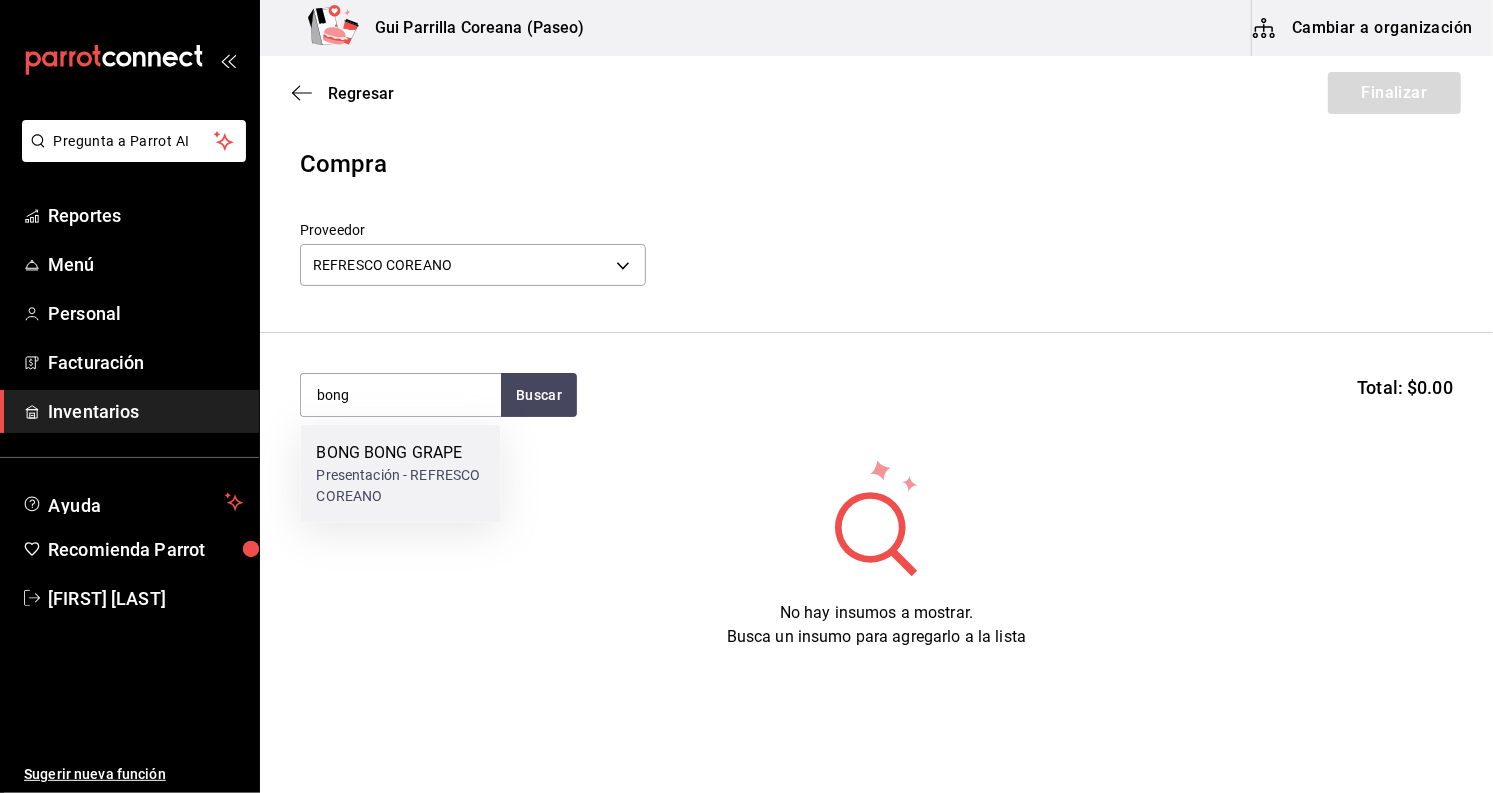 click on "BONG BONG GRAPE" at bounding box center (400, 453) 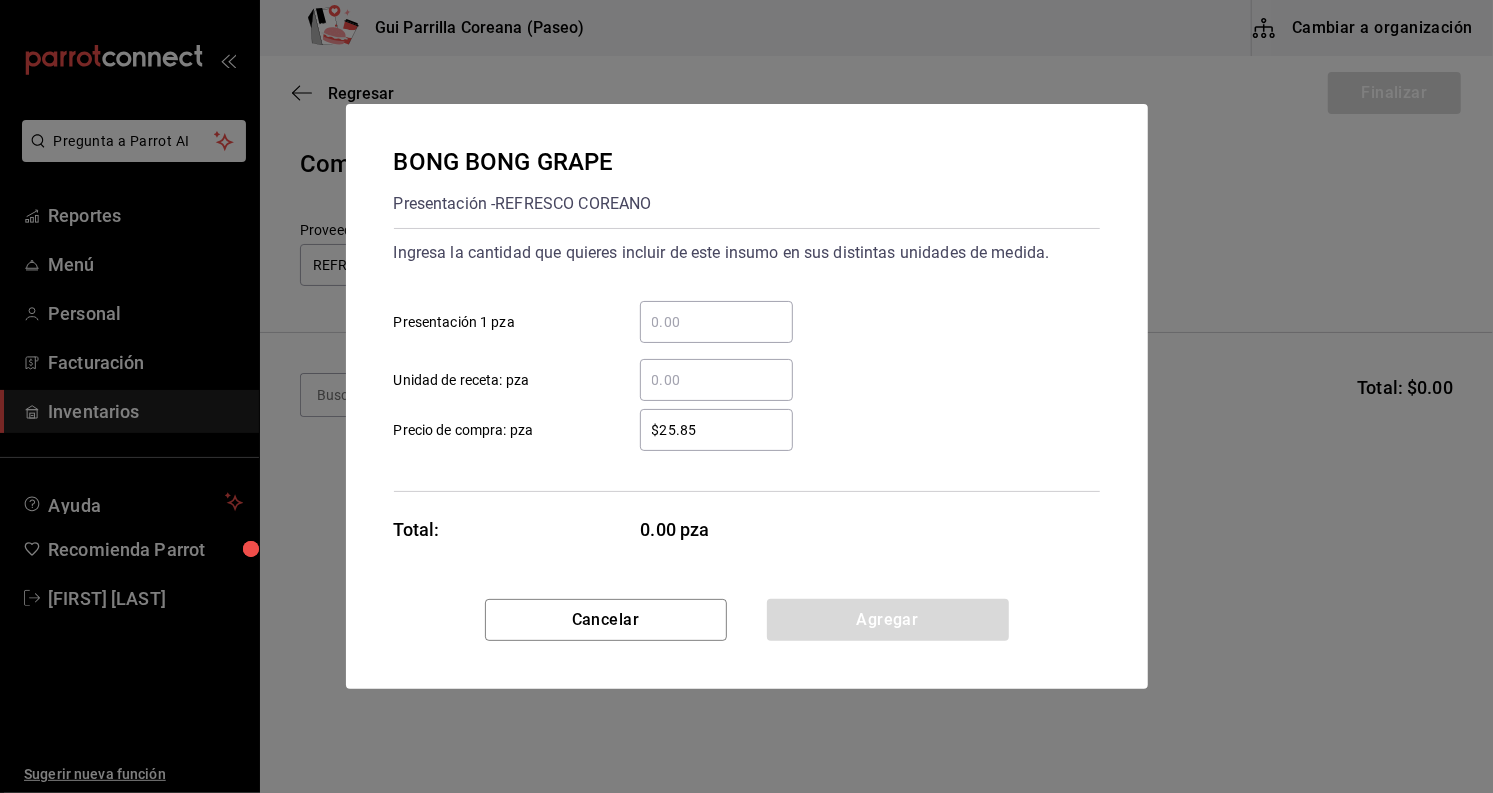 click on "​ Presentación 1 pza" at bounding box center (716, 322) 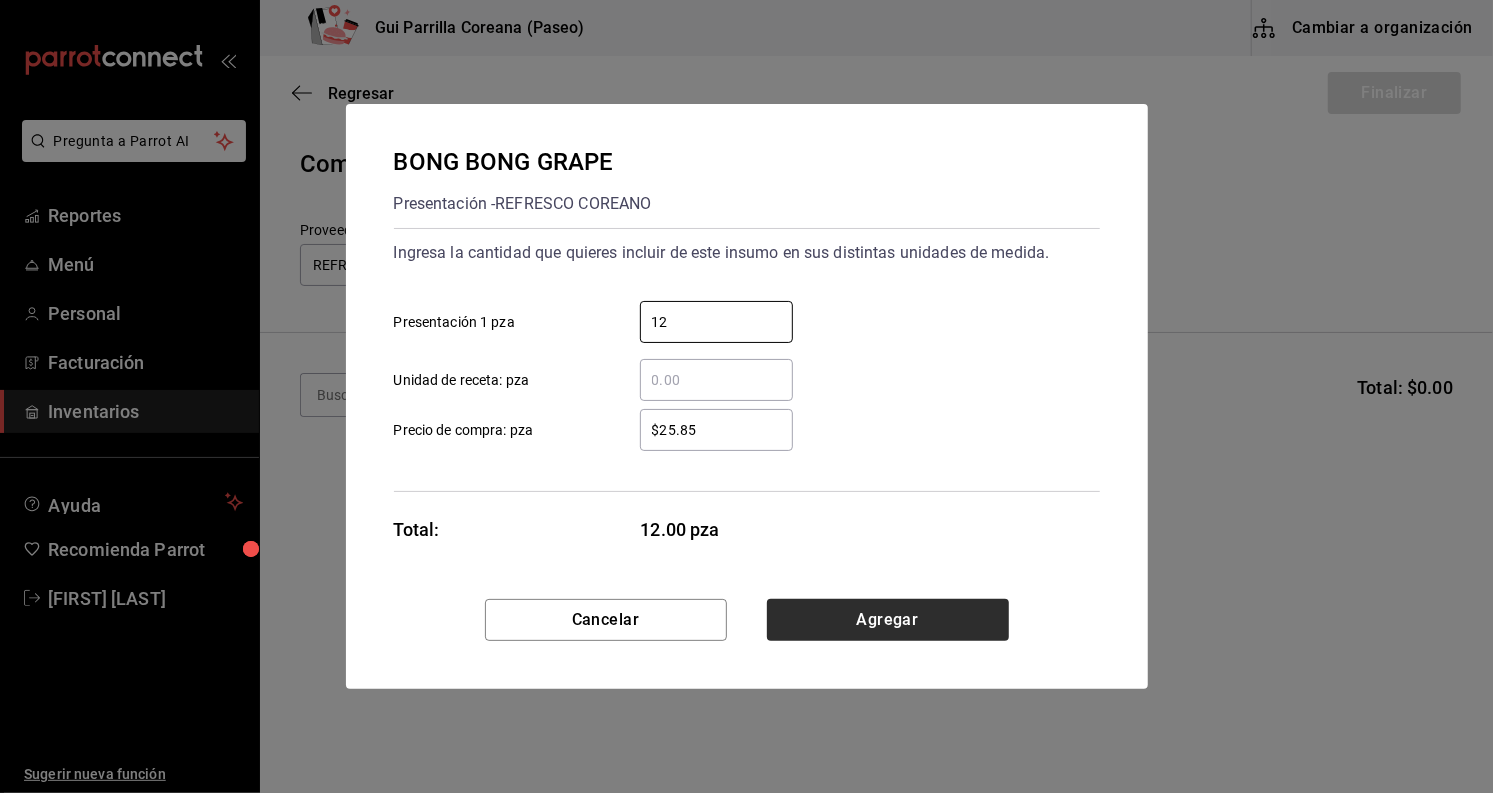 type on "12" 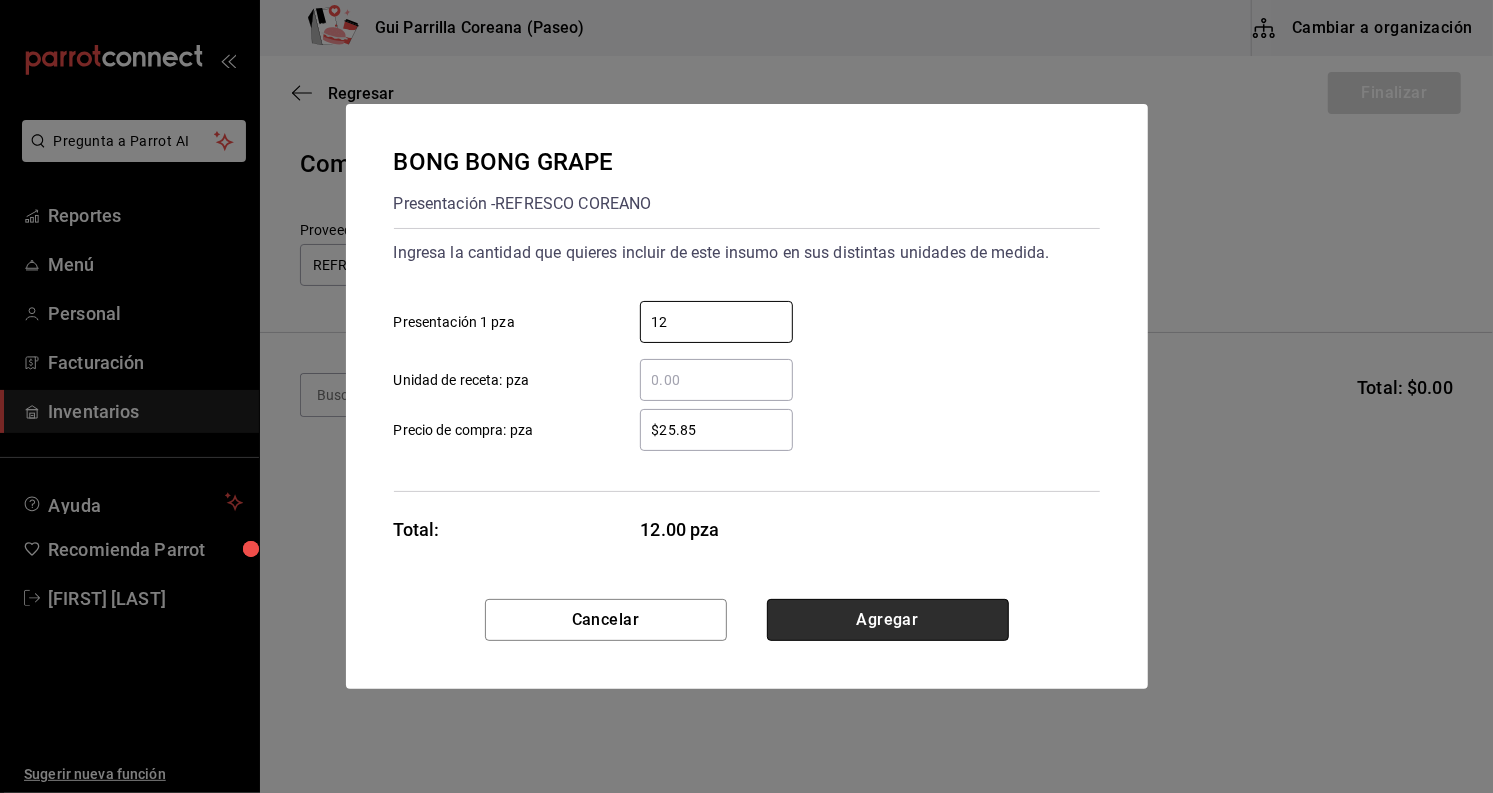 click on "Agregar" at bounding box center (888, 620) 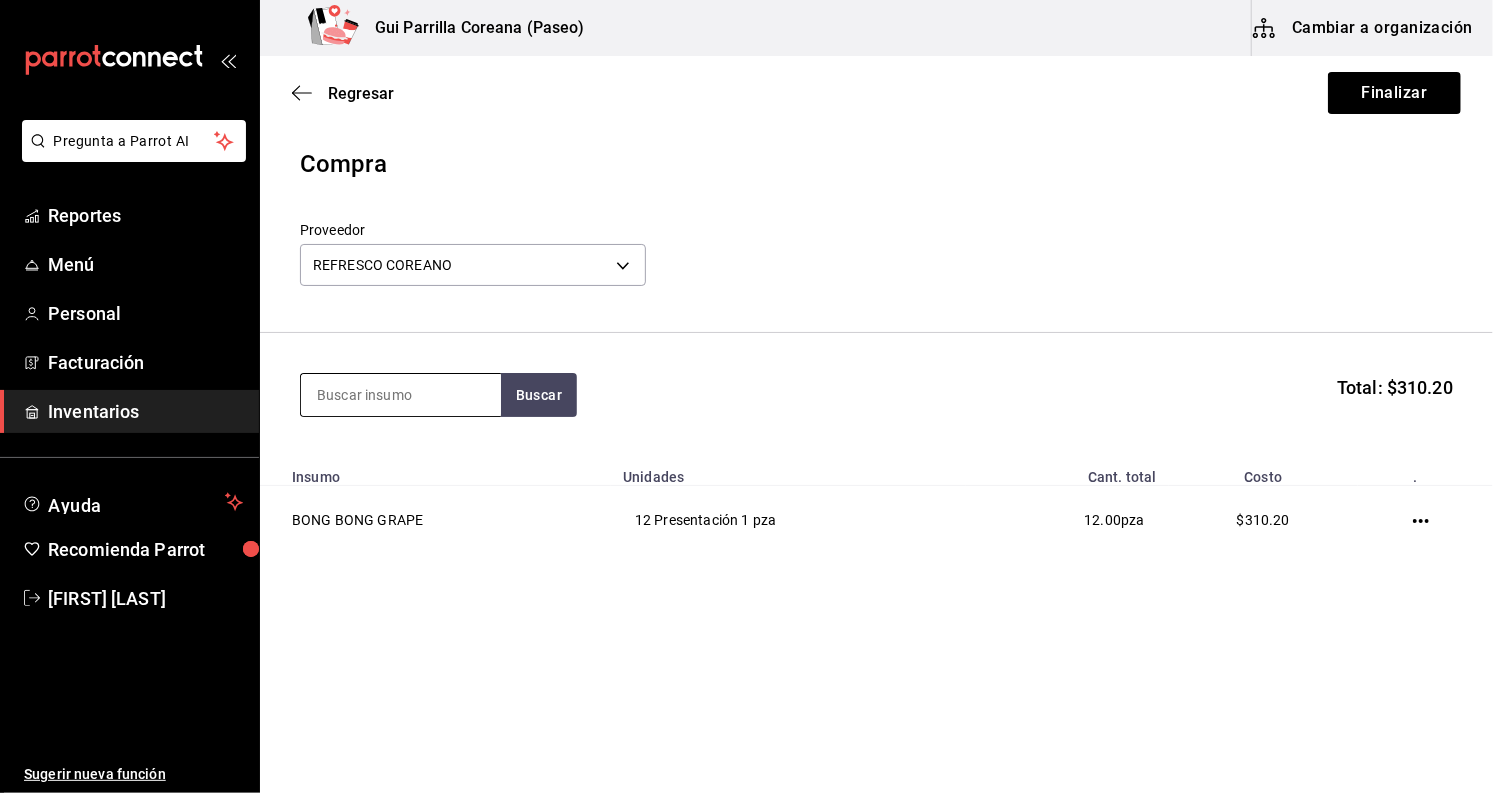 click at bounding box center [401, 395] 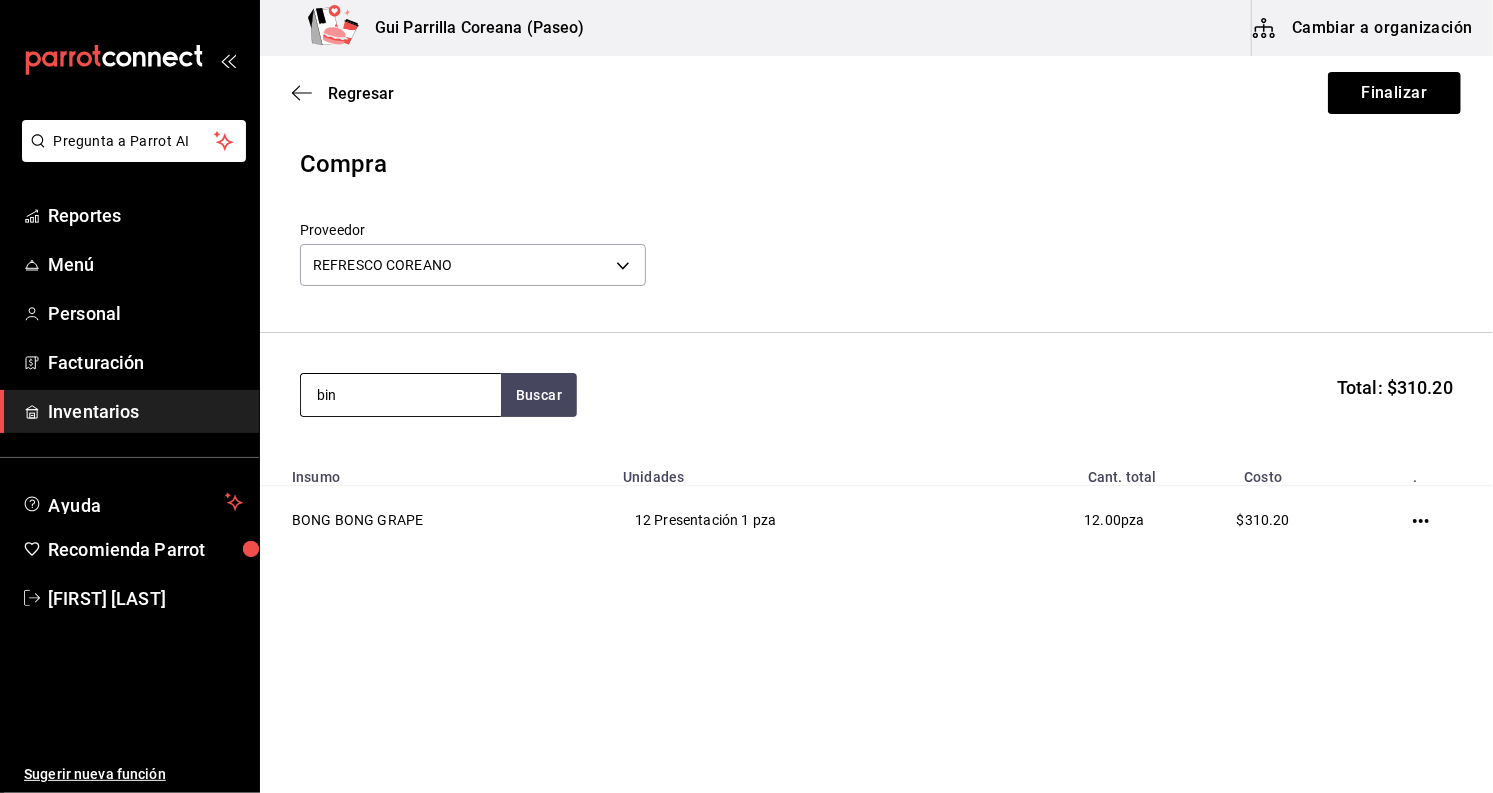 type on "bin" 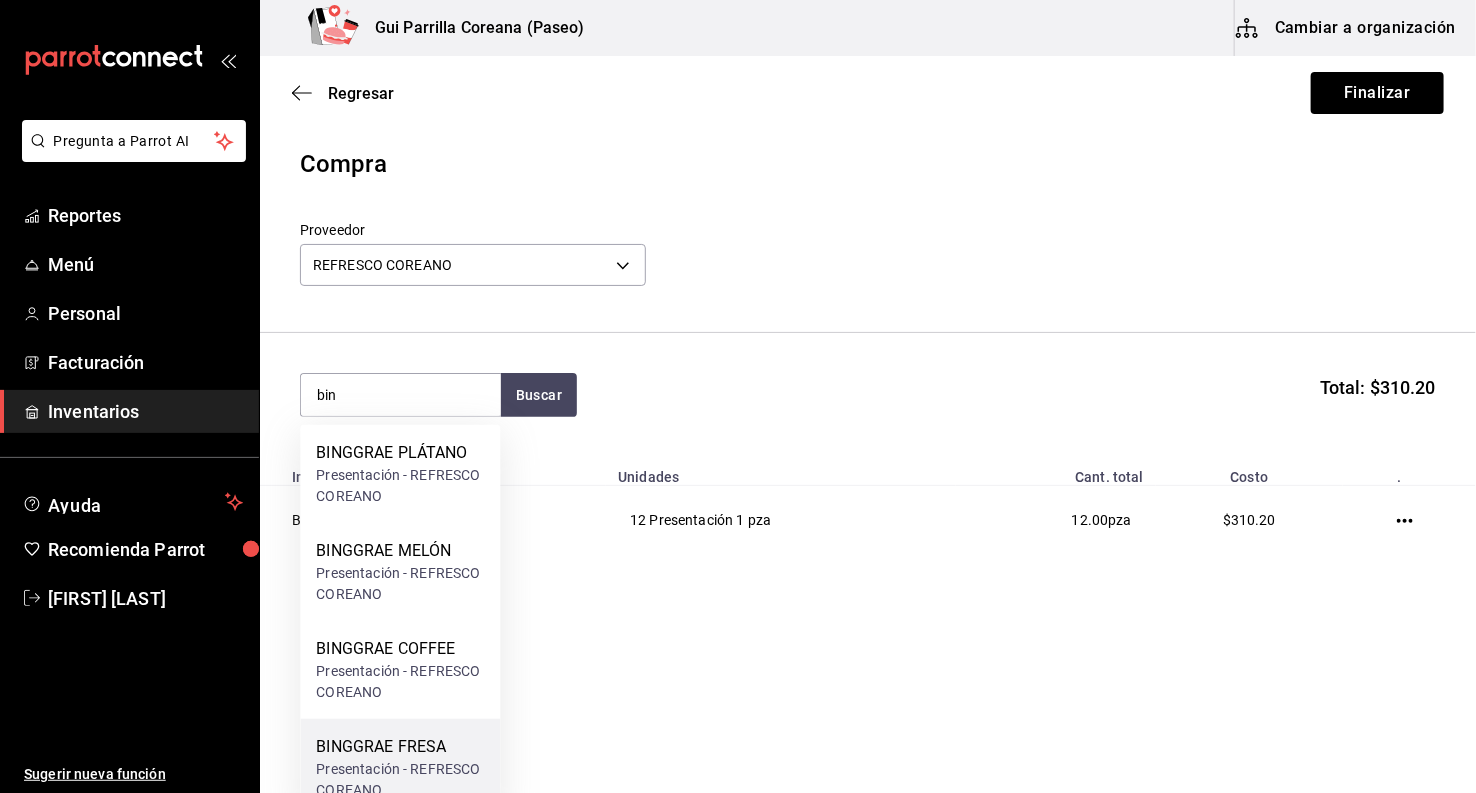 click on "BINGGRAE FRESA" at bounding box center [400, 747] 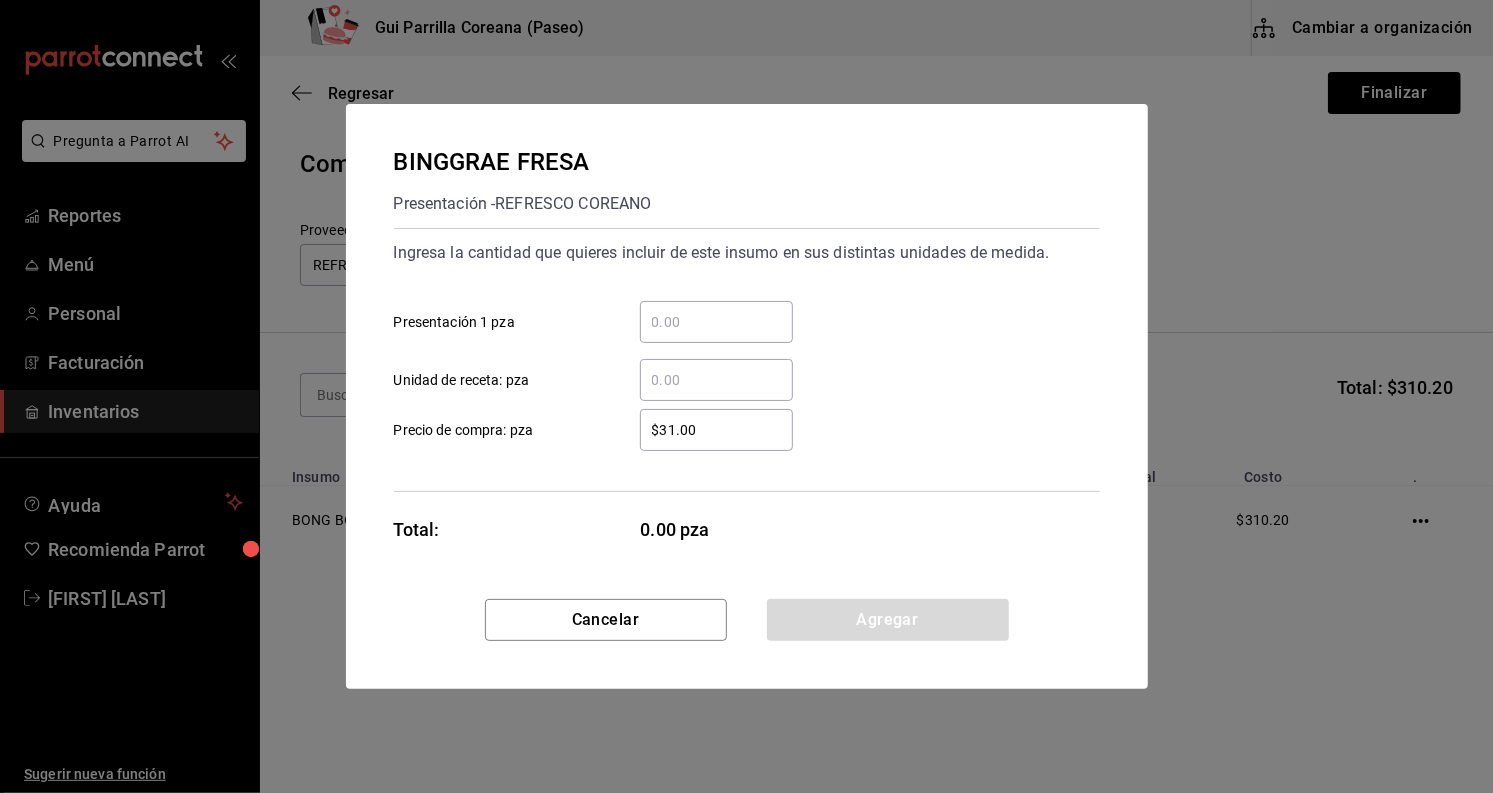 click on "​ Presentación 1 pza" at bounding box center [716, 322] 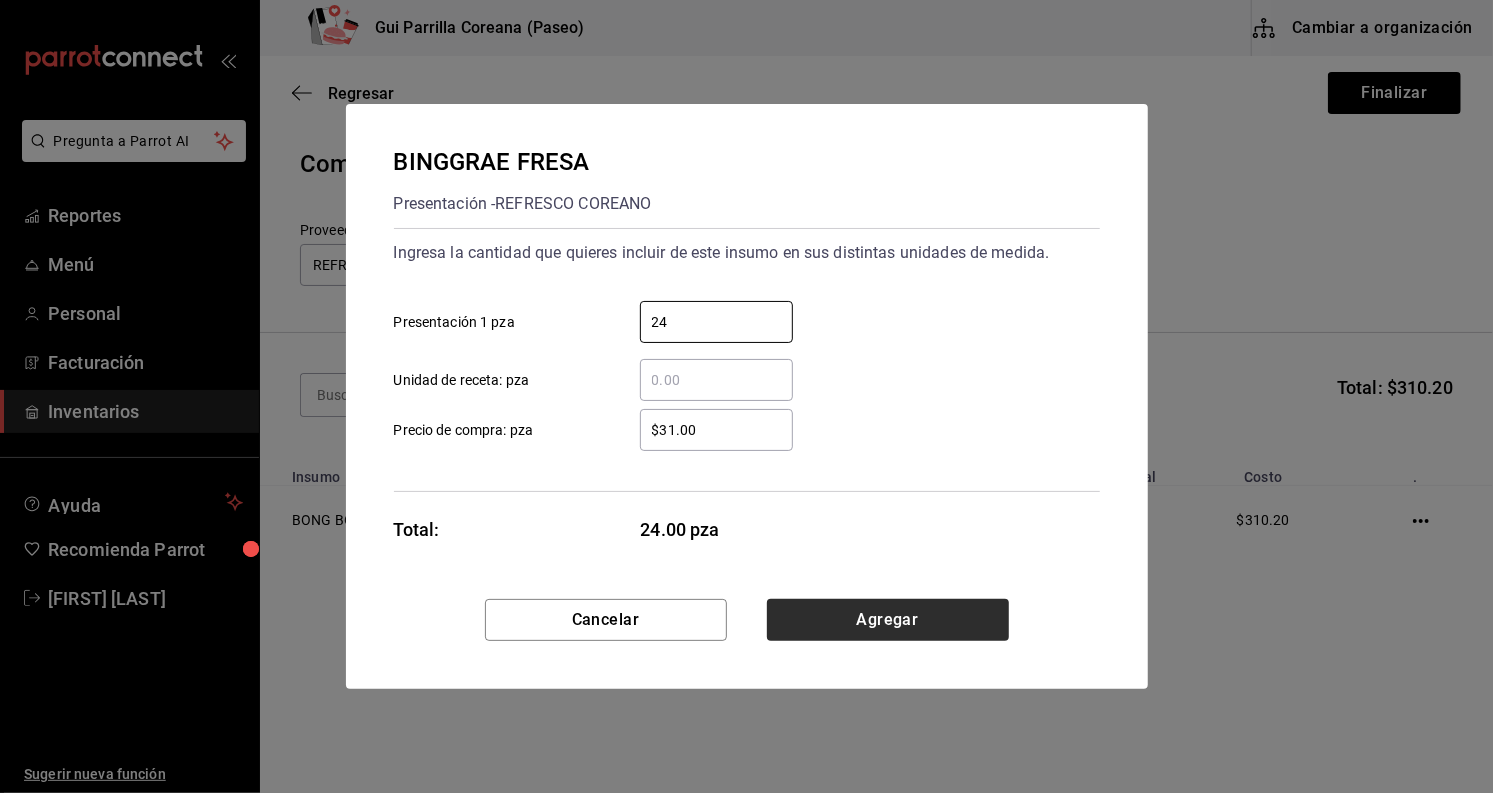 type on "24" 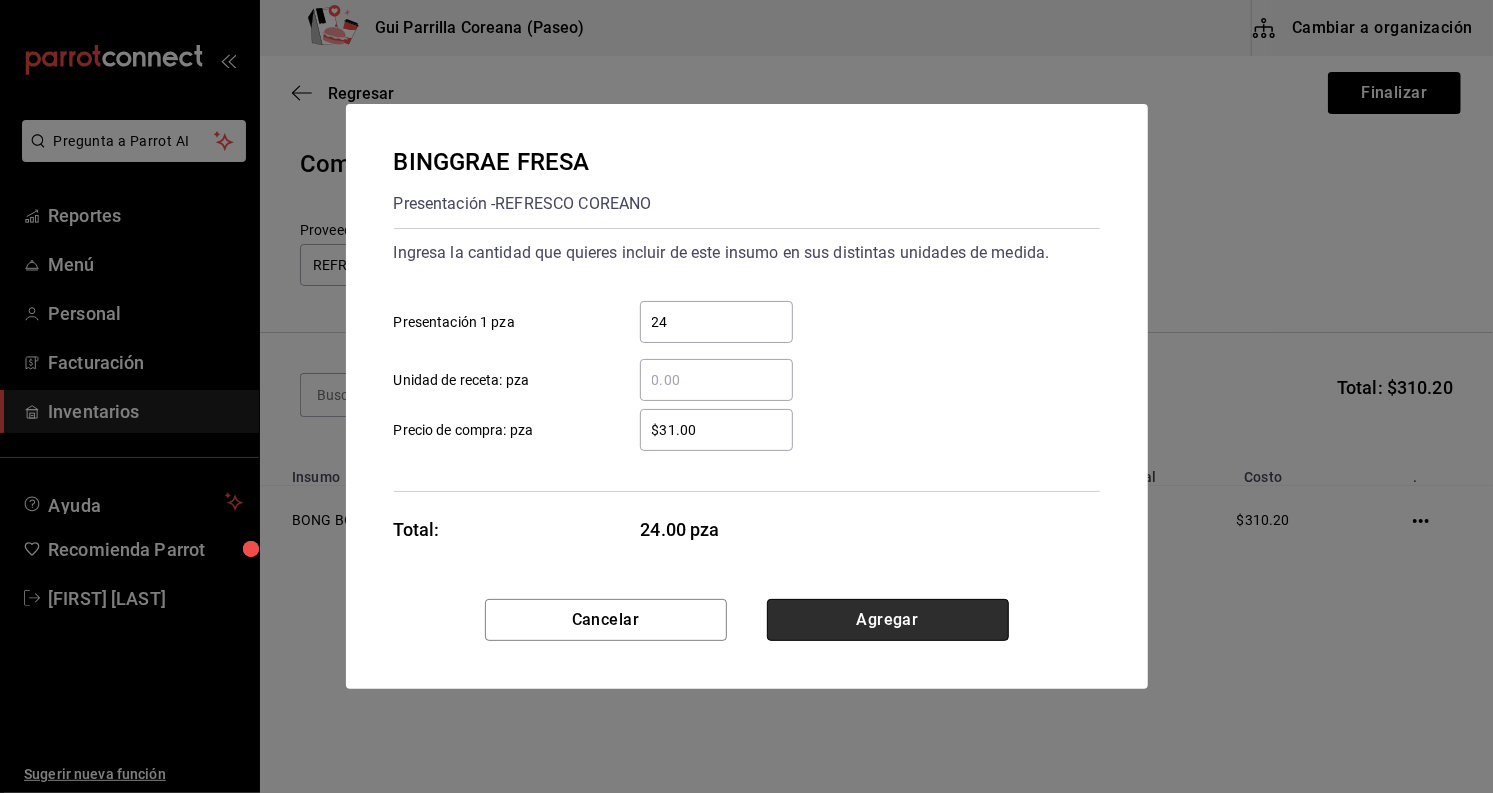 click on "Agregar" at bounding box center (888, 620) 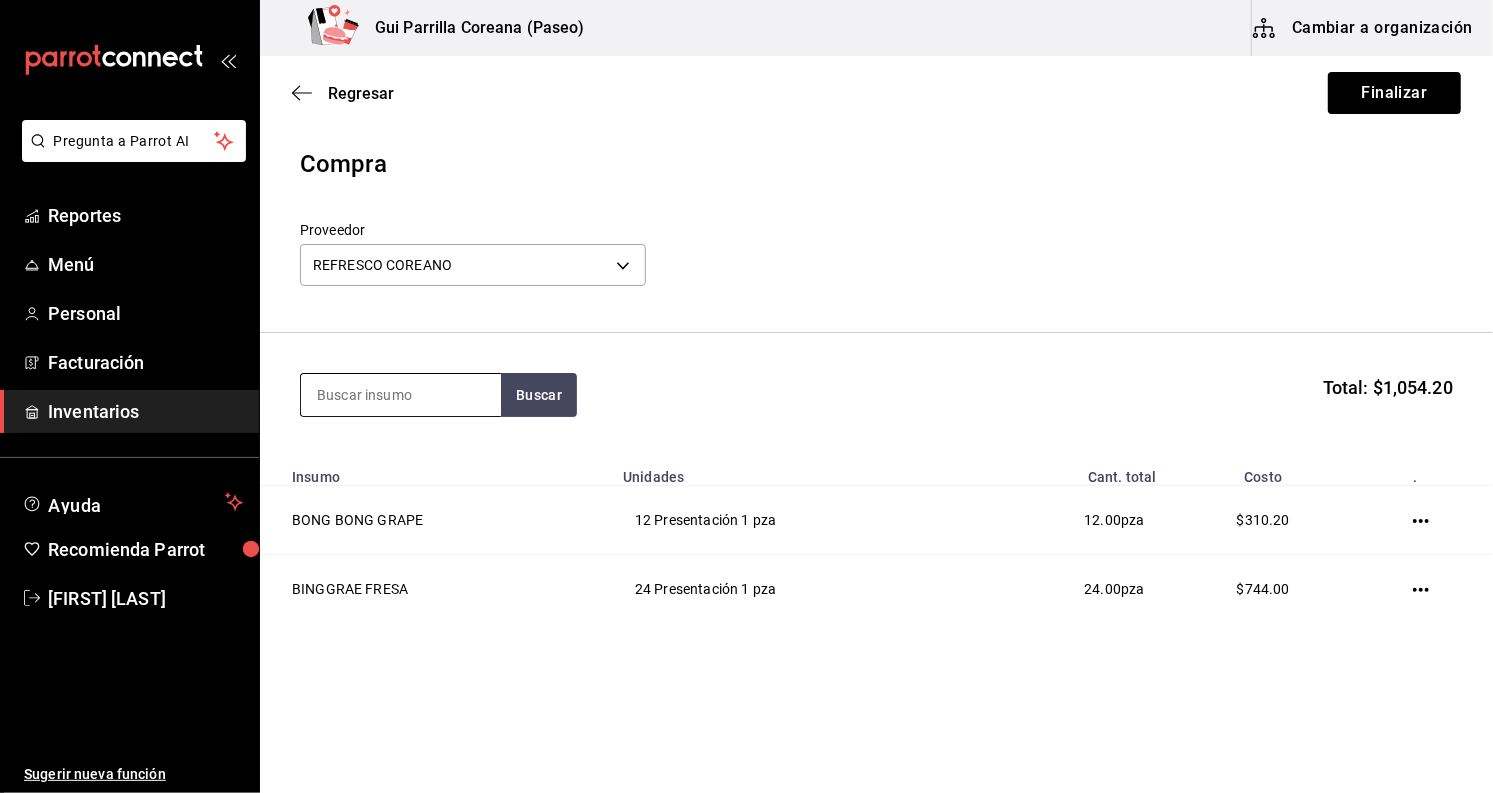 click at bounding box center [401, 395] 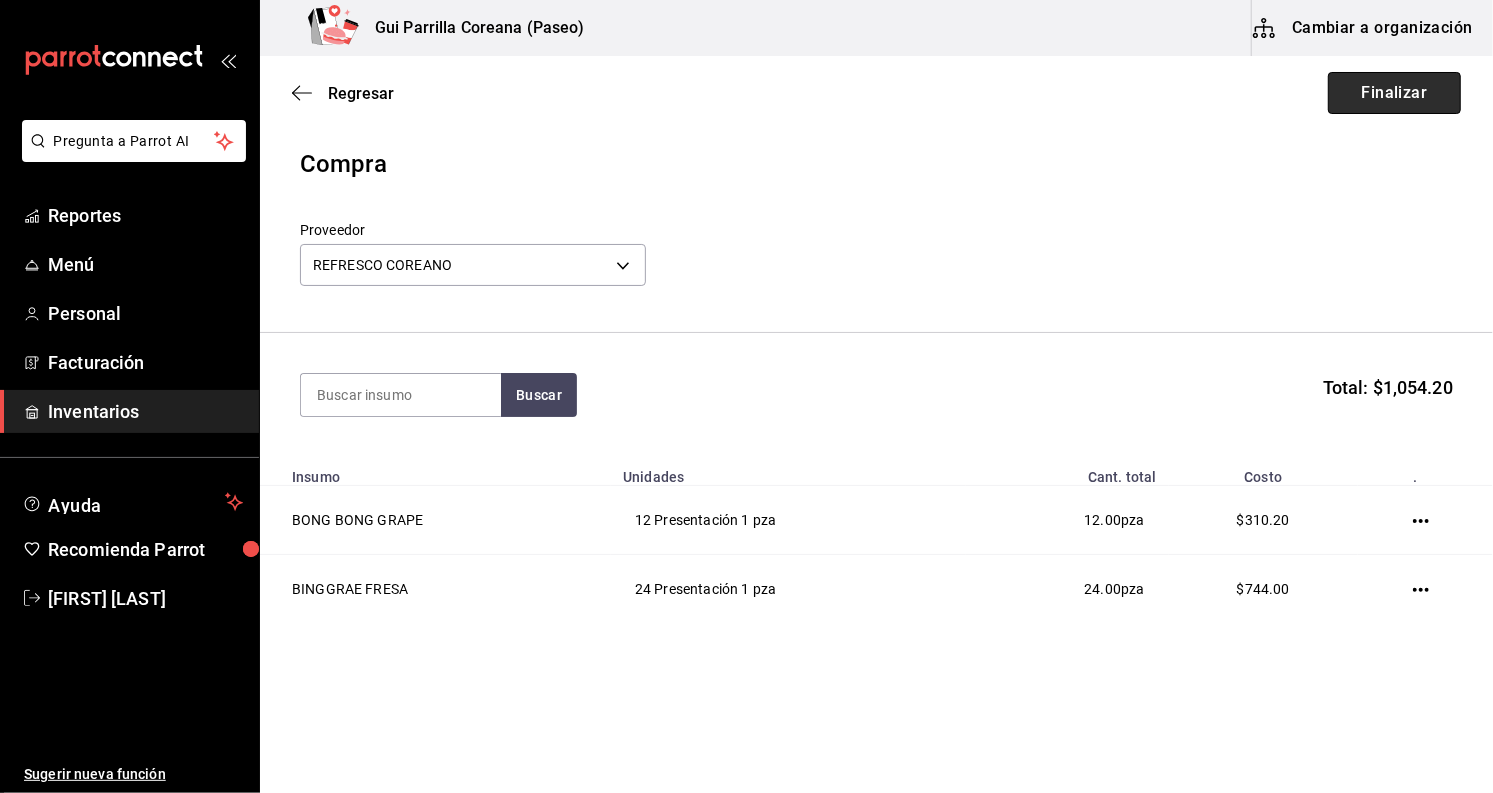 click on "Finalizar" at bounding box center [1394, 93] 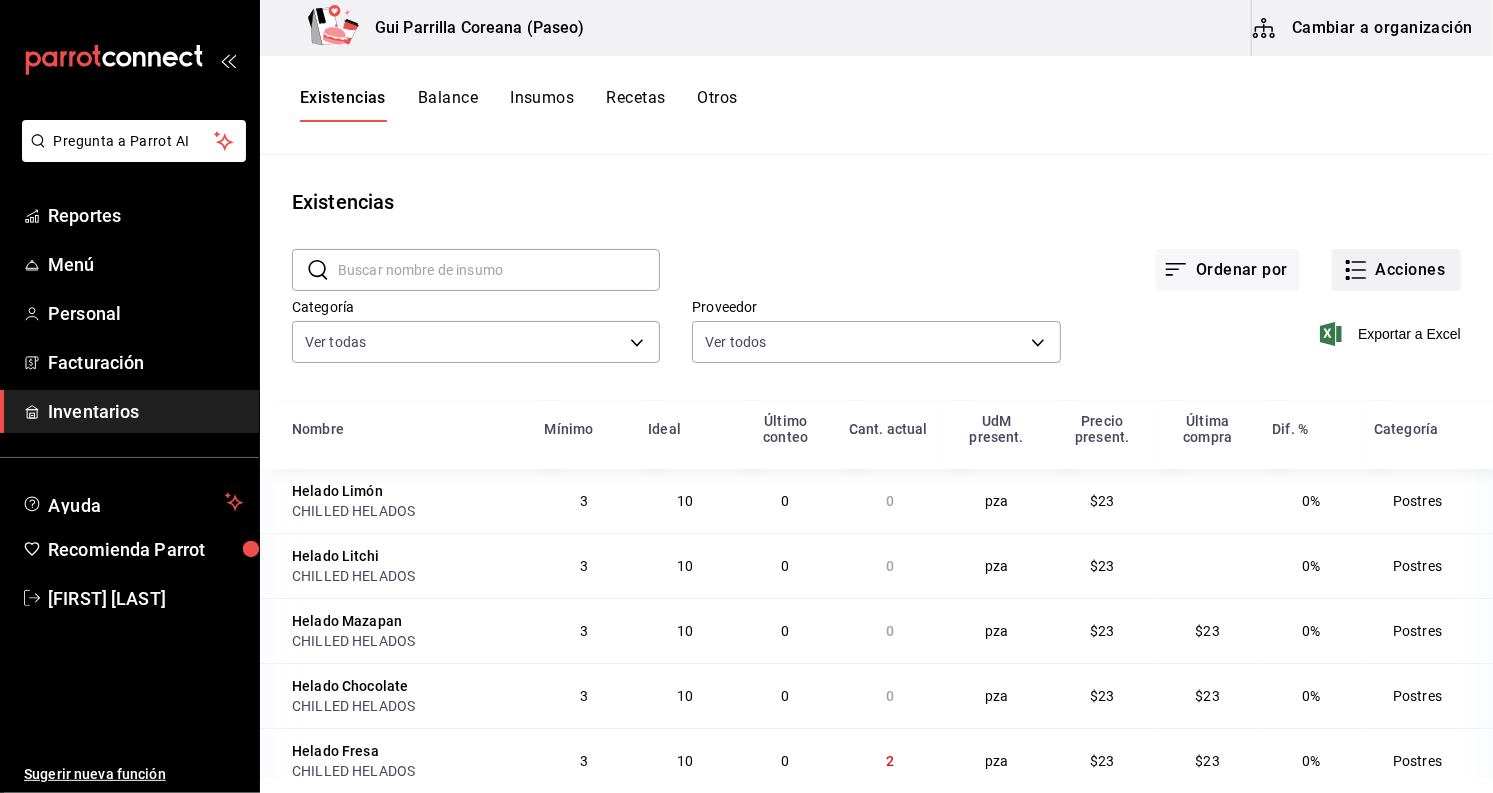 click on "Acciones" at bounding box center [1396, 270] 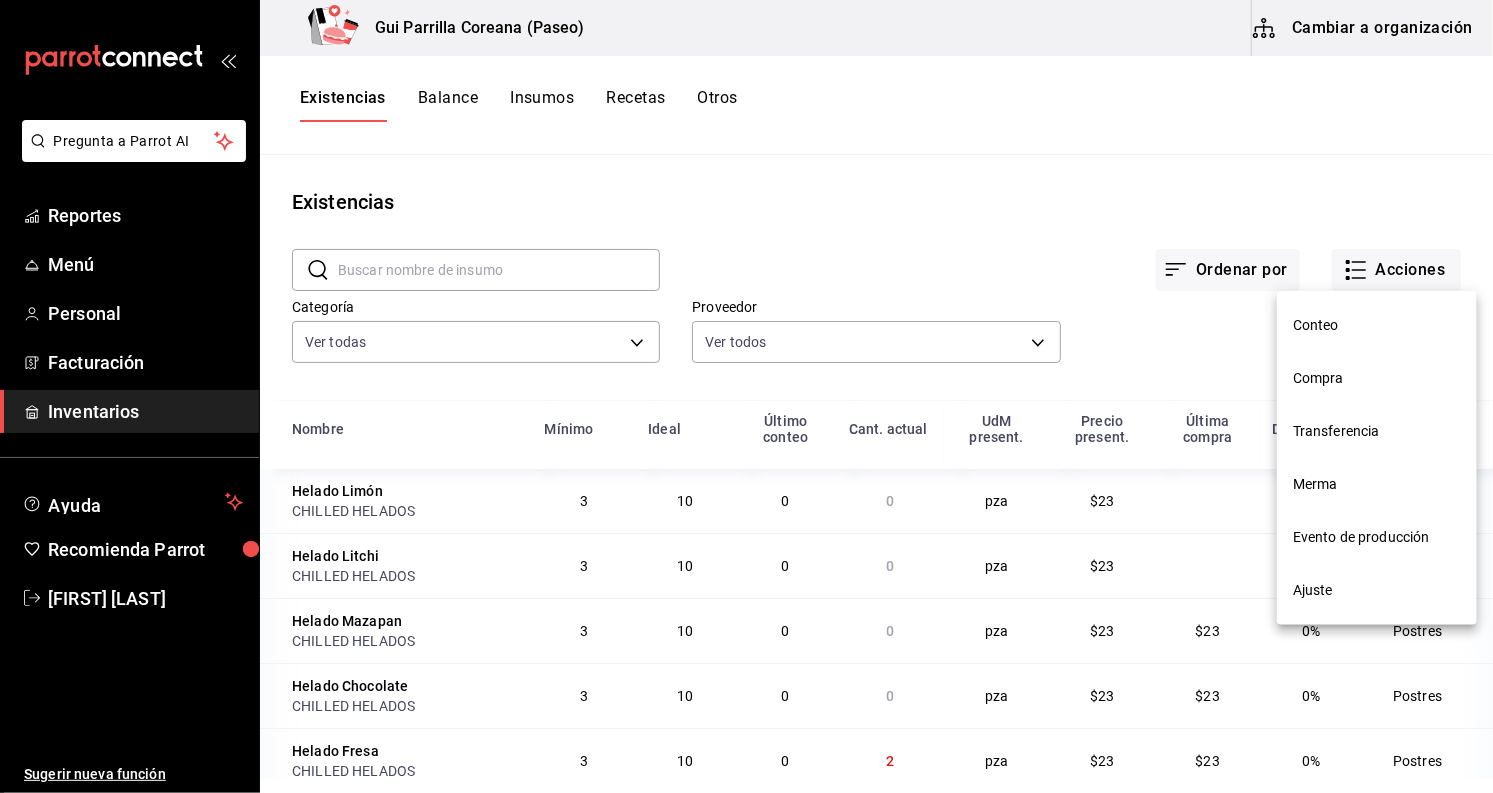 click on "Compra" at bounding box center [1377, 378] 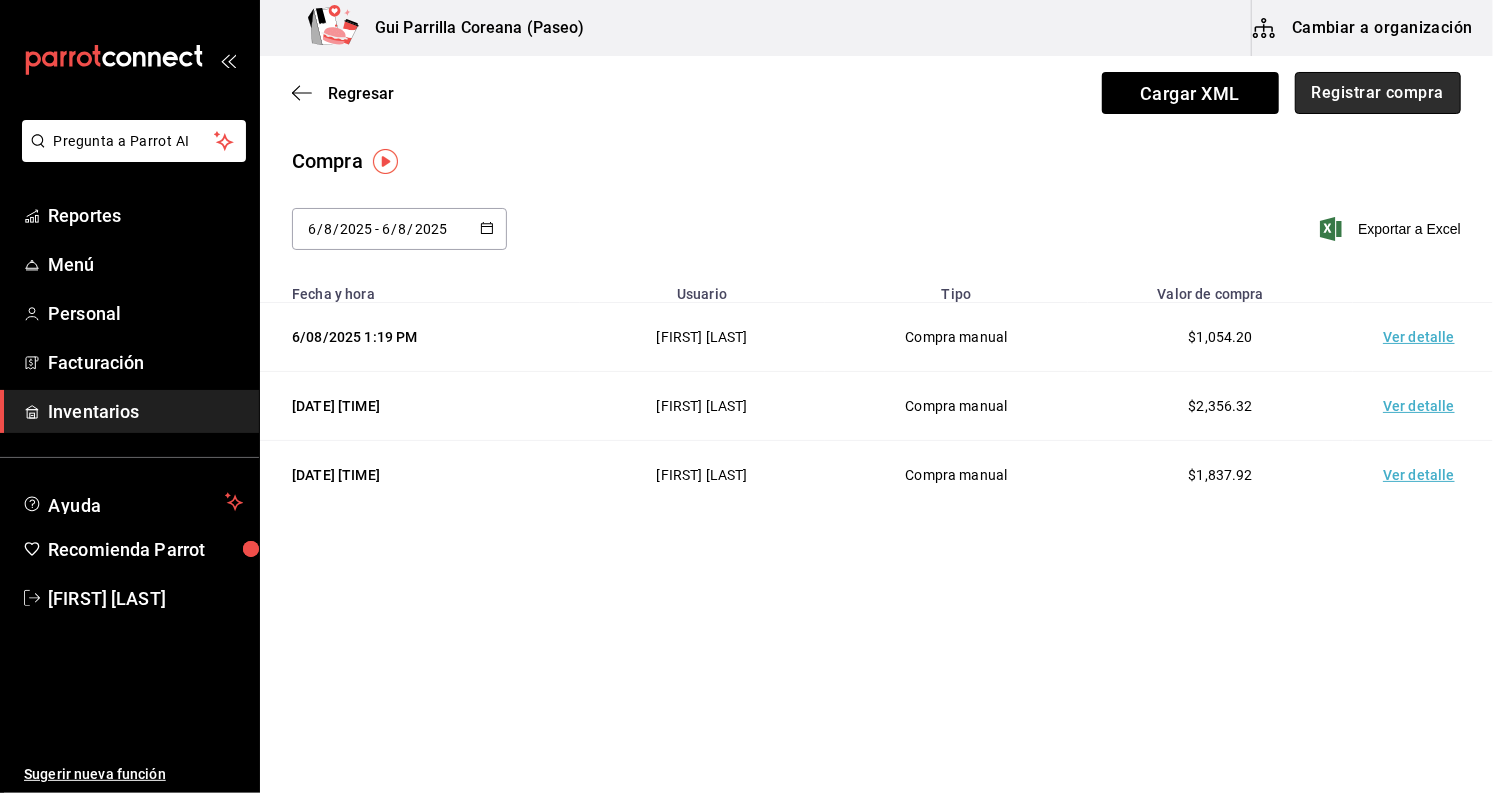 click on "Registrar compra" at bounding box center (1378, 93) 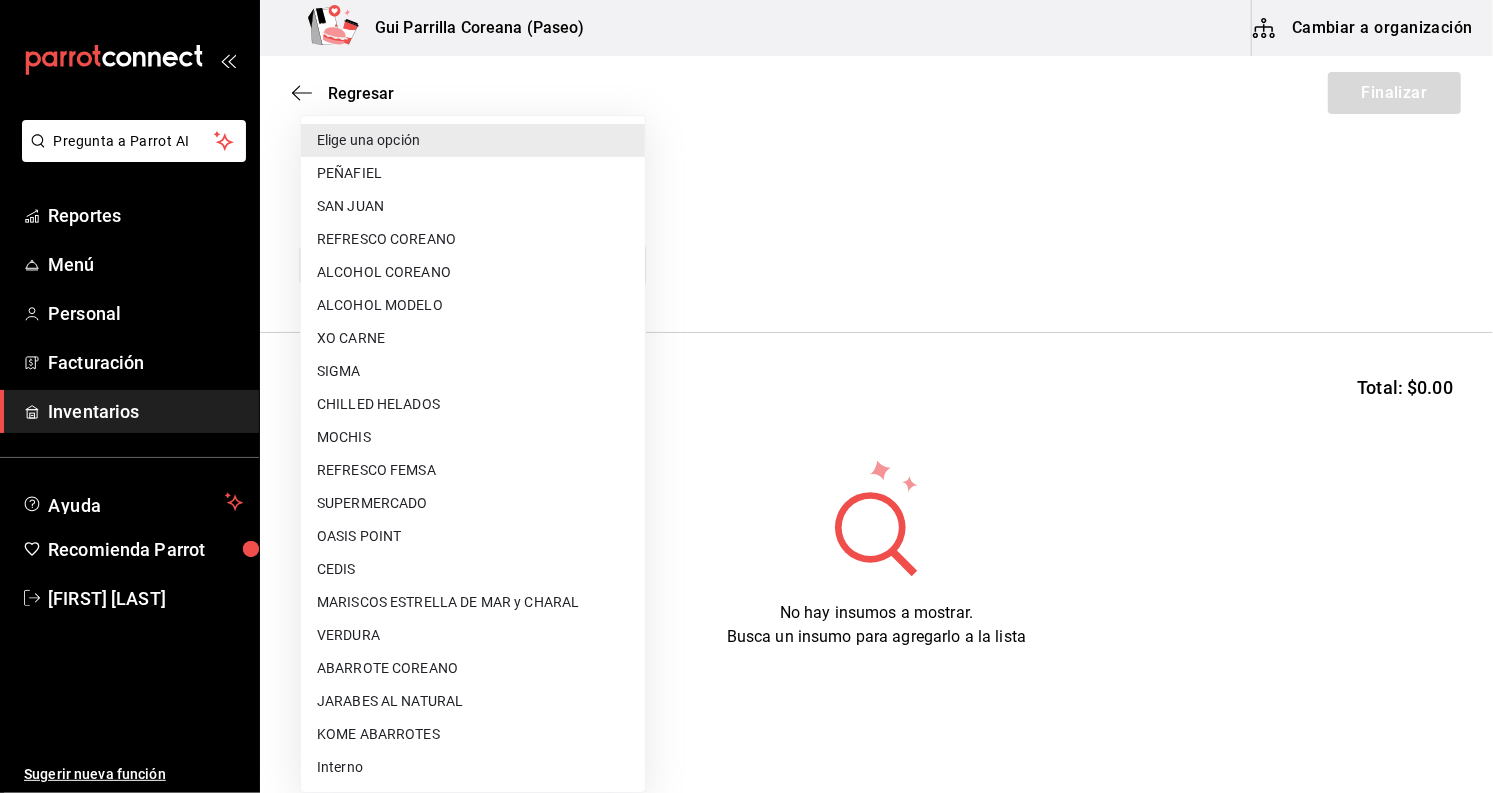 click on "Pregunta a Parrot AI Reportes   Menú   Personal   Facturación   Inventarios   Ayuda Recomienda Parrot   Laura Colomé   Sugerir nueva función   Gui Parrilla Coreana (Paseo) Cambiar a organización Regresar Finalizar Compra Proveedor Elige una opción default Buscar Total: $0.00 No hay insumos a mostrar. Busca un insumo para agregarlo a la lista GANA 1 MES GRATIS EN TU SUSCRIPCIÓN AQUÍ ¿Recuerdas cómo empezó tu restaurante?
Hoy puedes ayudar a un colega a tener el mismo cambio que tú viviste.
Recomienda Parrot directamente desde tu Portal Administrador.
Es fácil y rápido.
🎁 Por cada restaurante que se una, ganas 1 mes gratis. Ver video tutorial Ir a video Pregunta a Parrot AI Reportes   Menú   Personal   Facturación   Inventarios   Ayuda Recomienda Parrot   Laura Colomé   Sugerir nueva función   Editar Eliminar Visitar centro de ayuda (81) 2046 6363 soporte@parrotsoftware.io Visitar centro de ayuda (81) 2046 6363 soporte@parrotsoftware.io Elige una opción PEÑAFIEL SAN JUAN  XO CARNE" at bounding box center (746, 340) 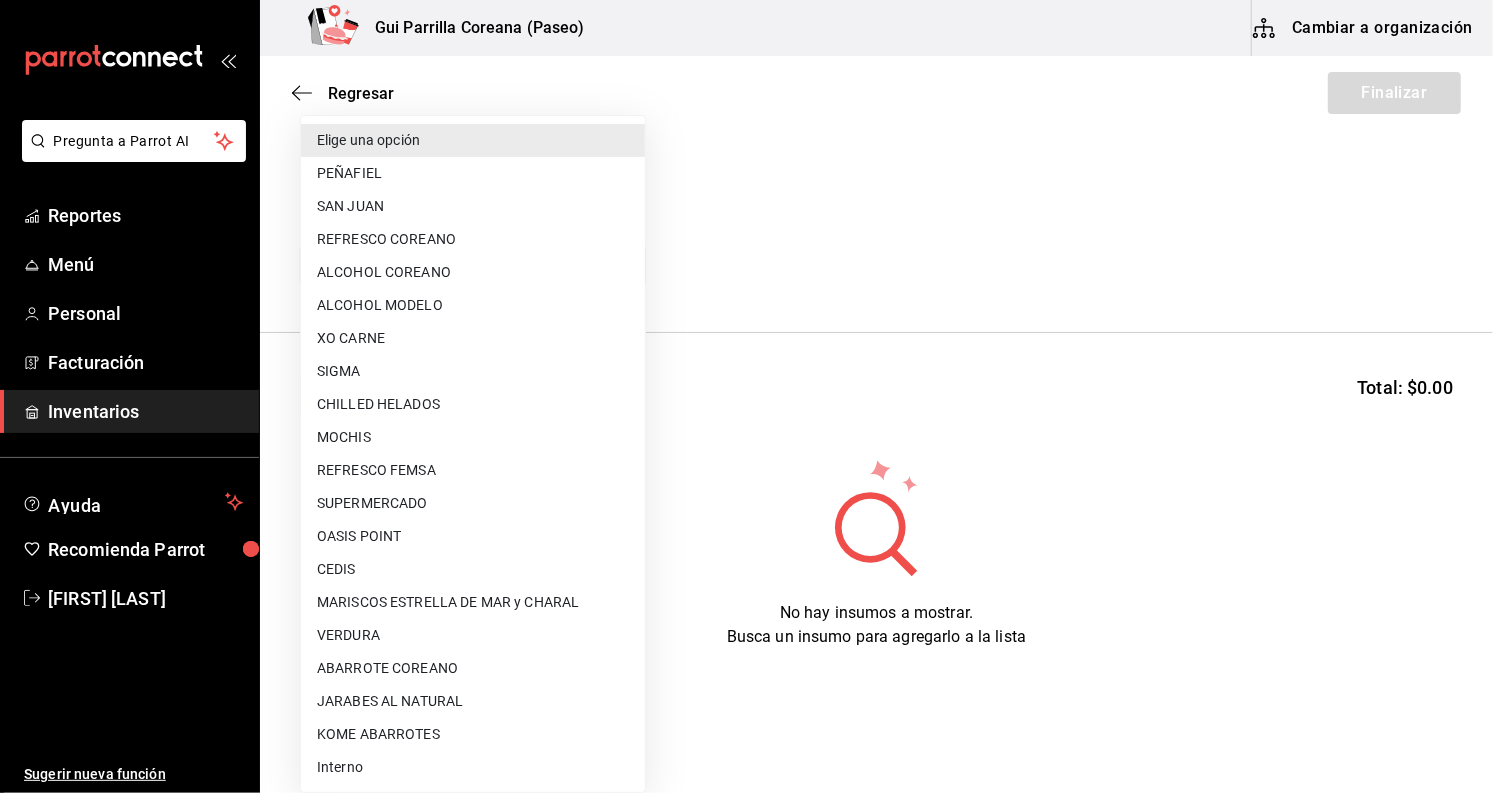 click on "ALCOHOL COREANO" at bounding box center [473, 272] 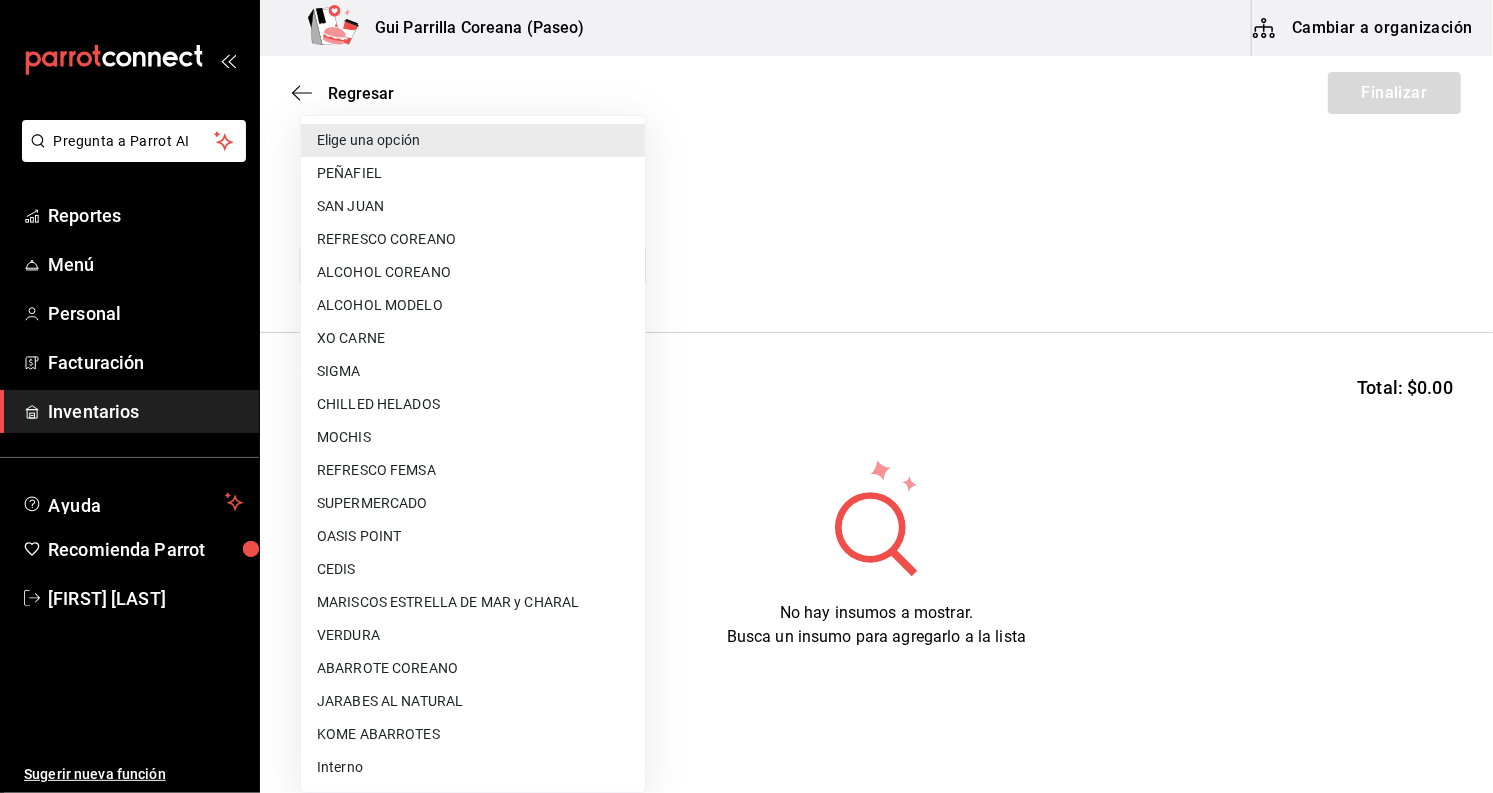type on "3599d279-fd6c-48f0-addb-65a421d00478" 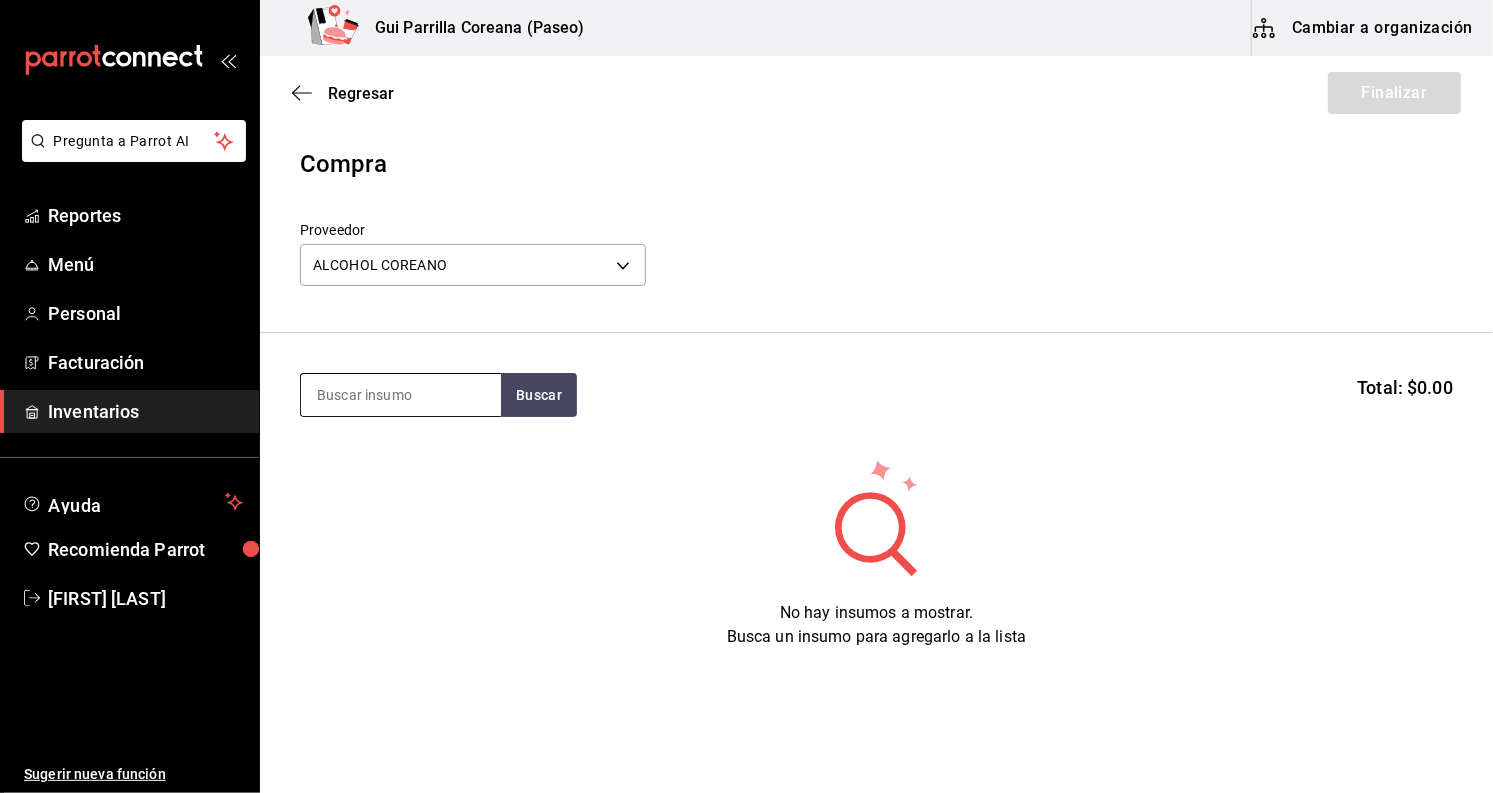 click at bounding box center [401, 395] 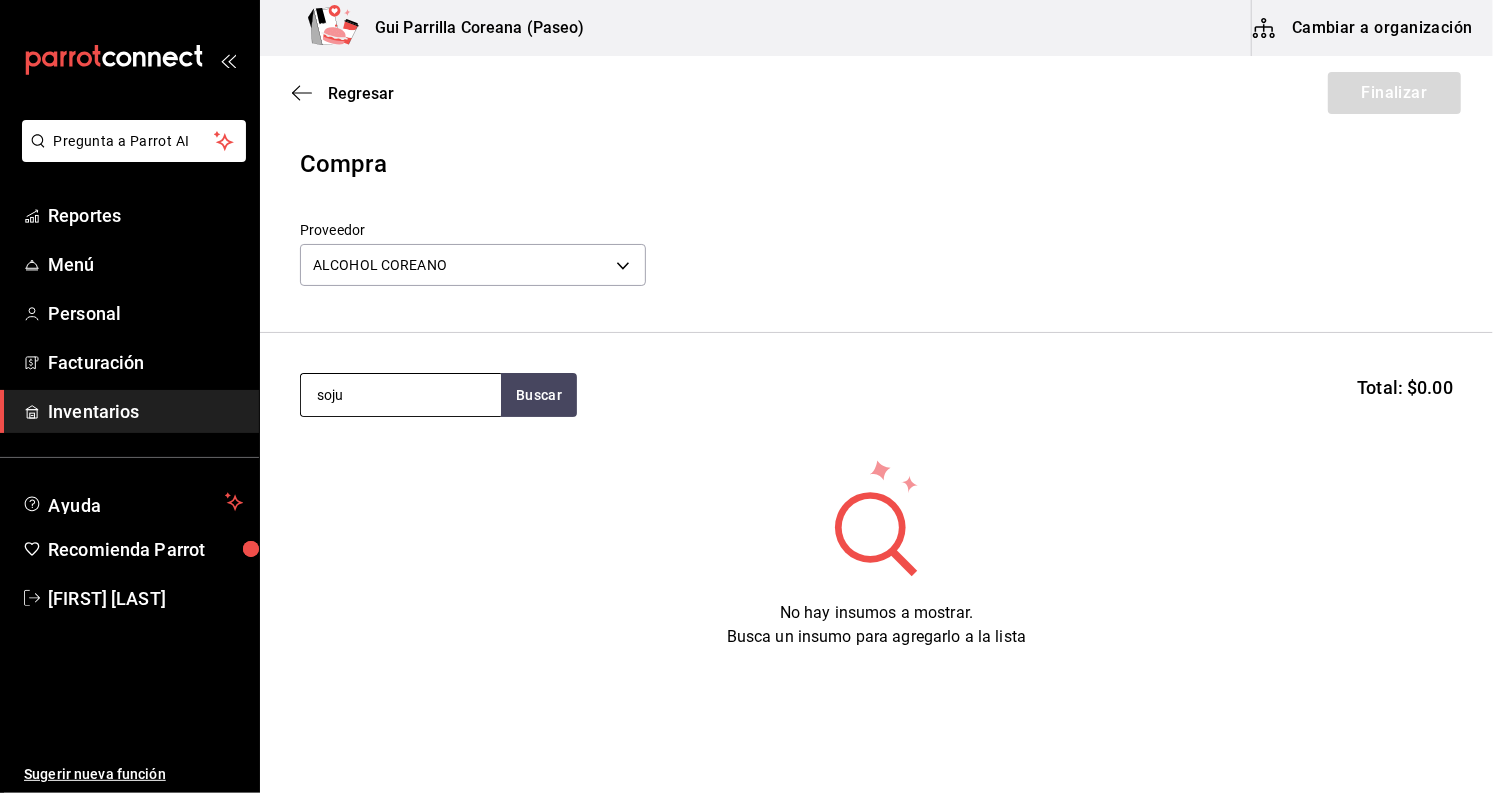 type on "soju" 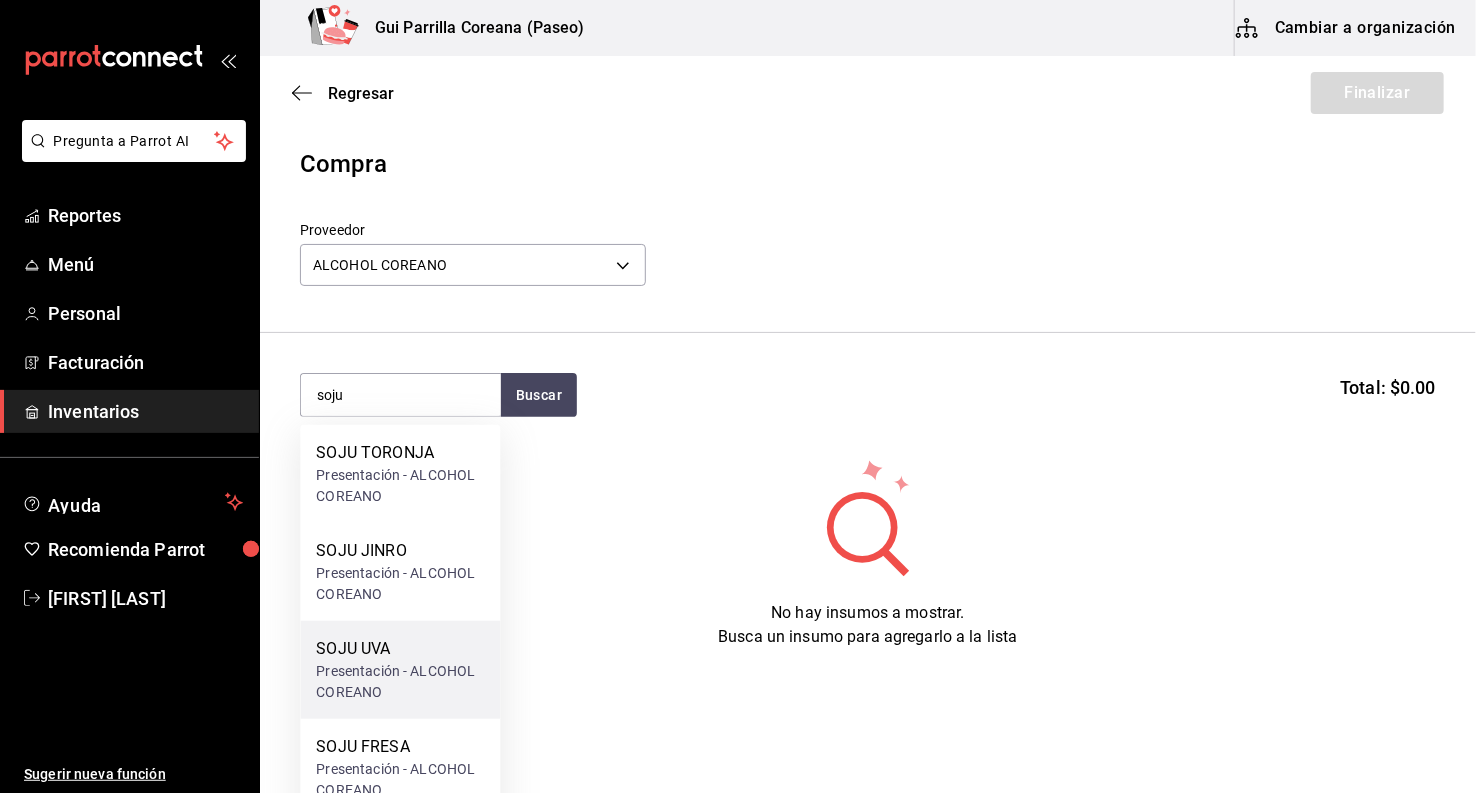 click on "Presentación - ALCOHOL COREANO" at bounding box center [400, 682] 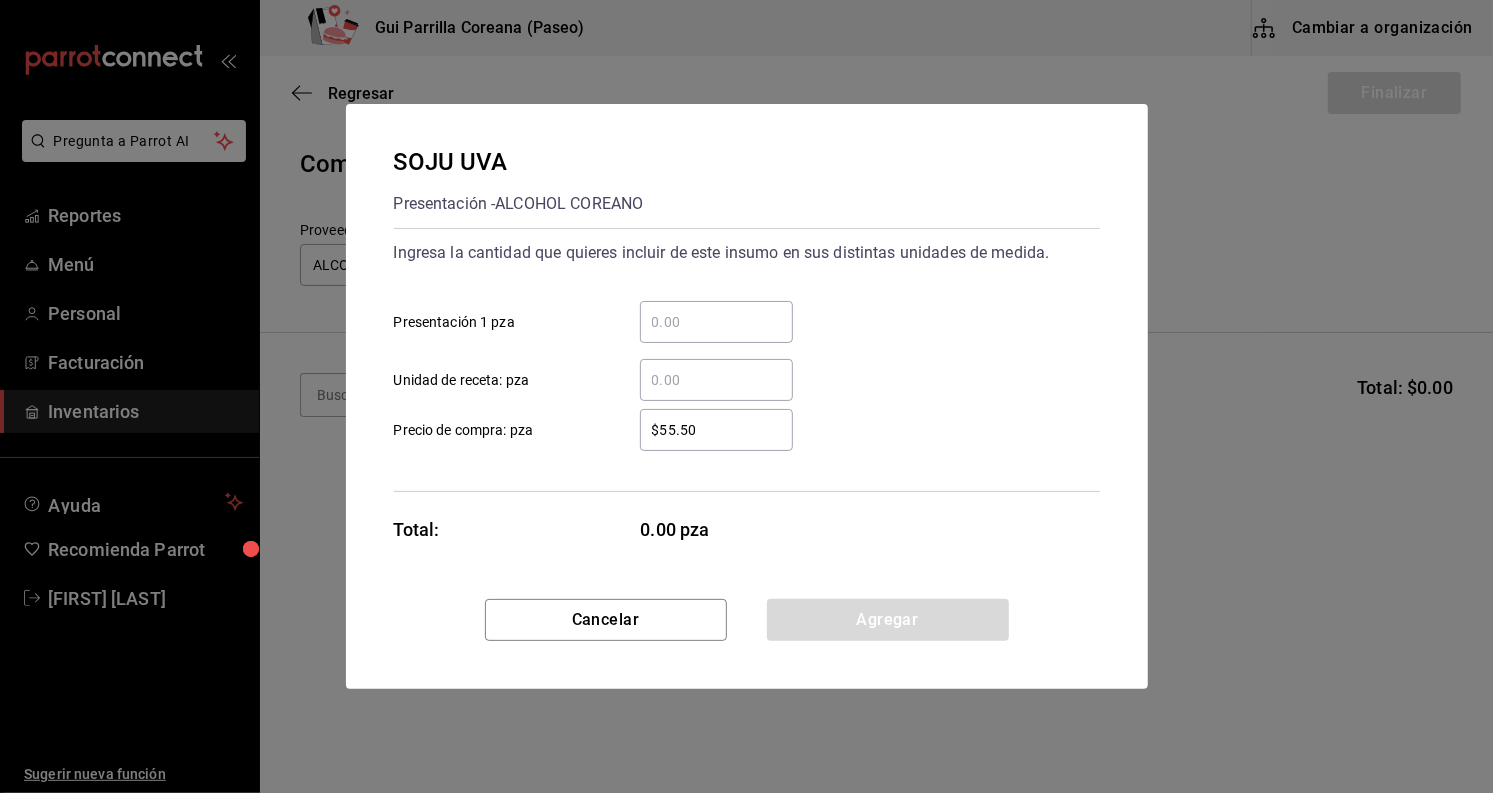 click on "​ Presentación 1 pza" at bounding box center [716, 322] 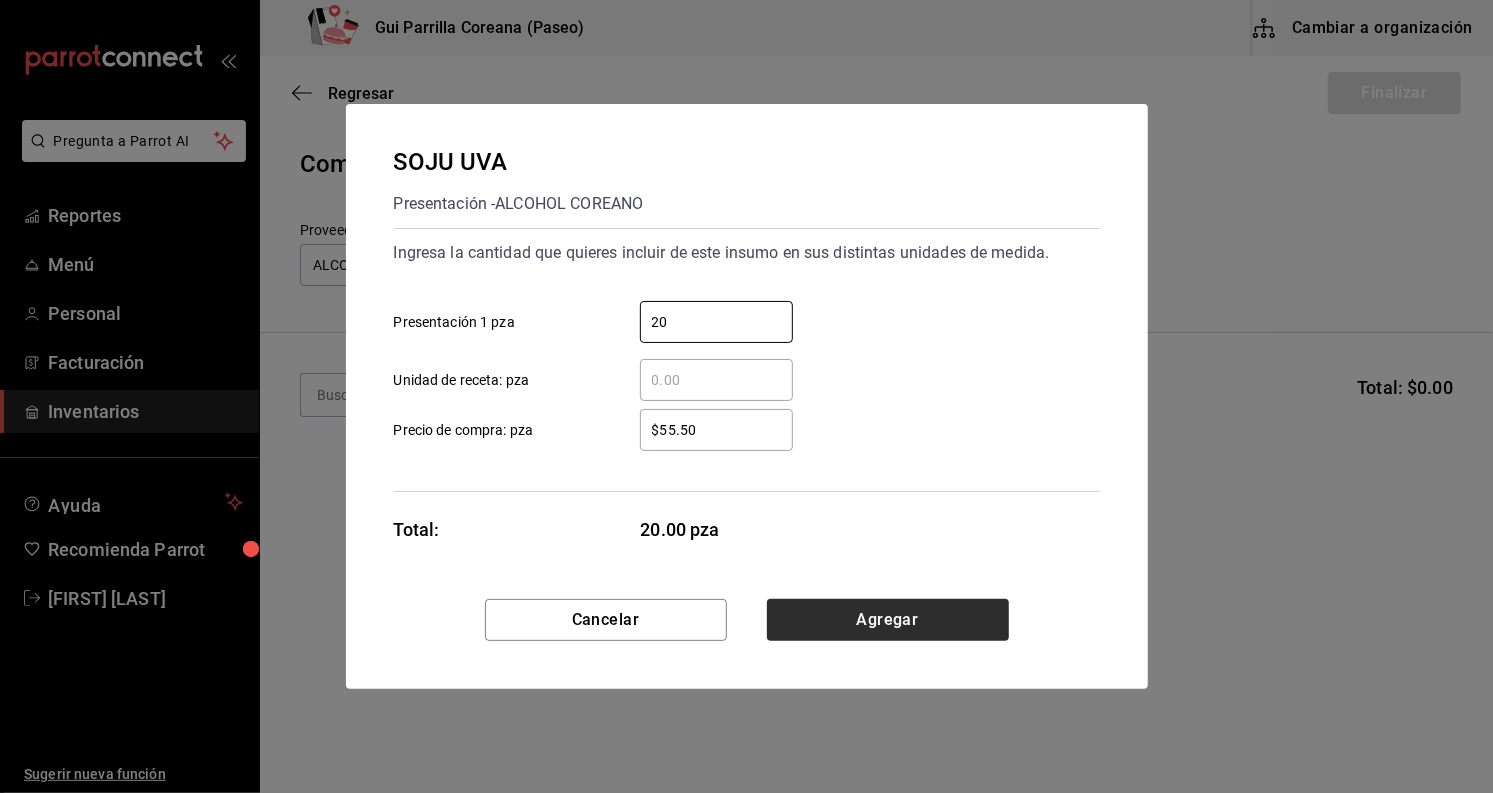 type on "20" 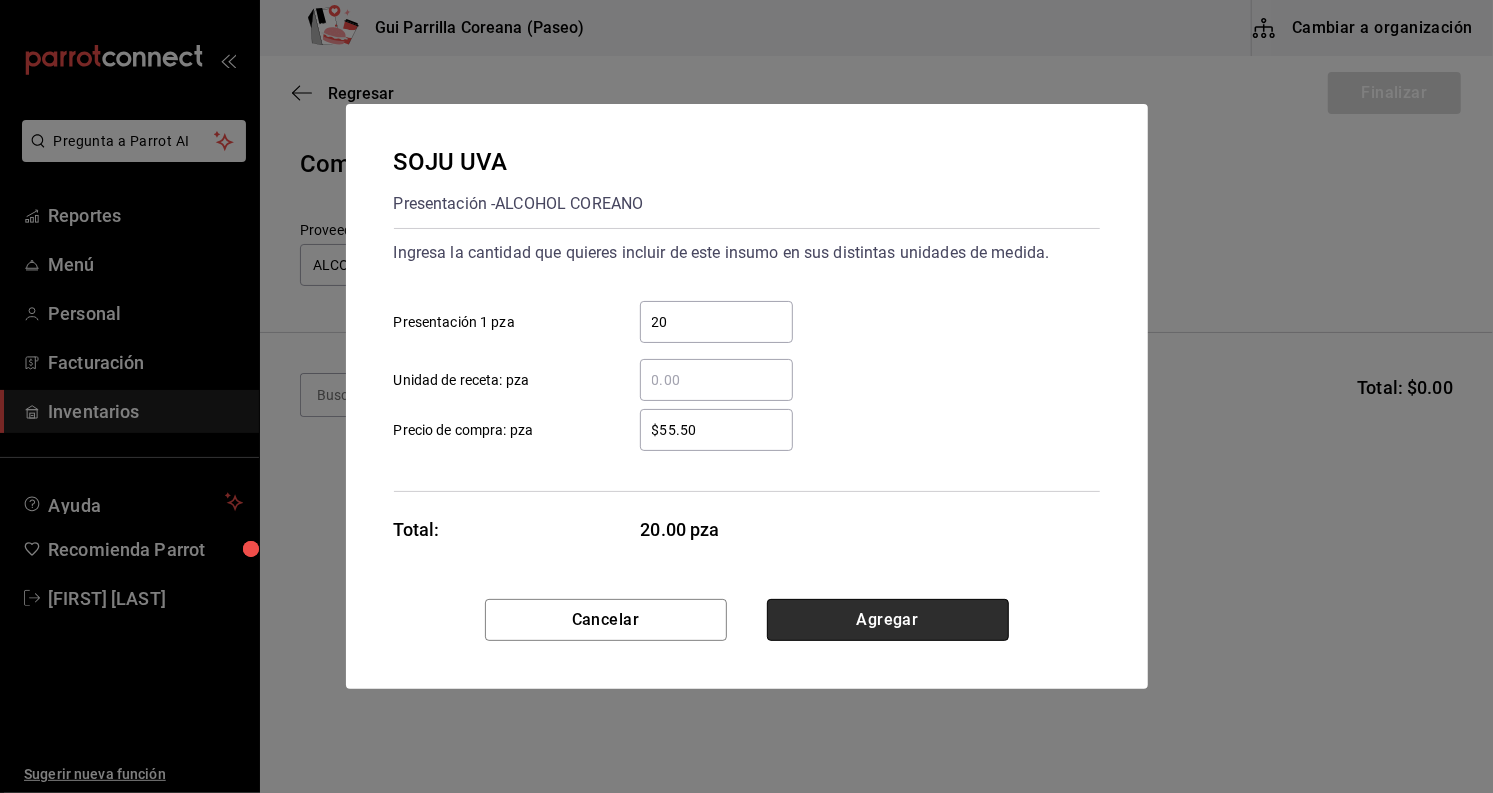 click on "Agregar" at bounding box center (888, 620) 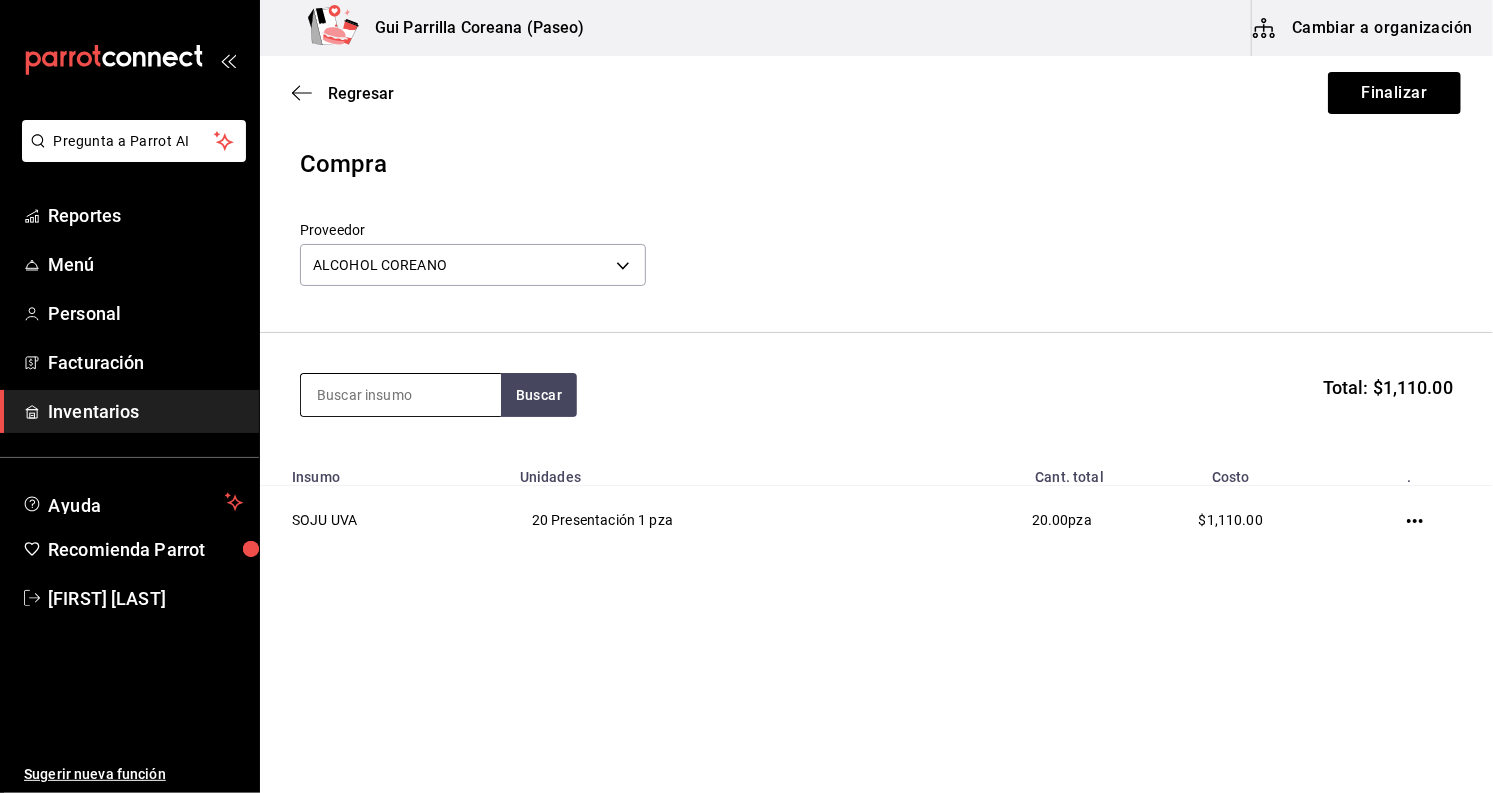 click at bounding box center (401, 395) 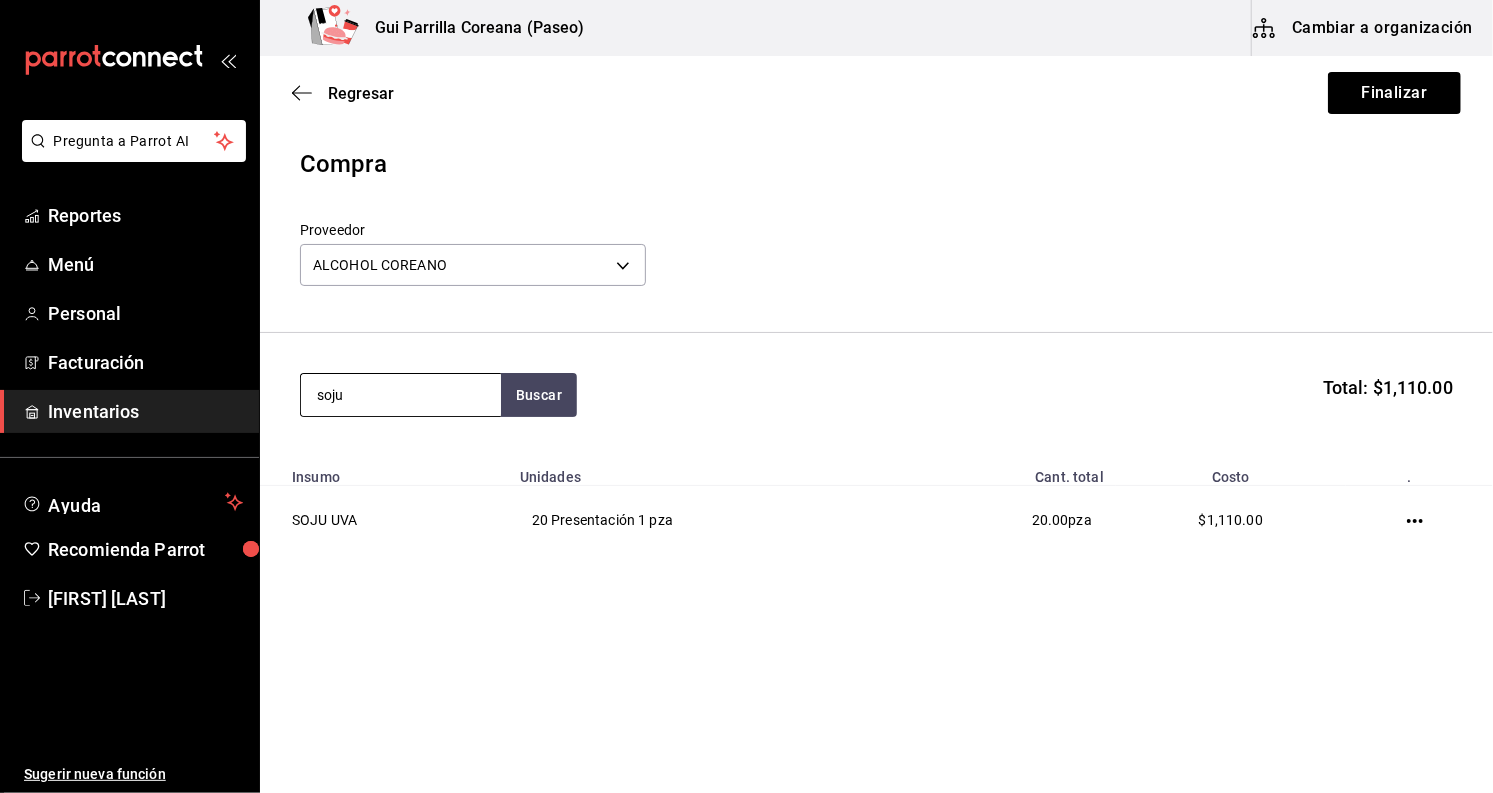type on "soju" 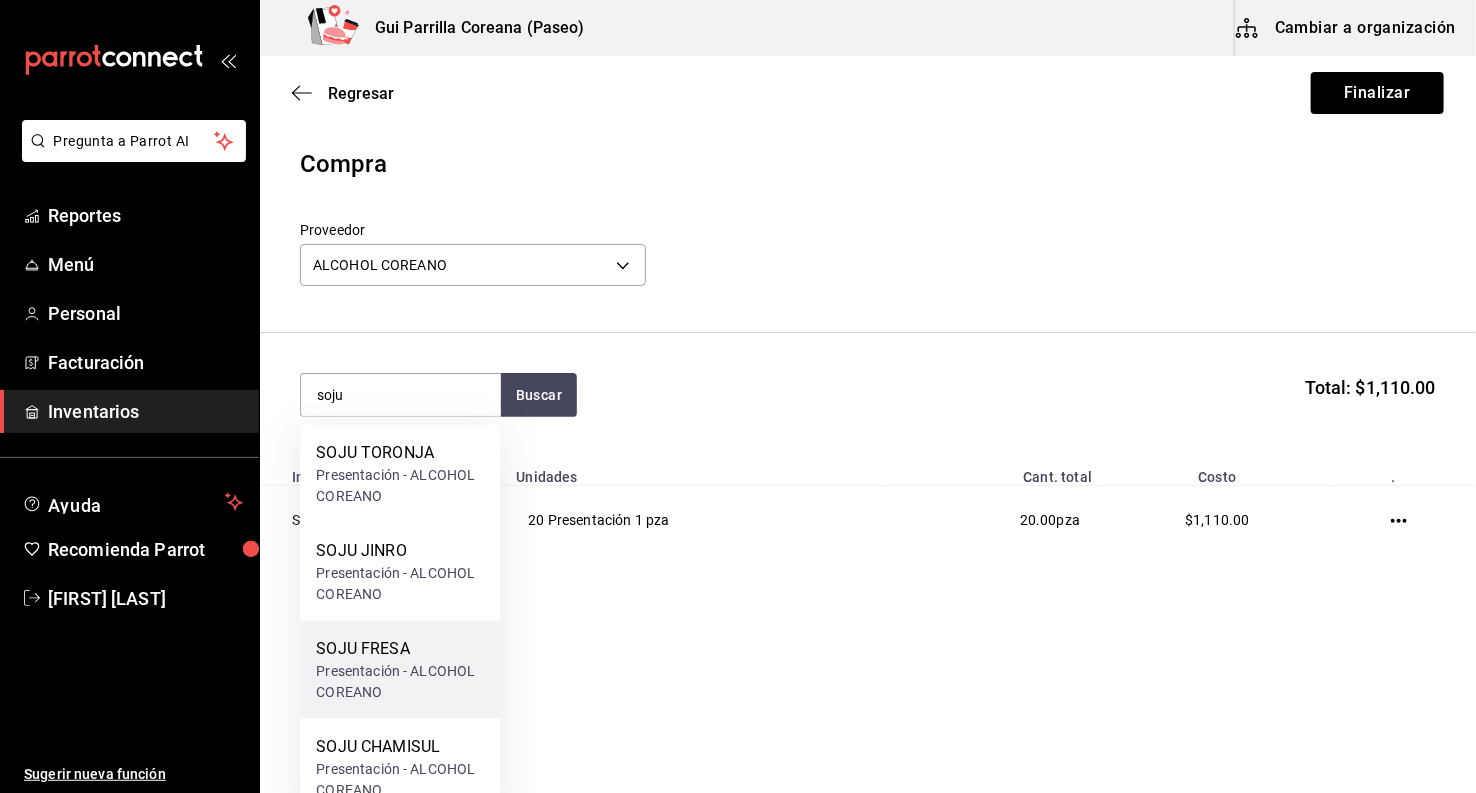 click on "SOJU FRESA" at bounding box center [400, 649] 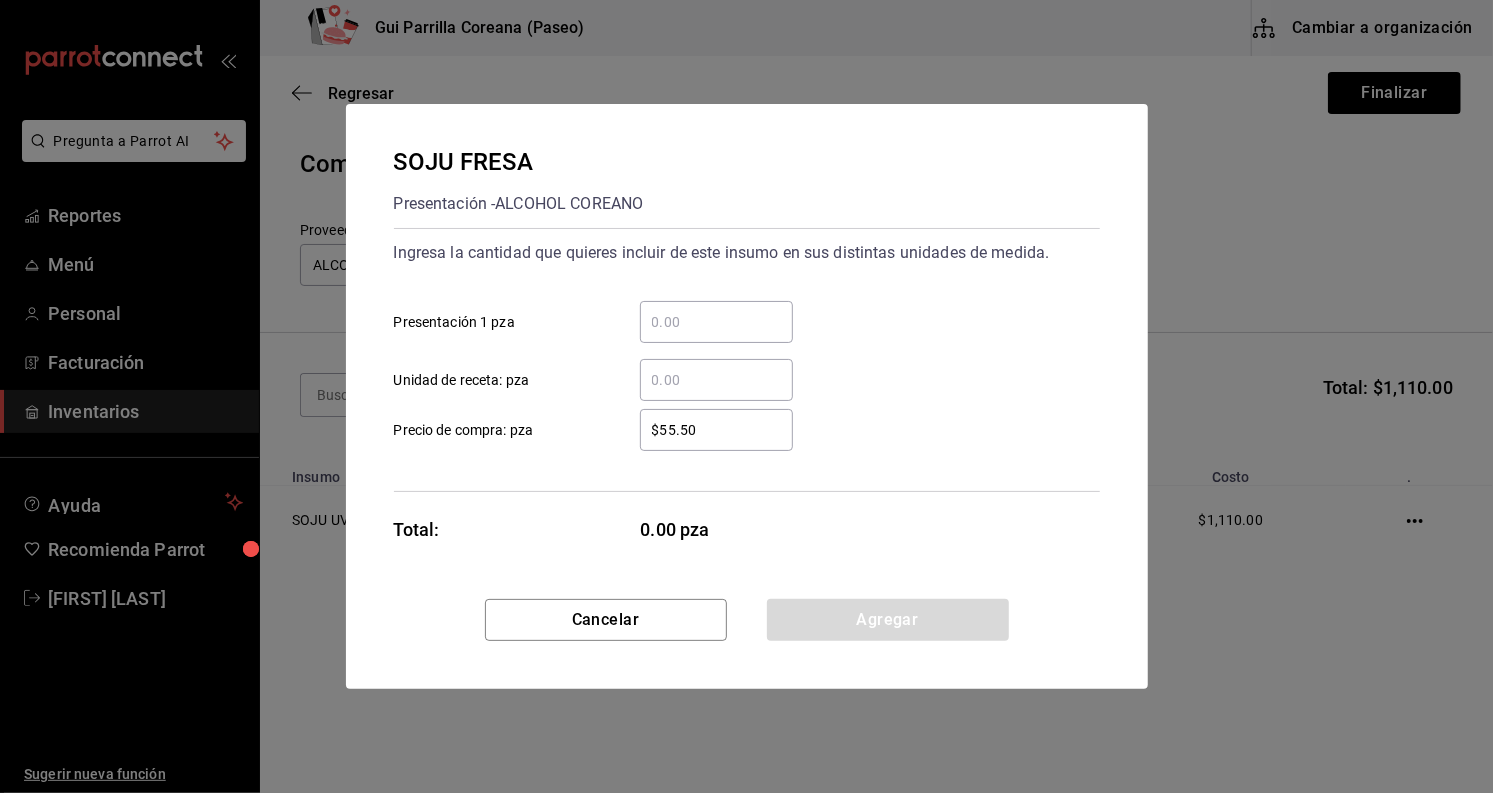 click on "​ Presentación 1 pza" at bounding box center [716, 322] 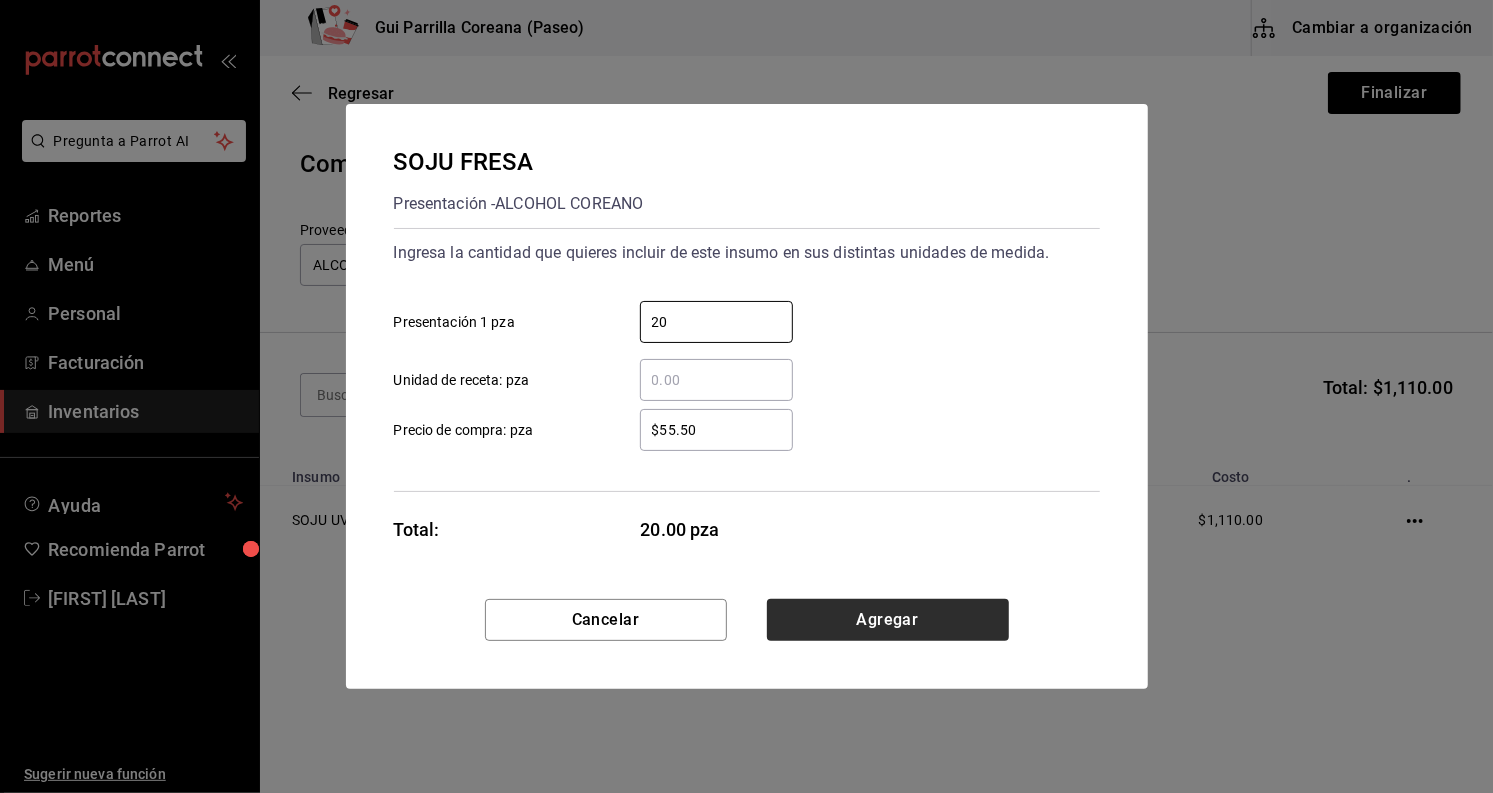 type on "20" 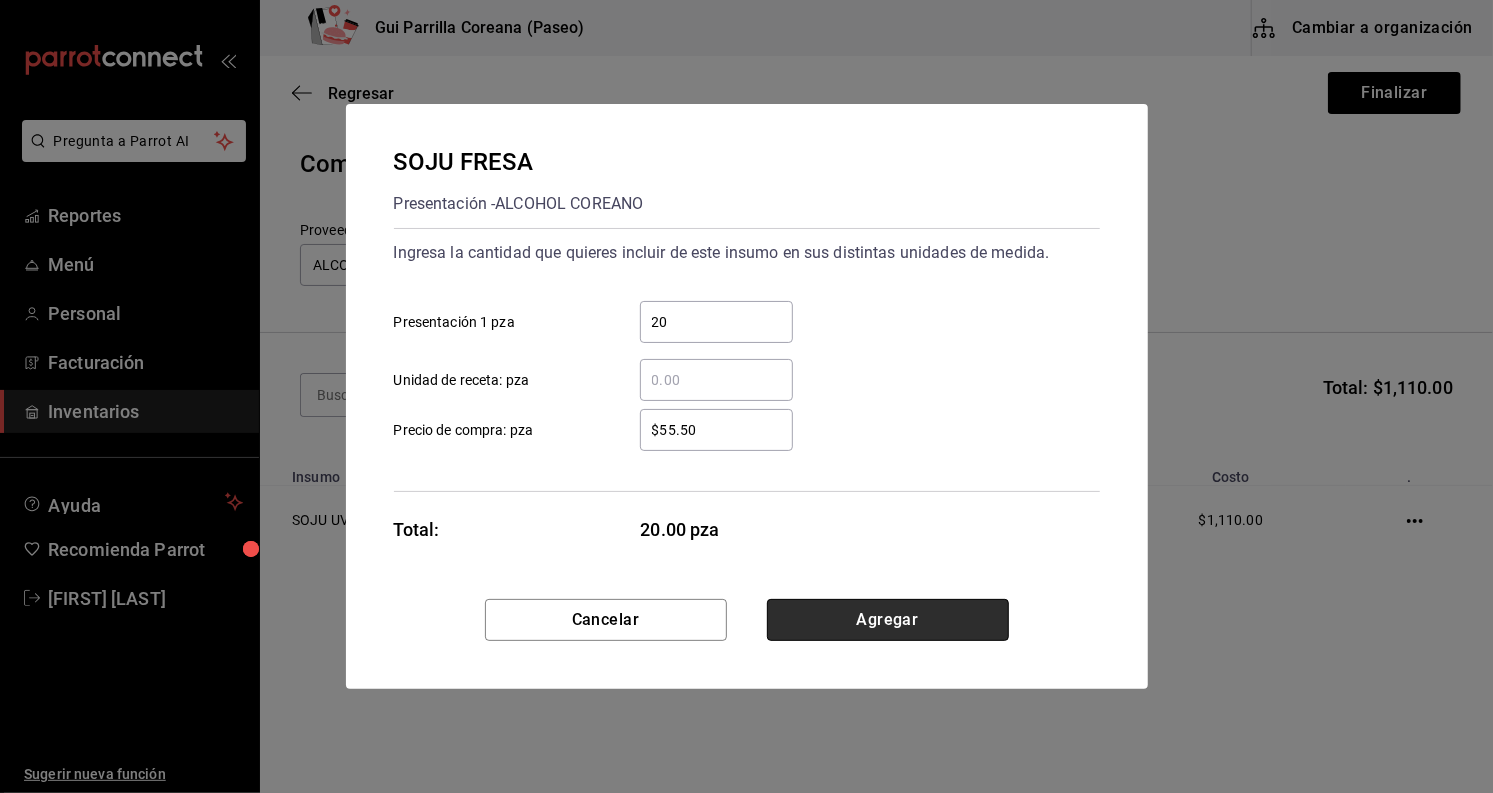 click on "Agregar" at bounding box center [888, 620] 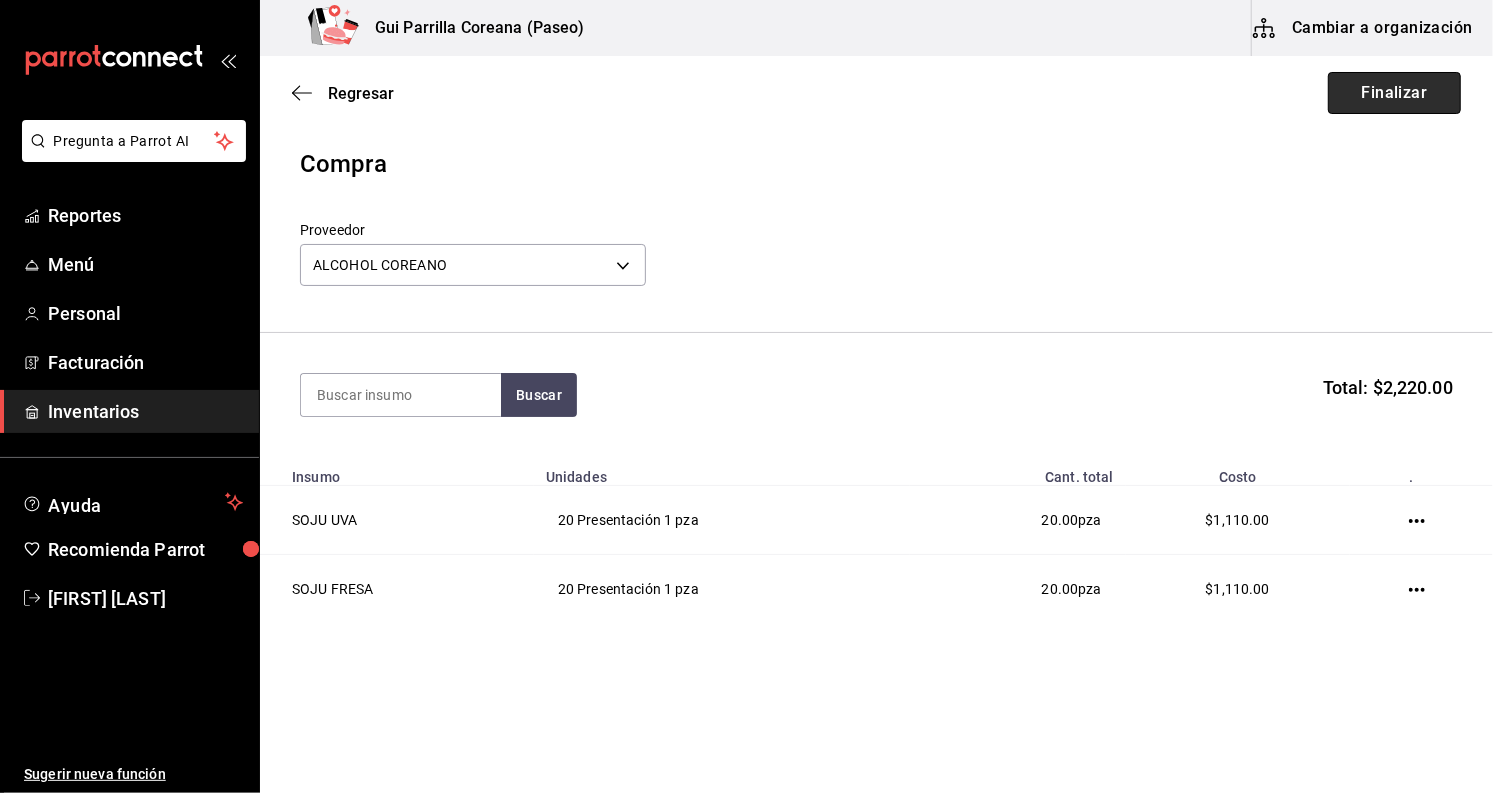 click on "Finalizar" at bounding box center (1394, 93) 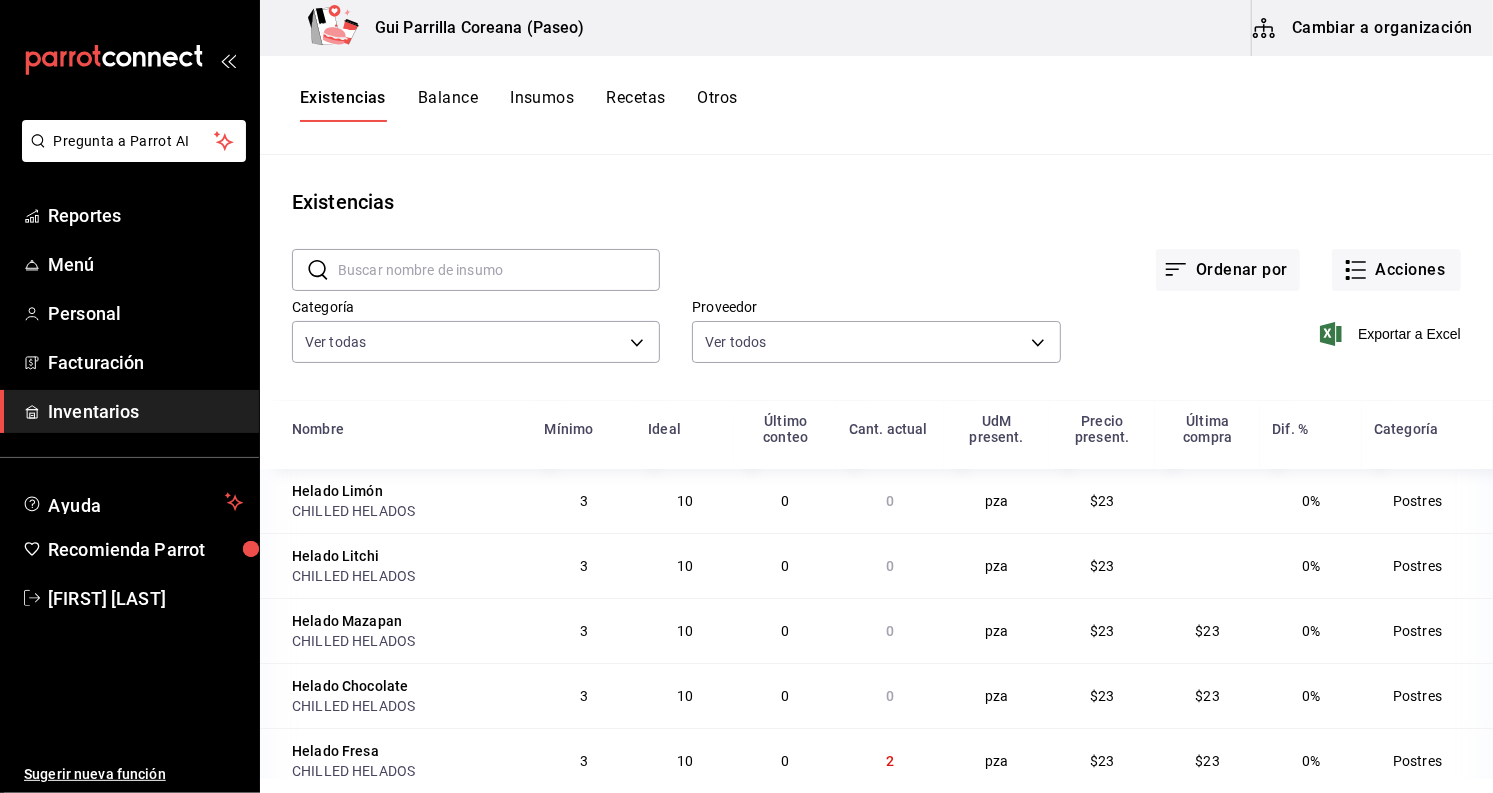 scroll, scrollTop: 222, scrollLeft: 0, axis: vertical 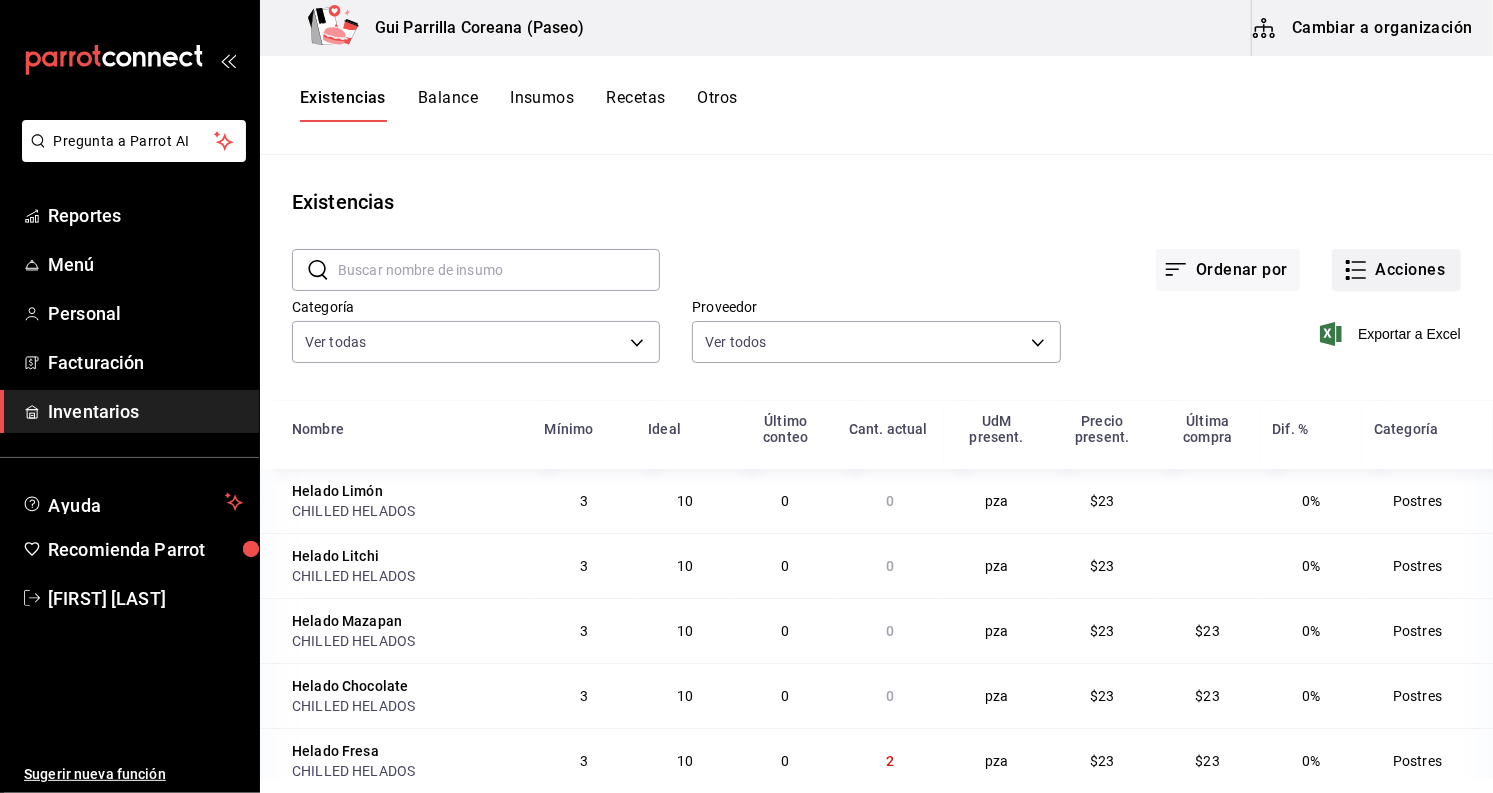 click on "Acciones" at bounding box center [1396, 270] 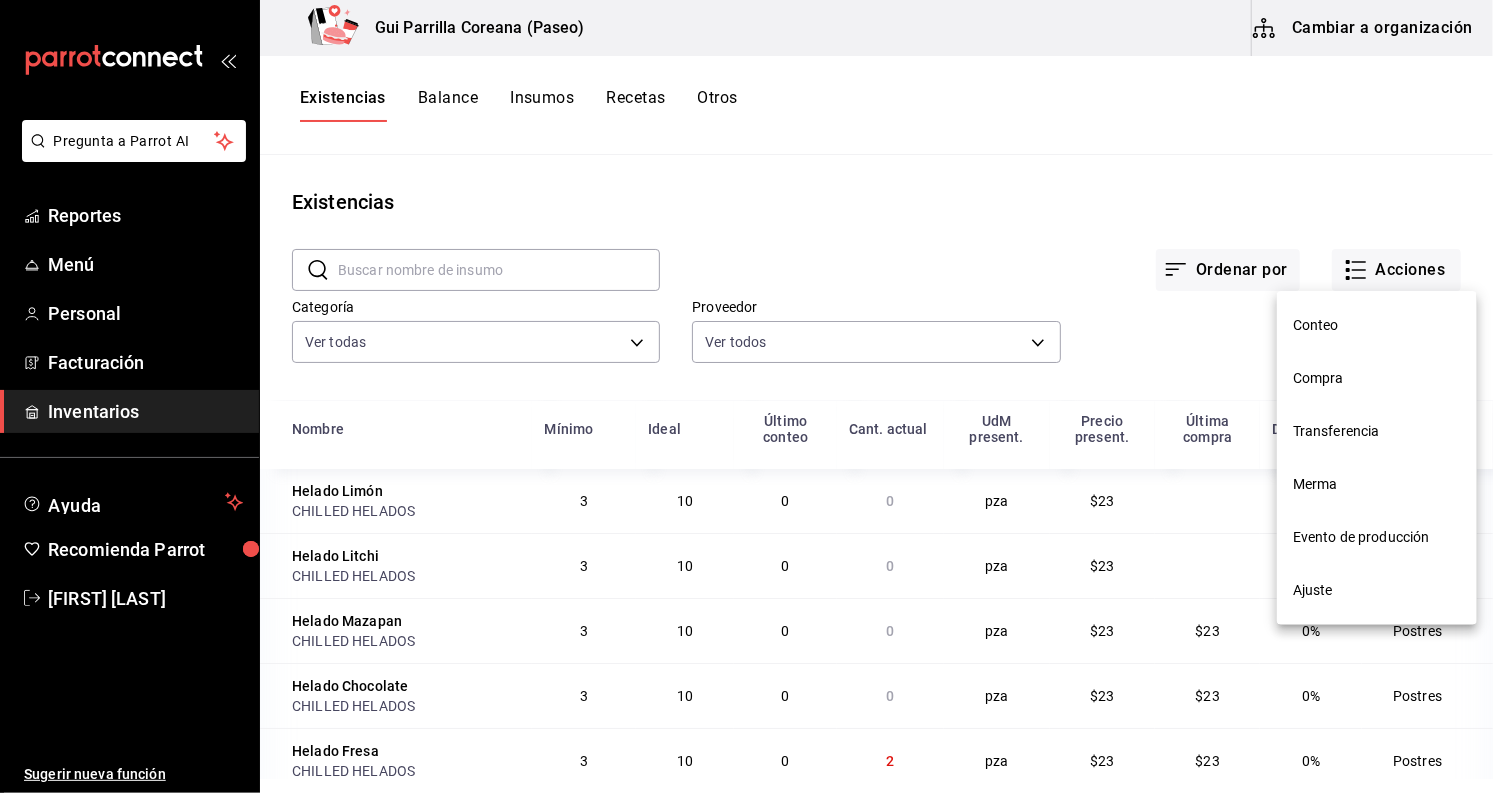 click on "Compra" at bounding box center (1377, 378) 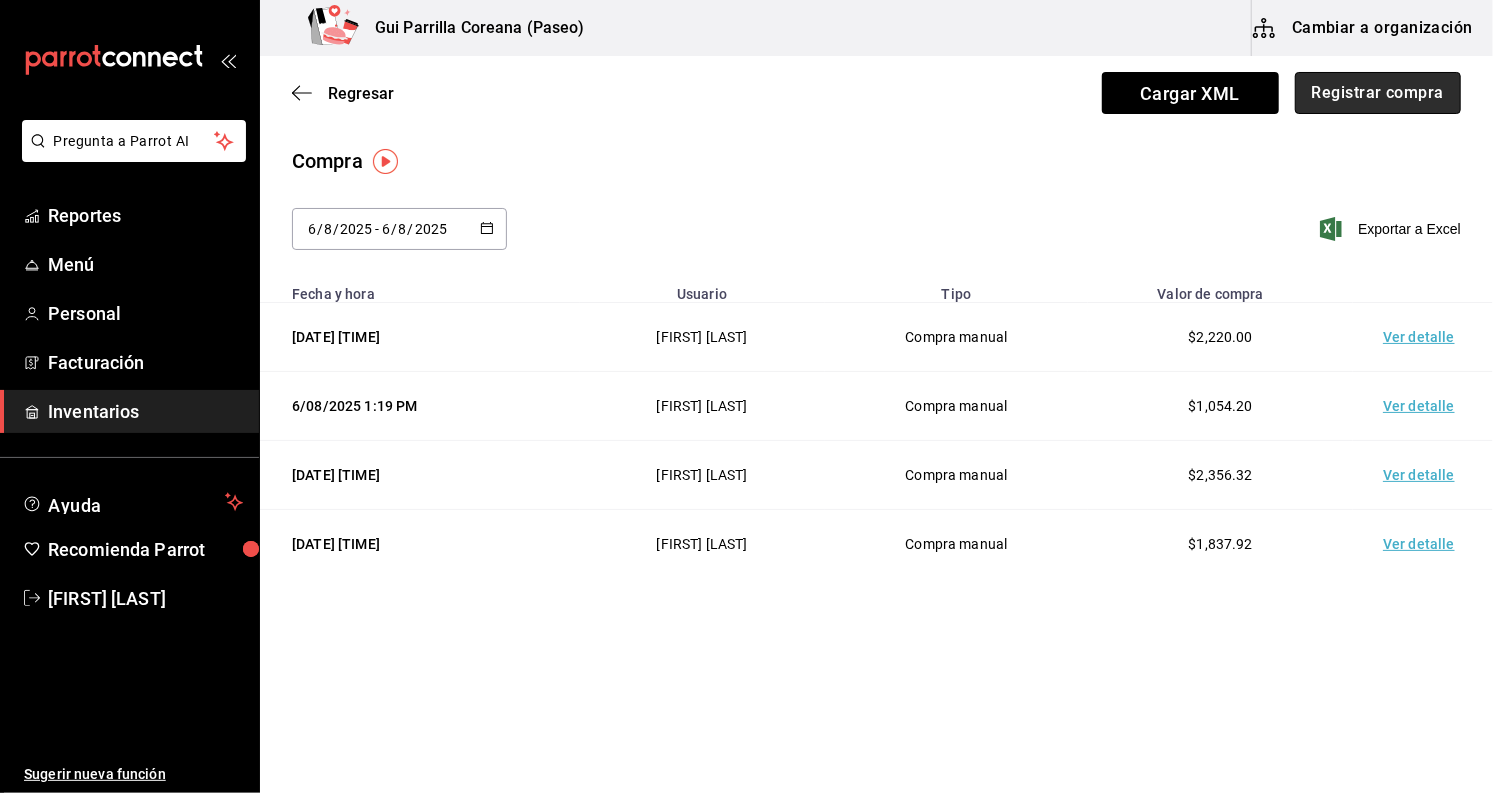 click on "Registrar compra" at bounding box center (1378, 93) 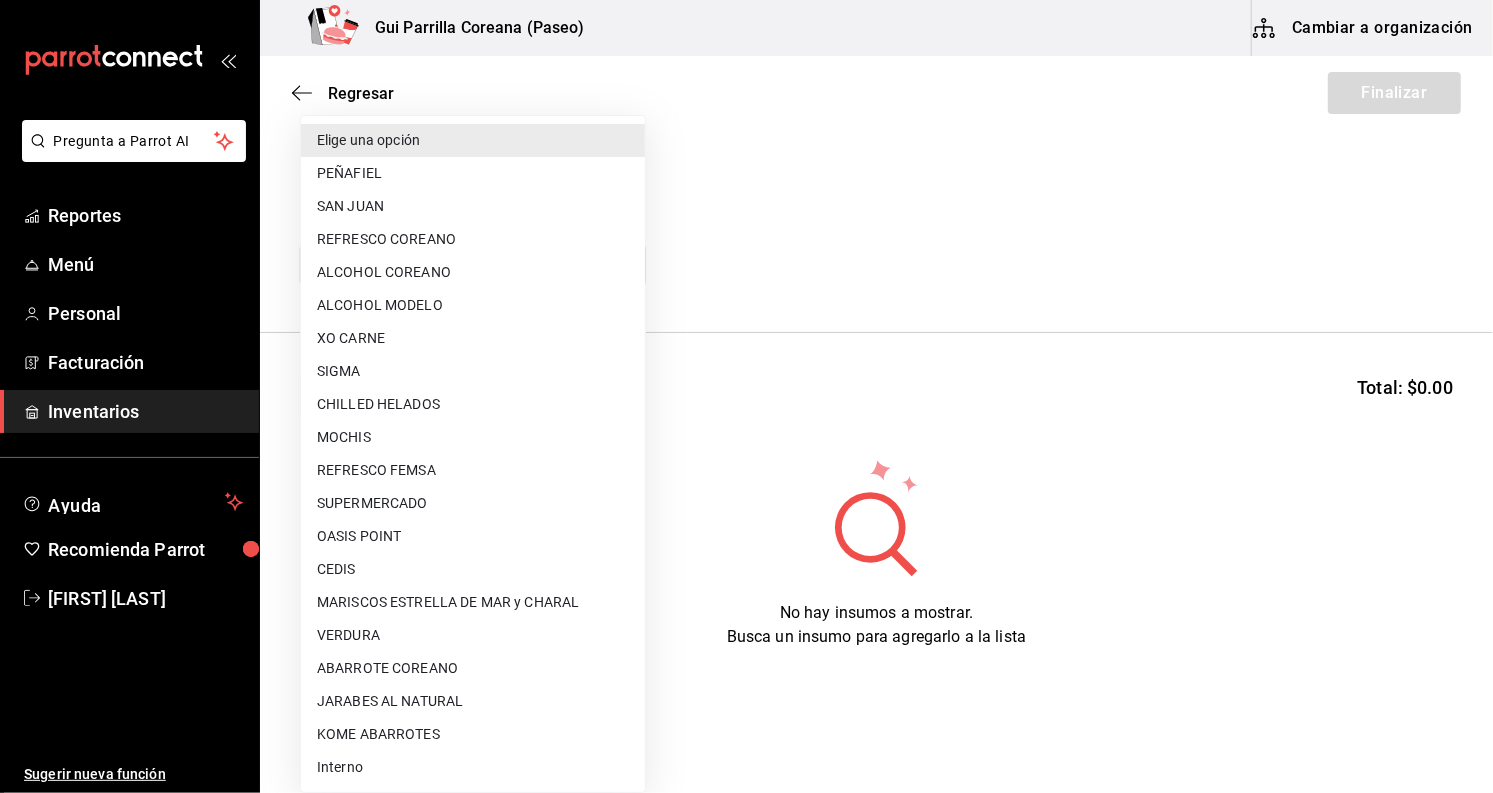 click on "Pregunta a Parrot AI Reportes   Menú   Personal   Facturación   Inventarios   Ayuda Recomienda Parrot   Laura Colomé   Sugerir nueva función   Gui Parrilla Coreana (Paseo) Cambiar a organización Regresar Finalizar Compra Proveedor Elige una opción default Buscar Total: $0.00 No hay insumos a mostrar. Busca un insumo para agregarlo a la lista GANA 1 MES GRATIS EN TU SUSCRIPCIÓN AQUÍ ¿Recuerdas cómo empezó tu restaurante?
Hoy puedes ayudar a un colega a tener el mismo cambio que tú viviste.
Recomienda Parrot directamente desde tu Portal Administrador.
Es fácil y rápido.
🎁 Por cada restaurante que se una, ganas 1 mes gratis. Ver video tutorial Ir a video Pregunta a Parrot AI Reportes   Menú   Personal   Facturación   Inventarios   Ayuda Recomienda Parrot   Laura Colomé   Sugerir nueva función   Editar Eliminar Visitar centro de ayuda (81) 2046 6363 soporte@parrotsoftware.io Visitar centro de ayuda (81) 2046 6363 soporte@parrotsoftware.io Elige una opción PEÑAFIEL SAN JUAN  XO CARNE" at bounding box center [746, 340] 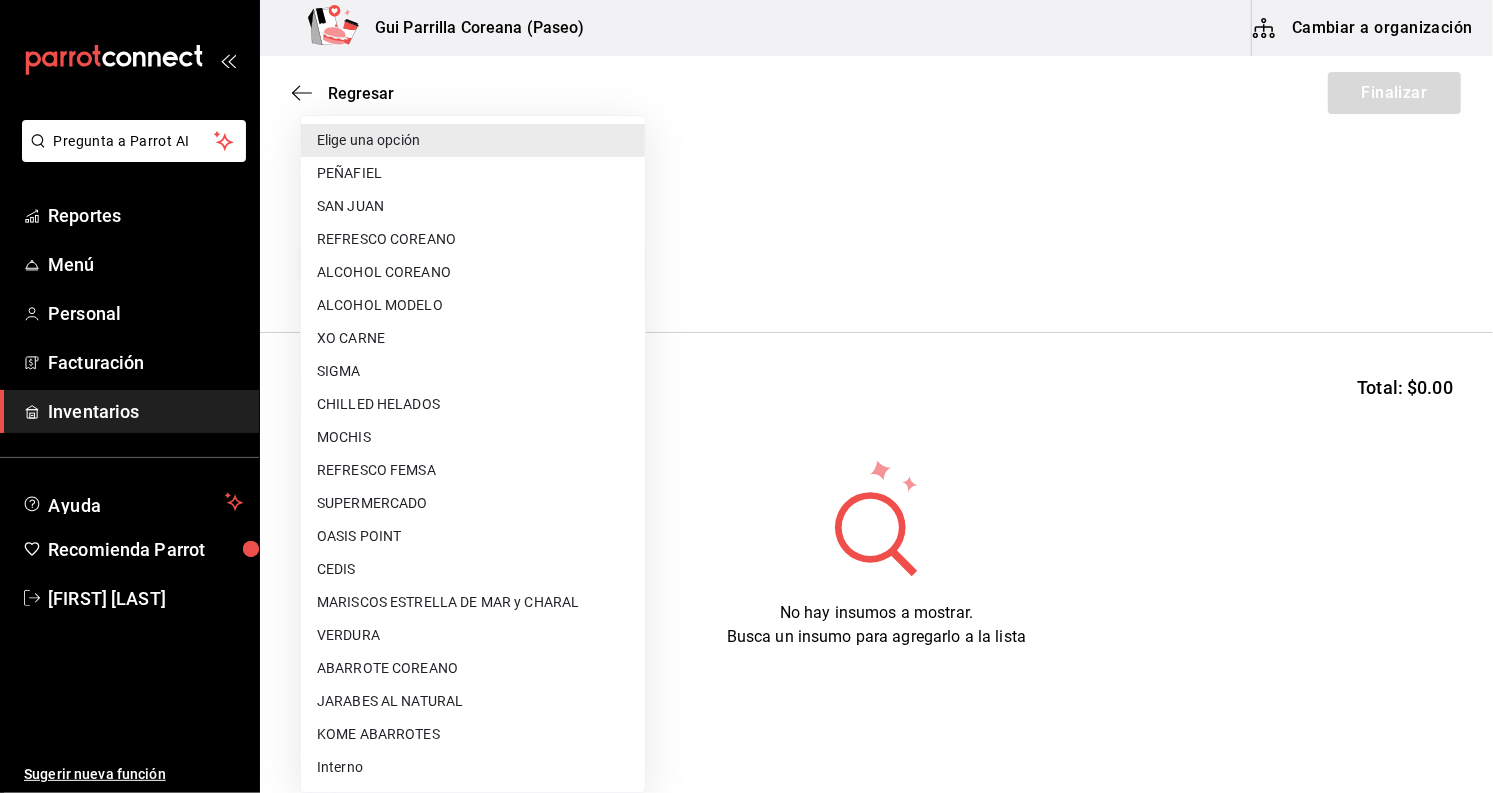 click on "REFRESCO FEMSA" at bounding box center [473, 470] 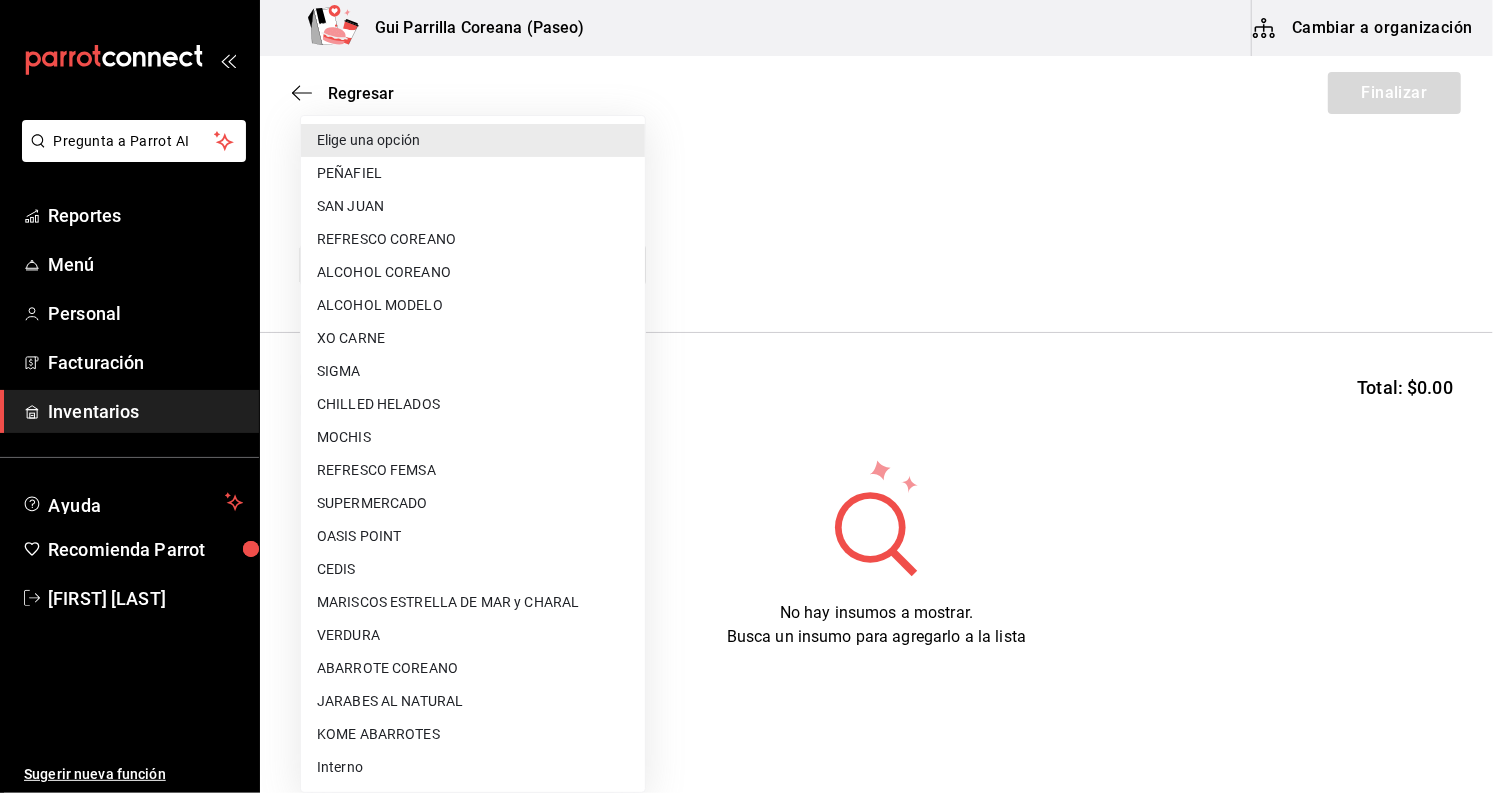 type on "71103bdc-7ecf-4d10-90db-c7aad6418865" 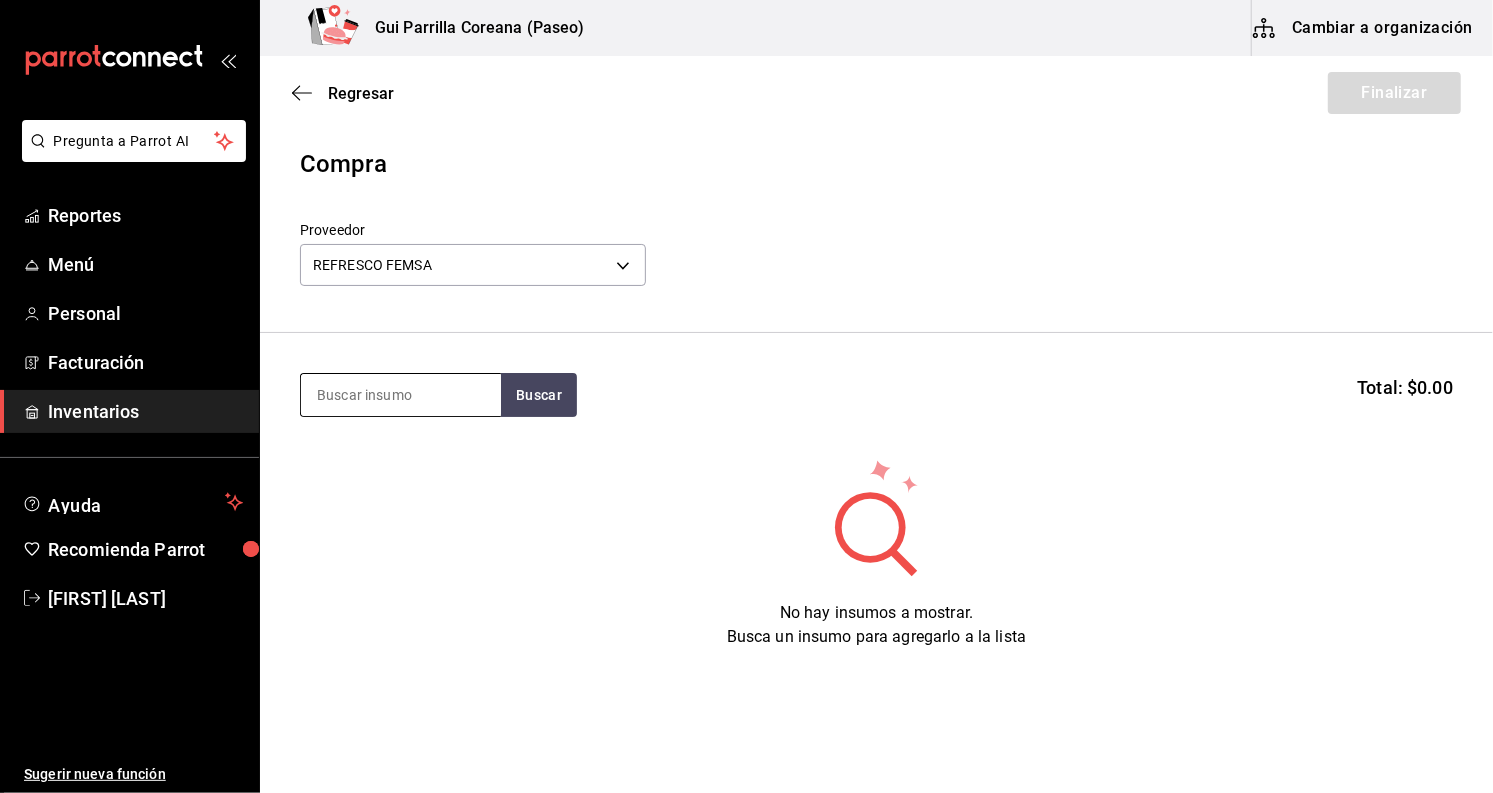 click at bounding box center [401, 395] 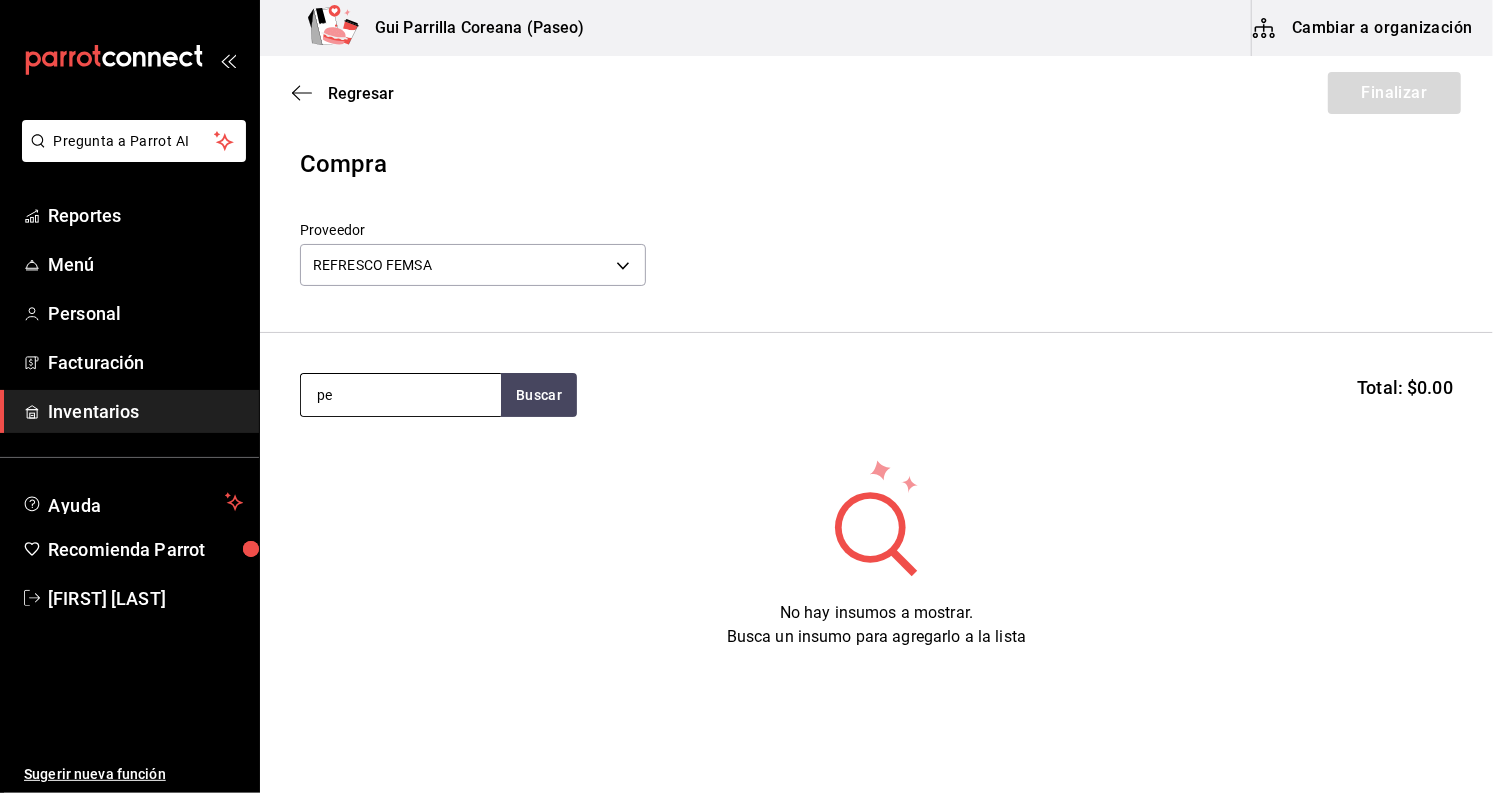 type on "p" 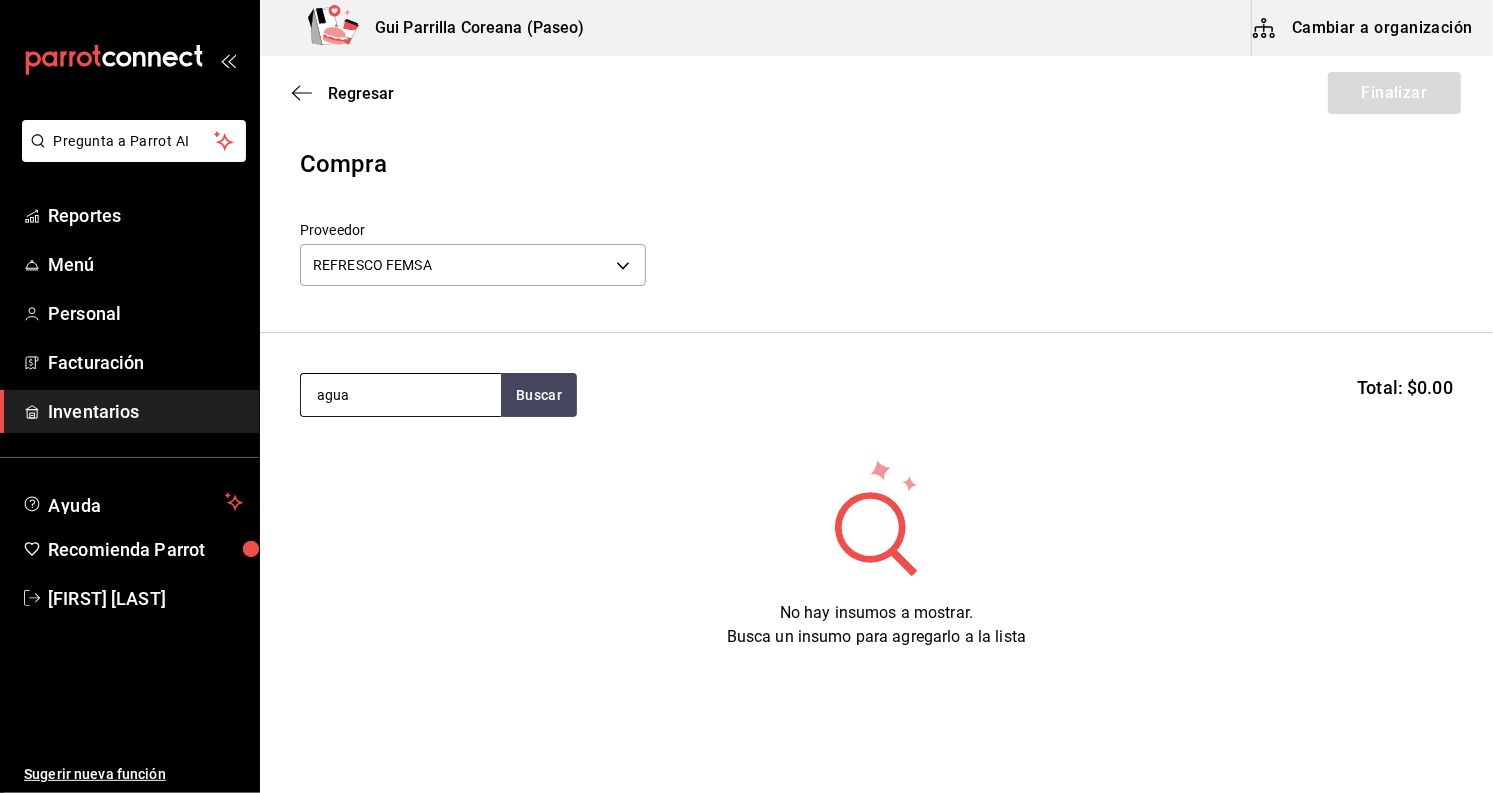 type on "agua" 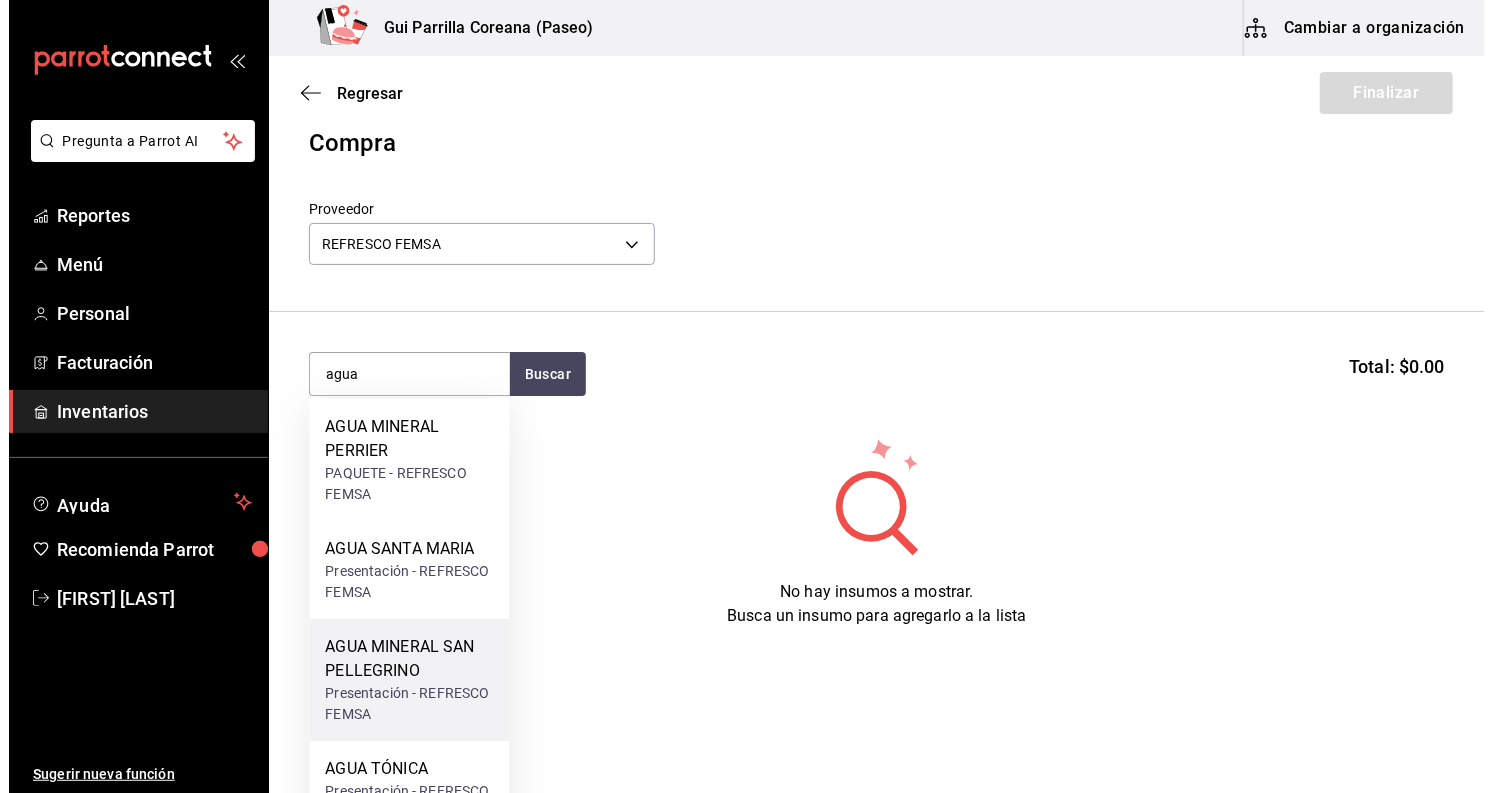 scroll, scrollTop: 32, scrollLeft: 0, axis: vertical 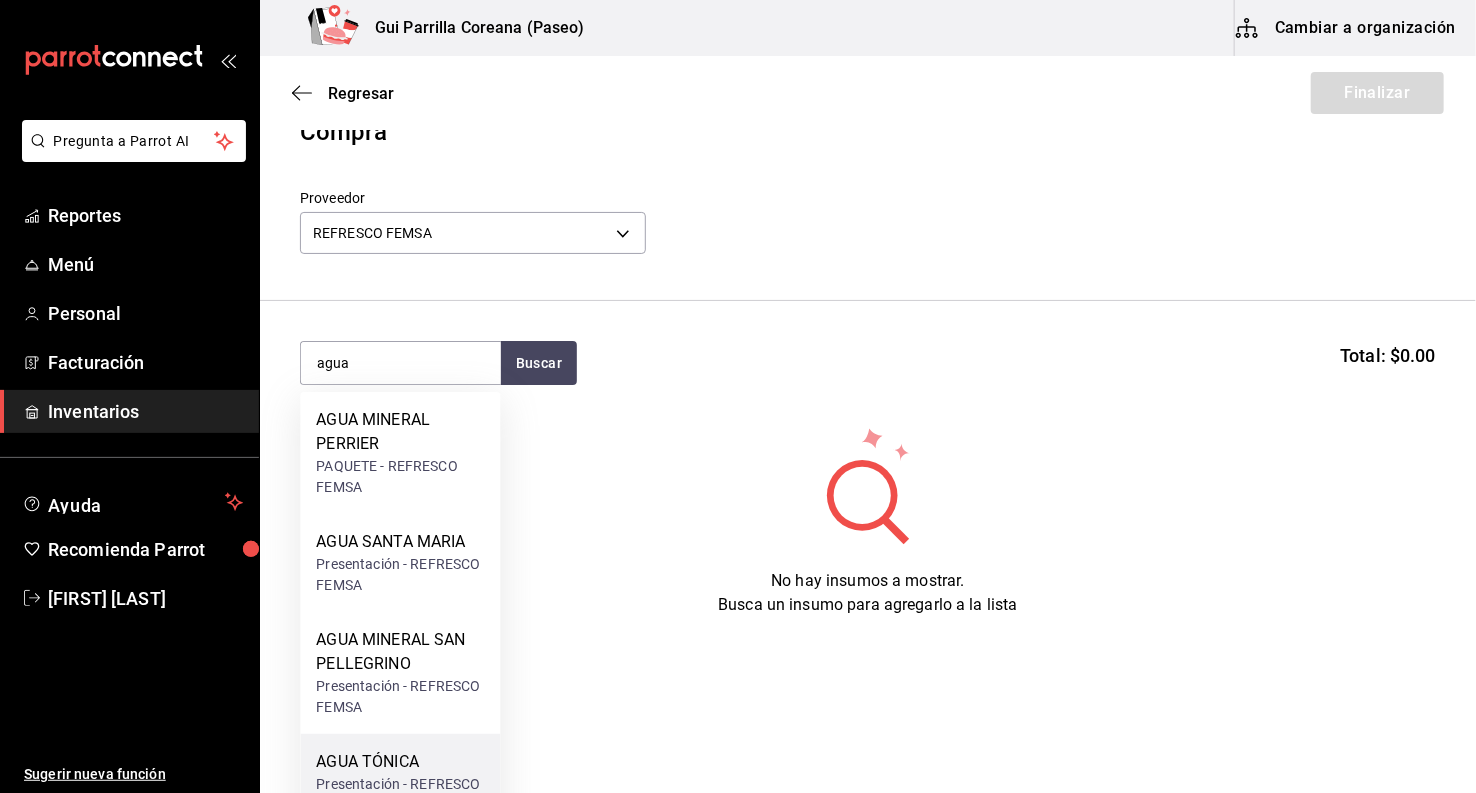 click on "AGUA TÓNICA" at bounding box center [400, 762] 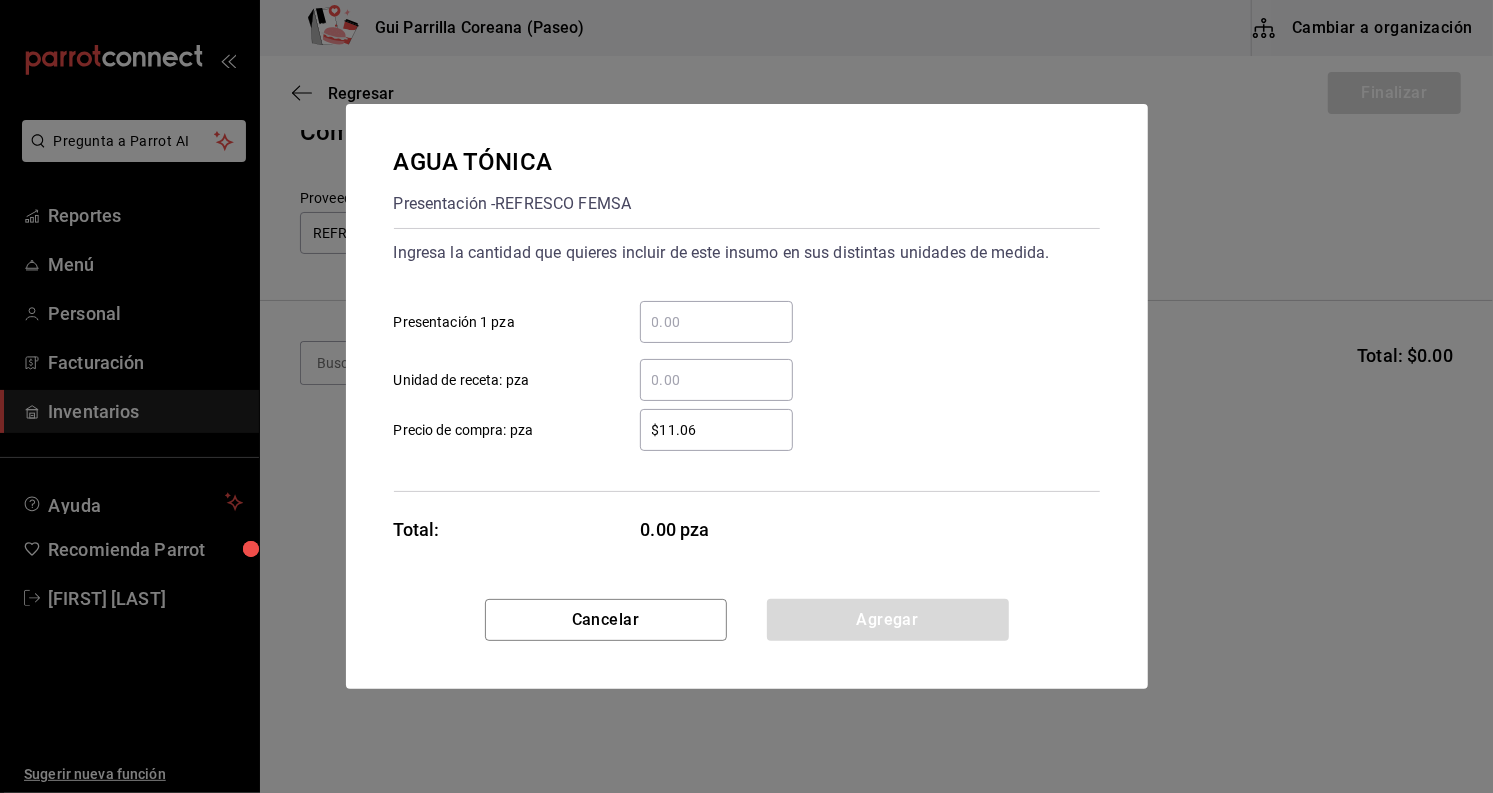 click on "​ Presentación 1 pza" at bounding box center [716, 322] 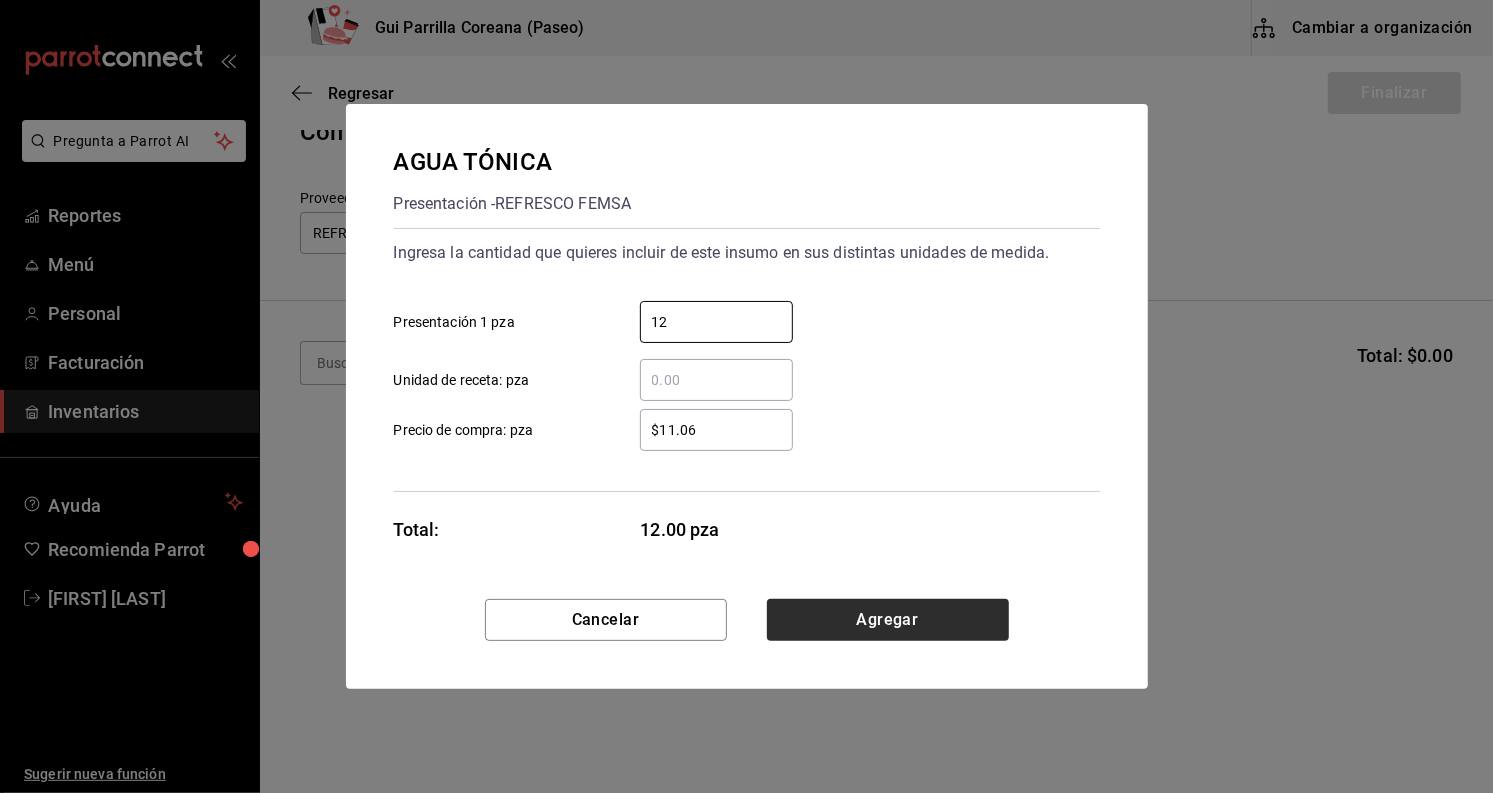 type on "12" 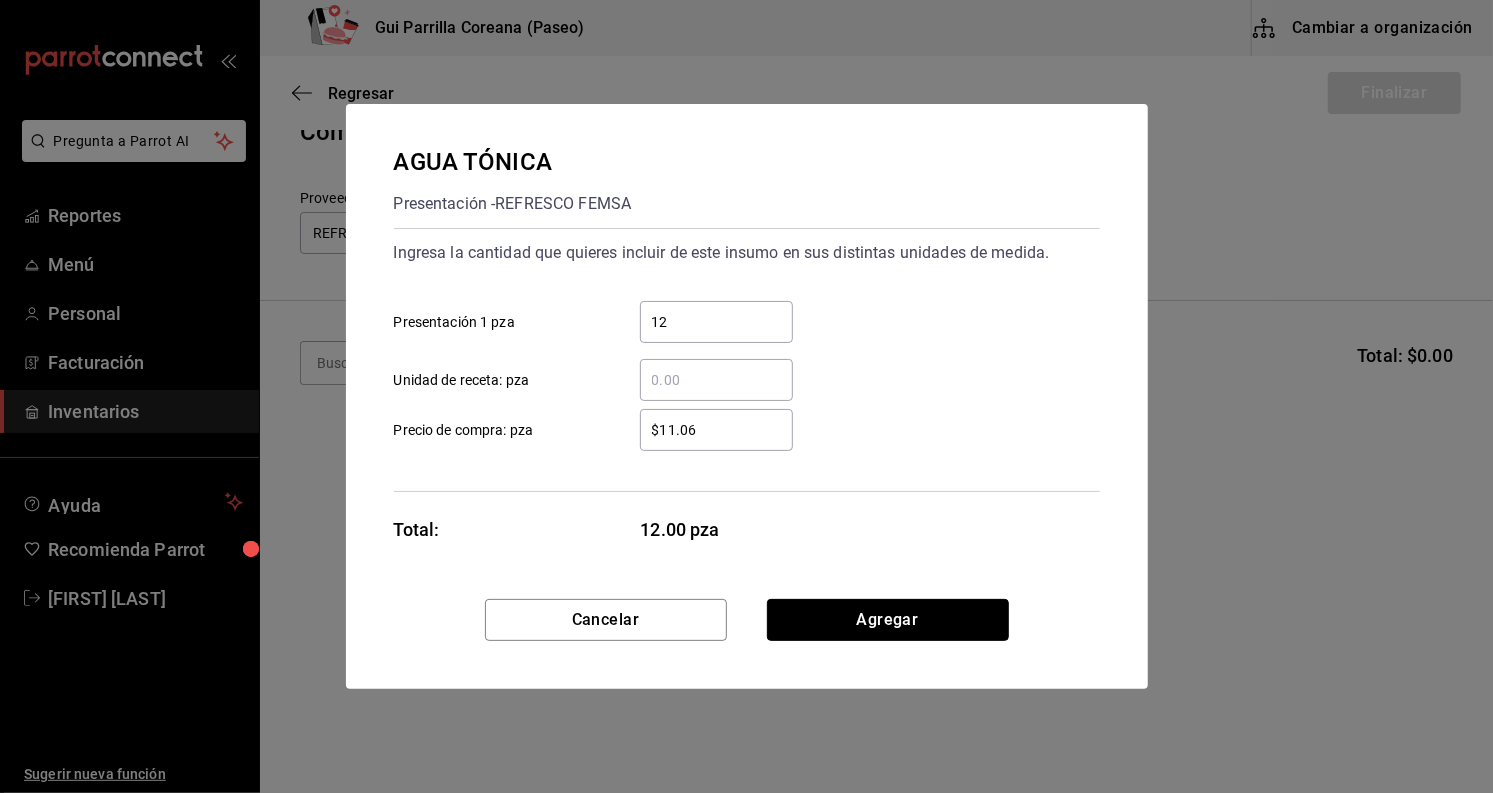 click on "Agregar" at bounding box center (888, 620) 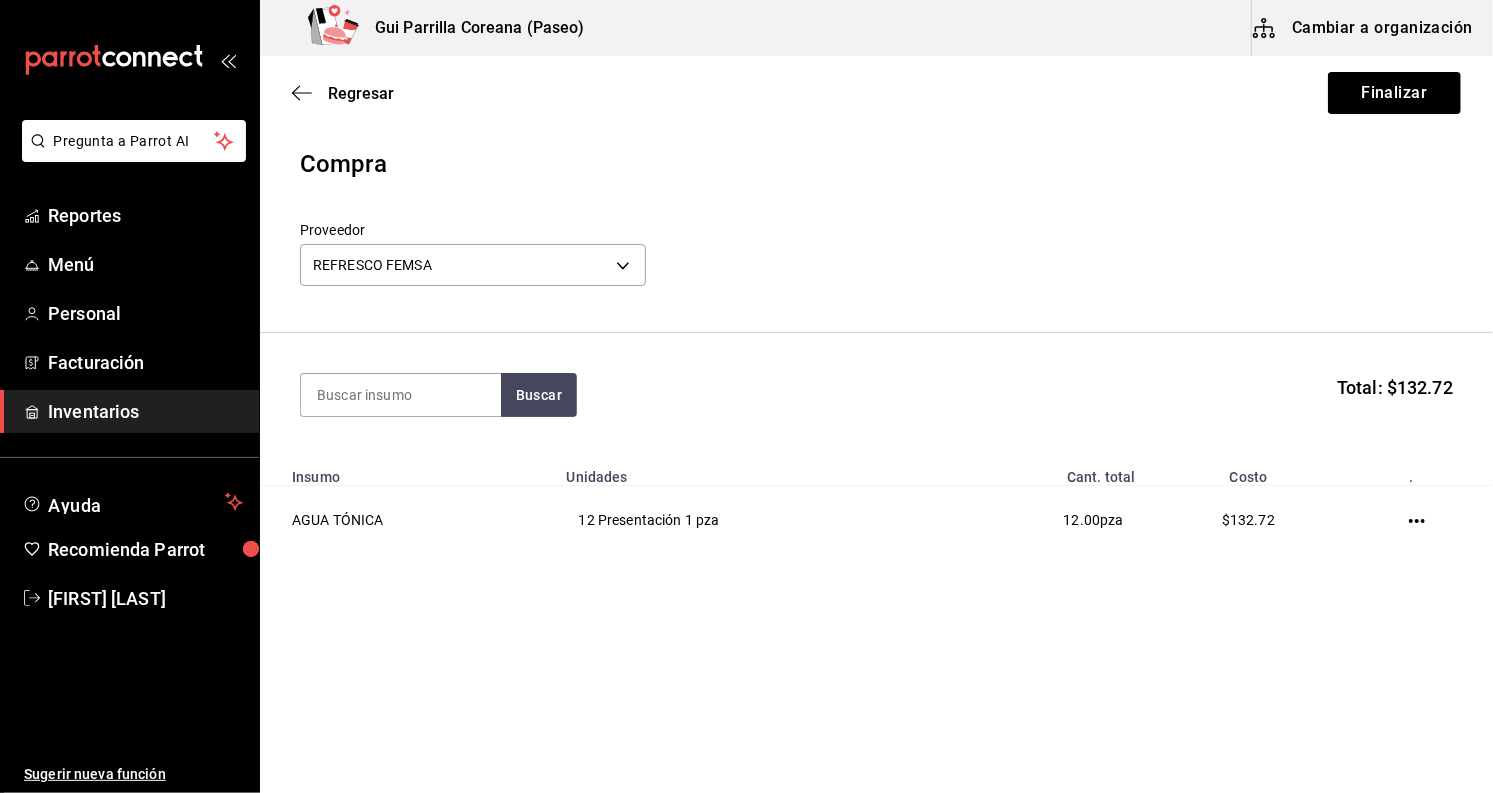 scroll, scrollTop: 0, scrollLeft: 0, axis: both 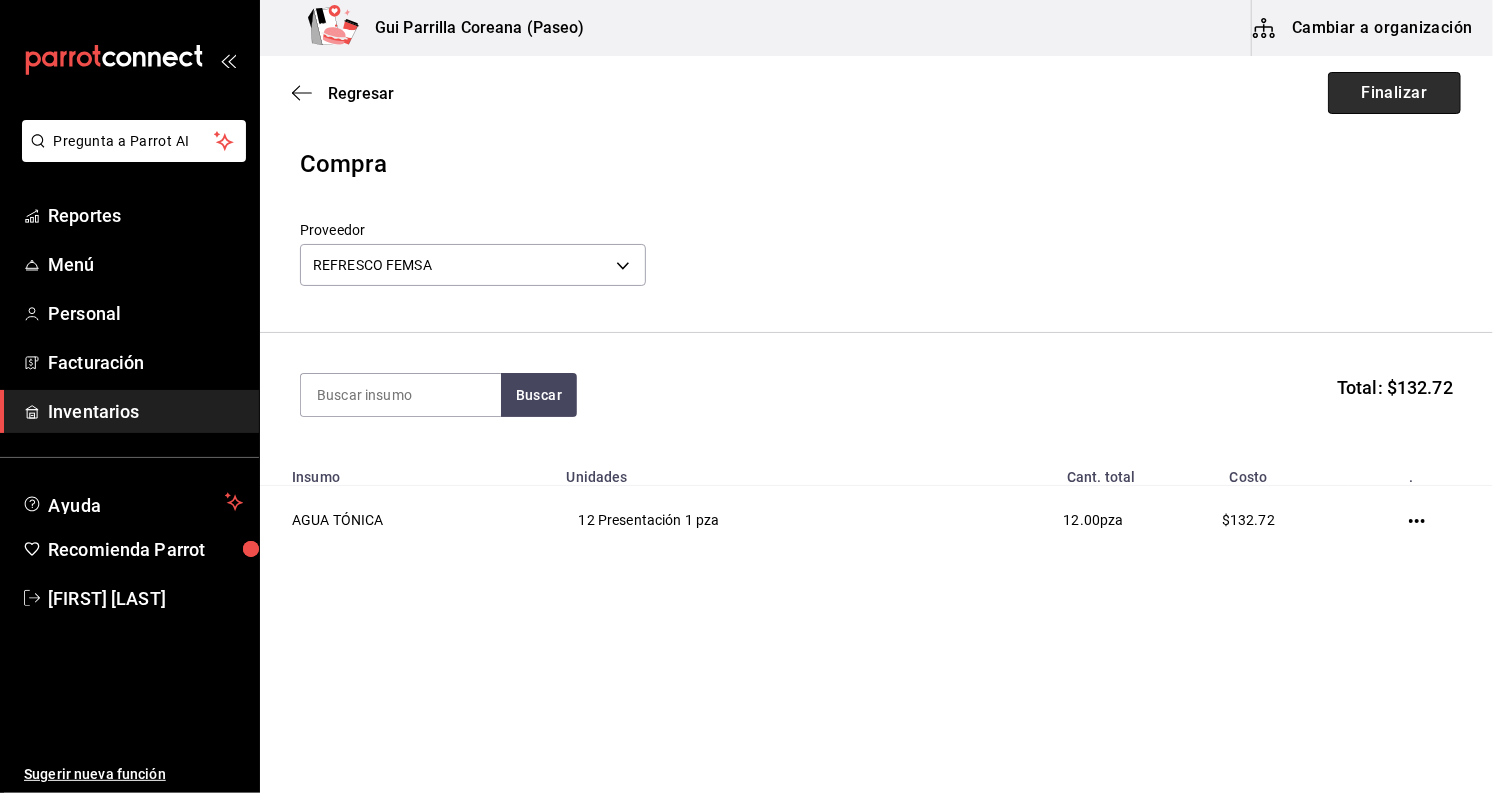 click on "Finalizar" at bounding box center [1394, 93] 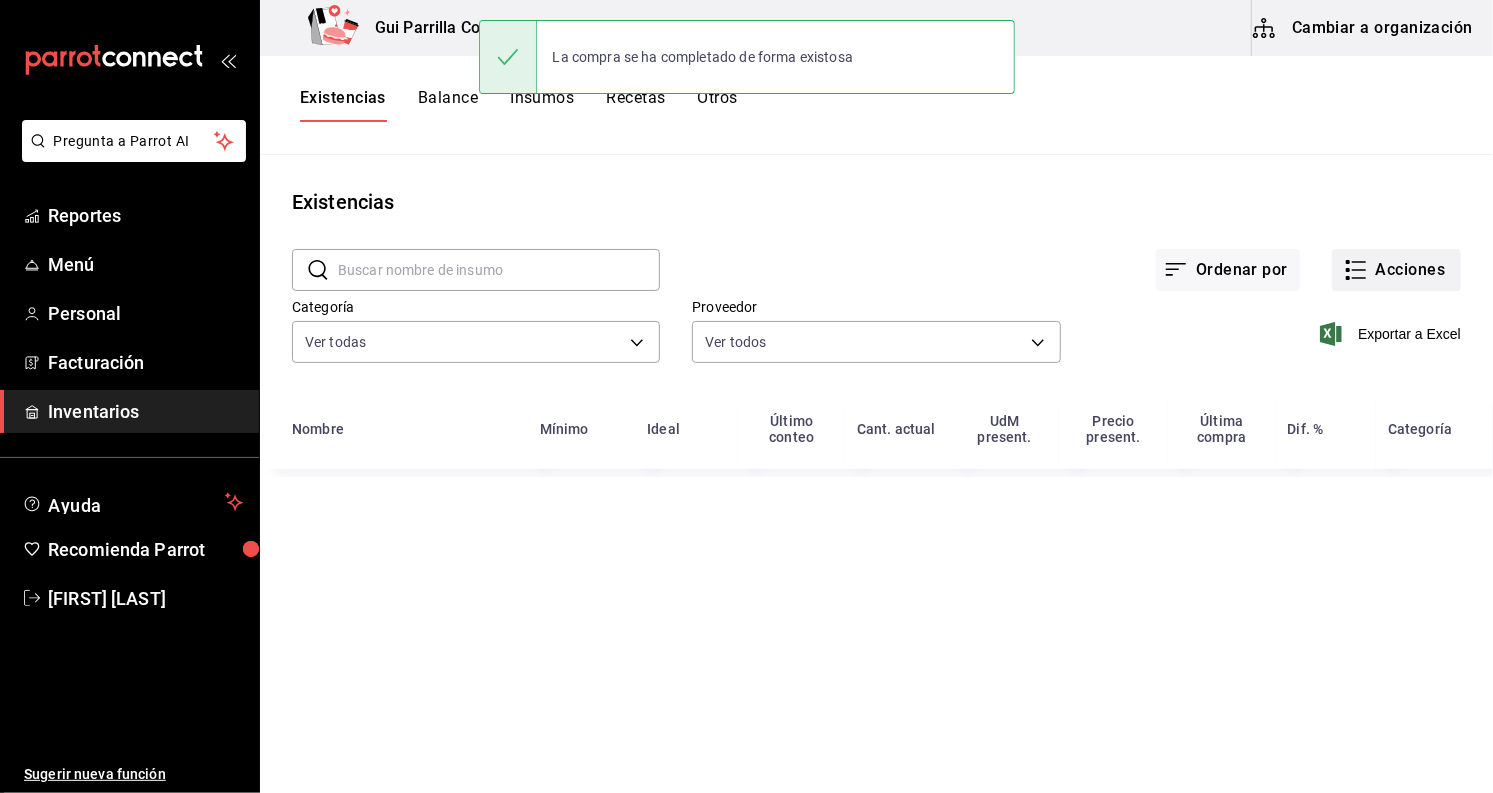 click on "Acciones" at bounding box center (1396, 270) 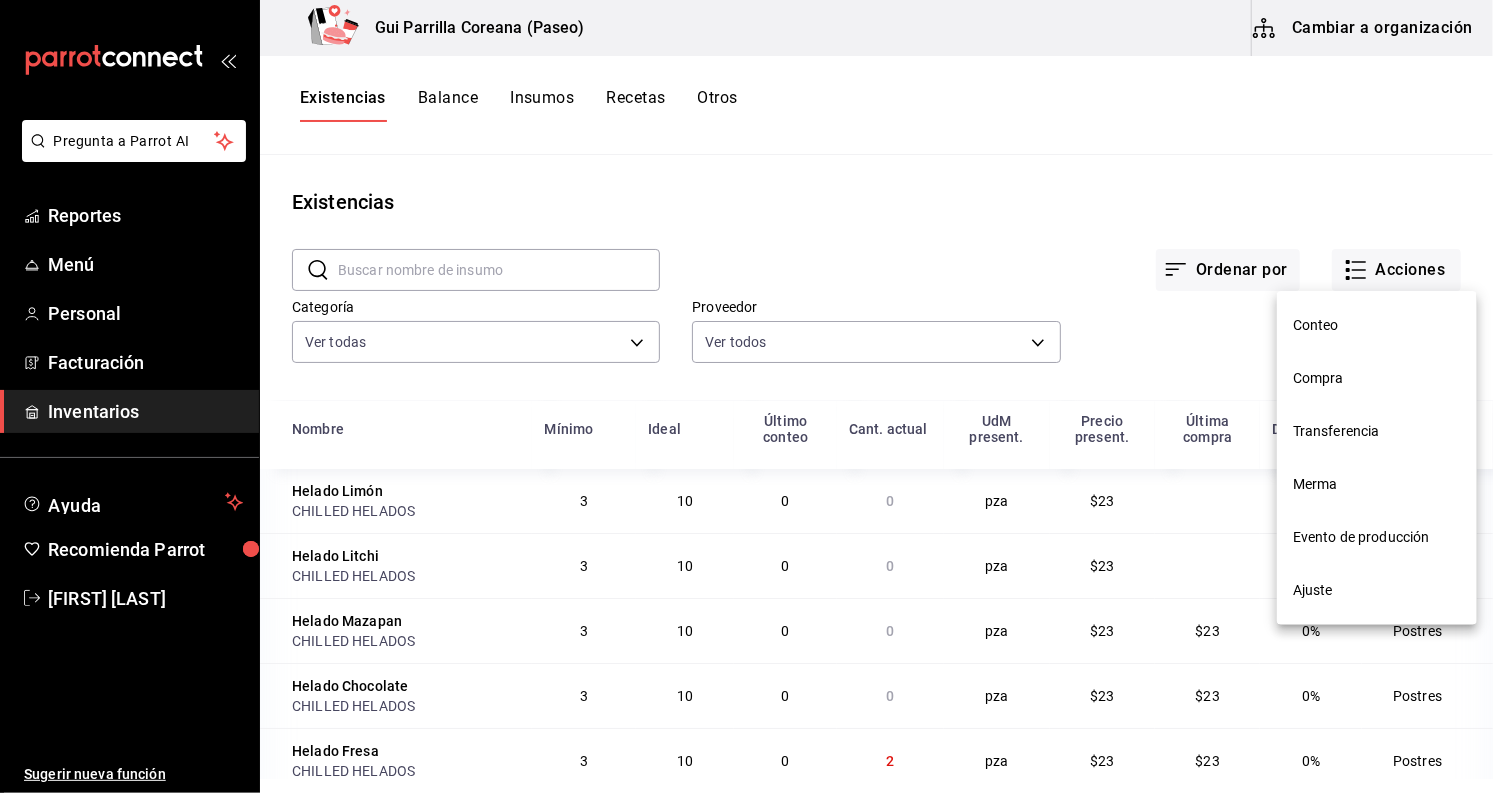 click on "Compra" at bounding box center (1377, 378) 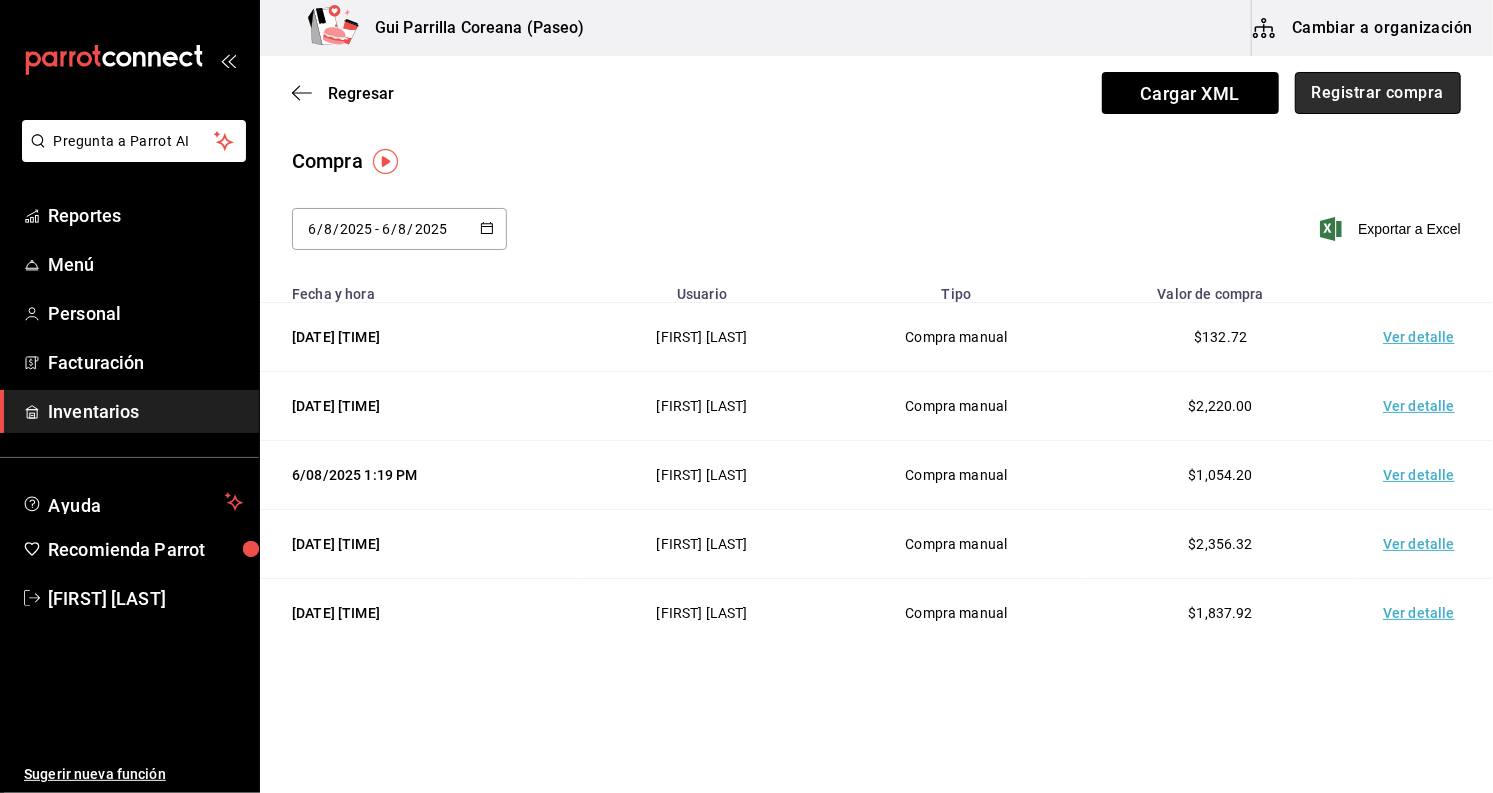 click on "Registrar compra" at bounding box center (1378, 93) 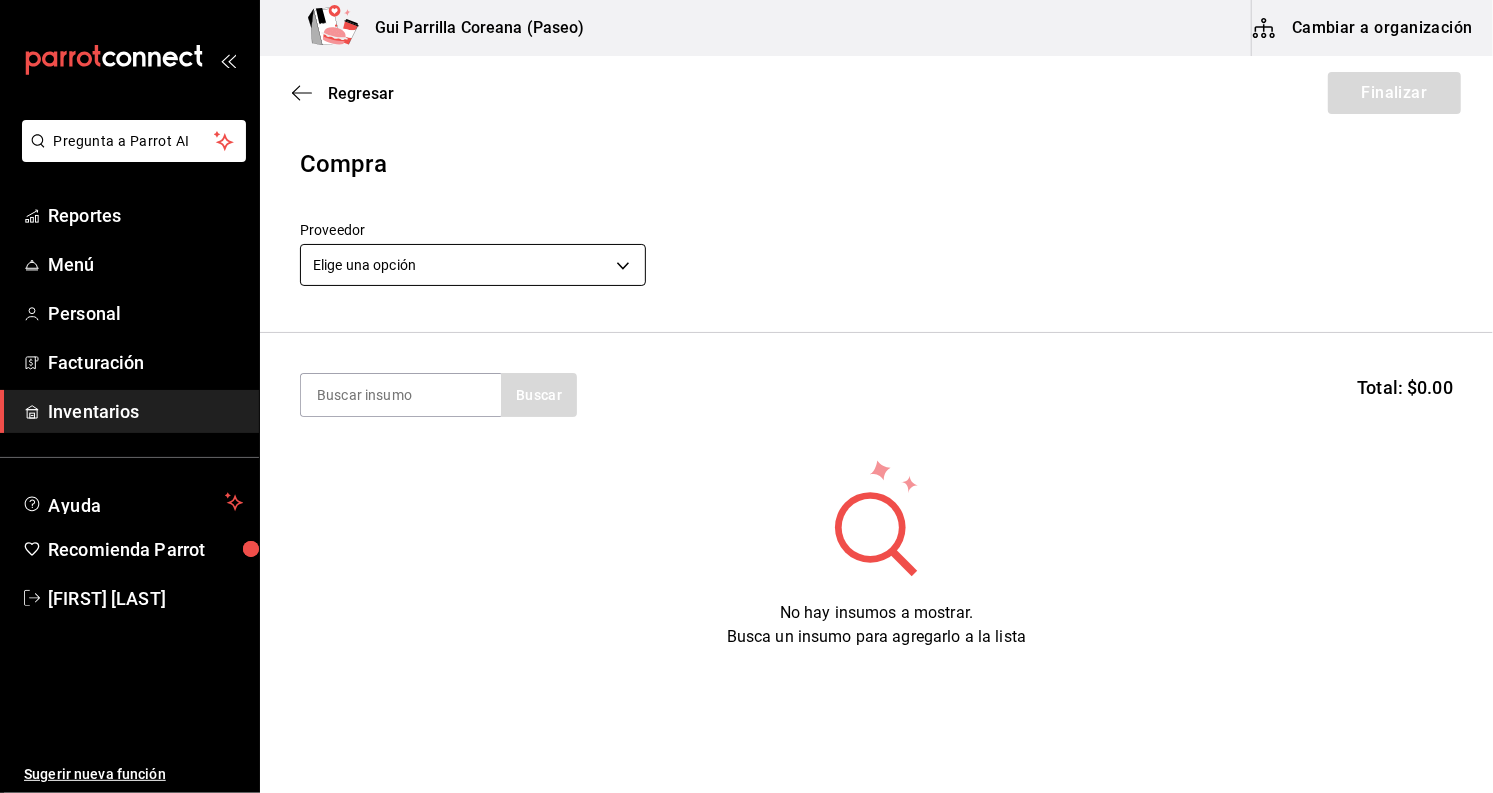 click on "Pregunta a Parrot AI Reportes   Menú   Personal   Facturación   Inventarios   Ayuda Recomienda Parrot   Laura Colomé   Sugerir nueva función   Gui Parrilla Coreana (Paseo) Cambiar a organización Regresar Finalizar Compra Proveedor Elige una opción default Buscar Total: $0.00 No hay insumos a mostrar. Busca un insumo para agregarlo a la lista GANA 1 MES GRATIS EN TU SUSCRIPCIÓN AQUÍ ¿Recuerdas cómo empezó tu restaurante?
Hoy puedes ayudar a un colega a tener el mismo cambio que tú viviste.
Recomienda Parrot directamente desde tu Portal Administrador.
Es fácil y rápido.
🎁 Por cada restaurante que se una, ganas 1 mes gratis. Ver video tutorial Ir a video Pregunta a Parrot AI Reportes   Menú   Personal   Facturación   Inventarios   Ayuda Recomienda Parrot   Laura Colomé   Sugerir nueva función   Editar Eliminar Visitar centro de ayuda (81) 2046 6363 soporte@parrotsoftware.io Visitar centro de ayuda (81) 2046 6363 soporte@parrotsoftware.io" at bounding box center [746, 340] 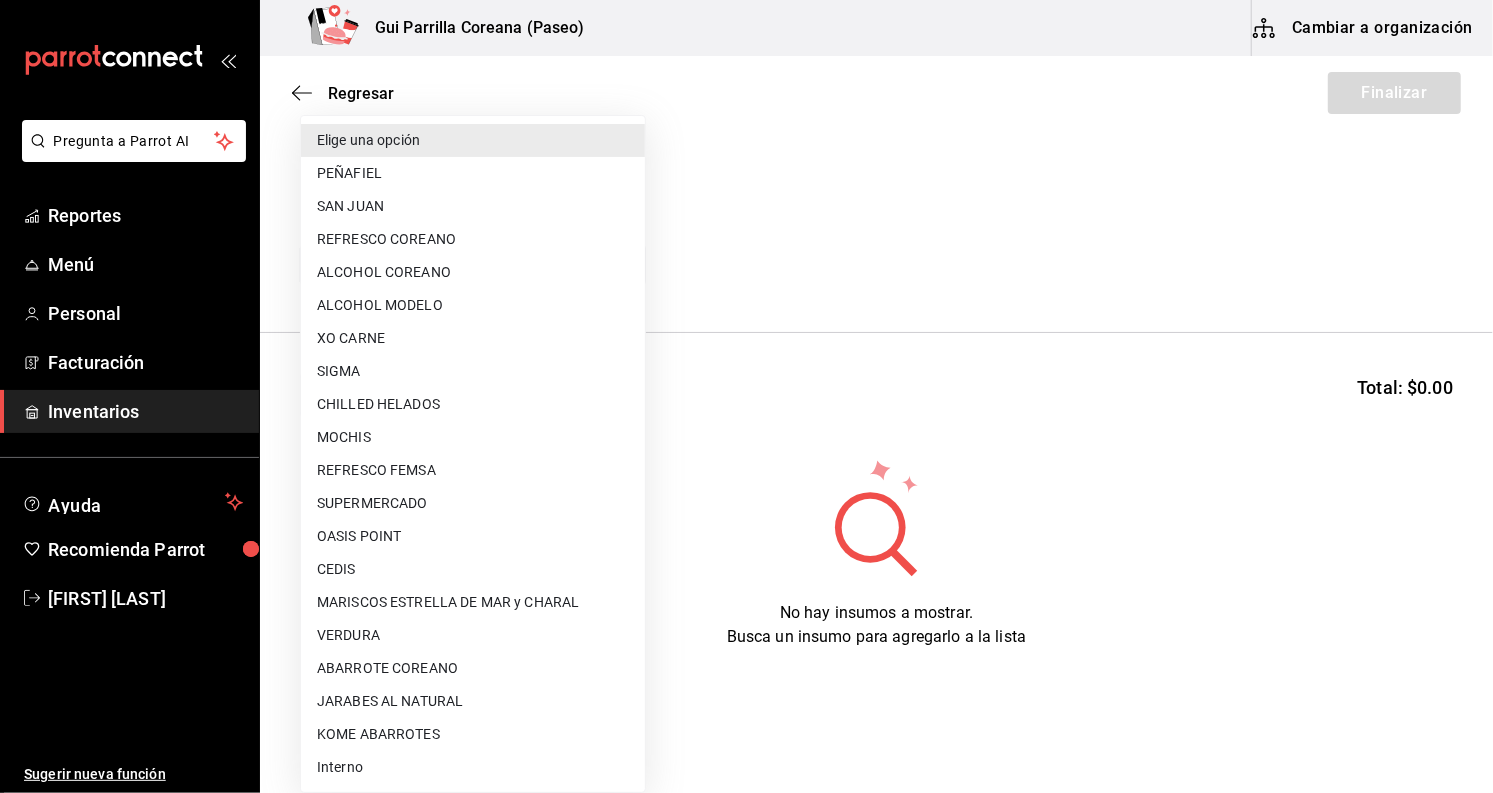 click on "PEÑAFIEL" at bounding box center [473, 173] 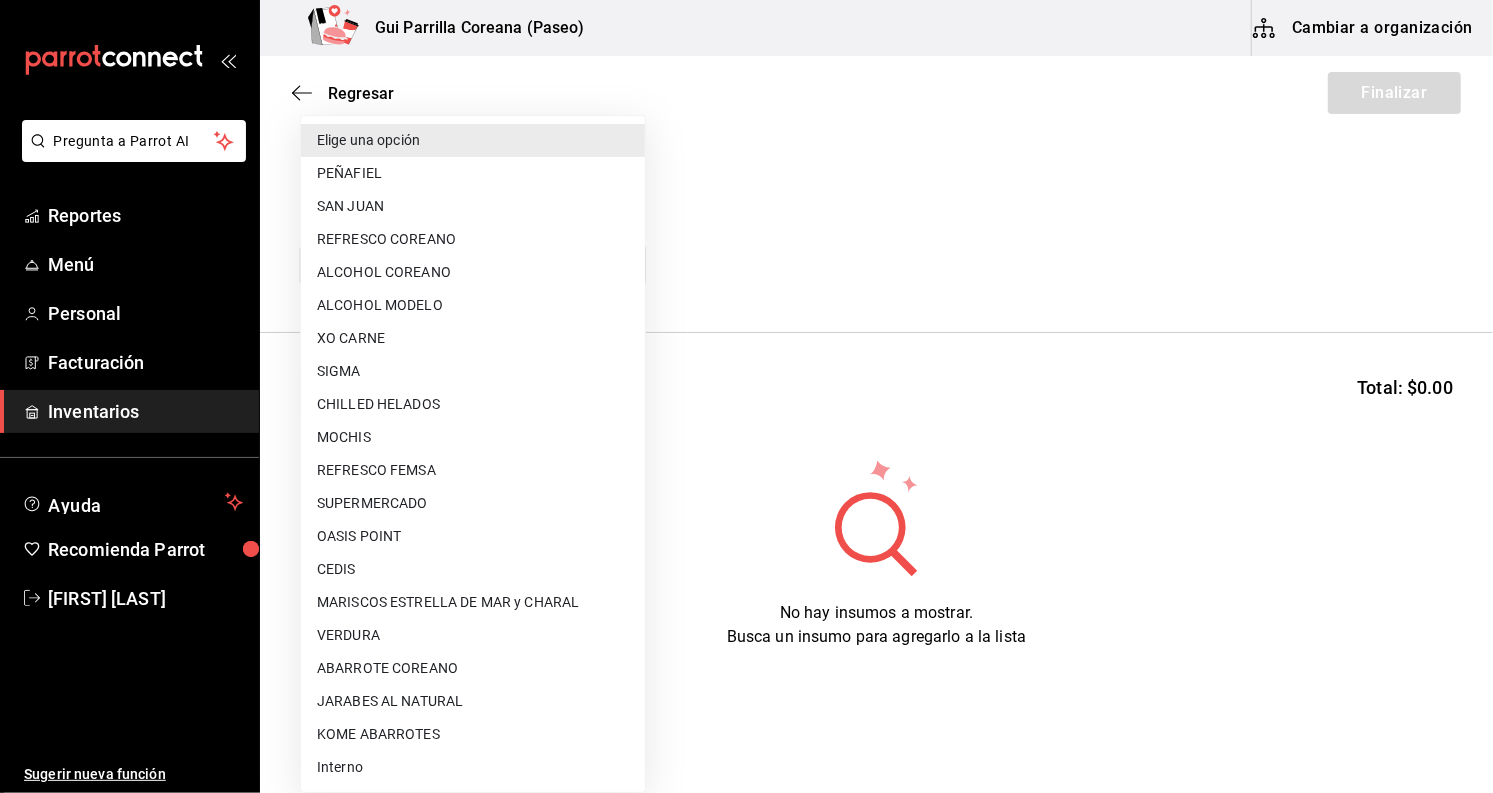 type on "0666e60b-29c3-4b80-ba51-d53d4788f348" 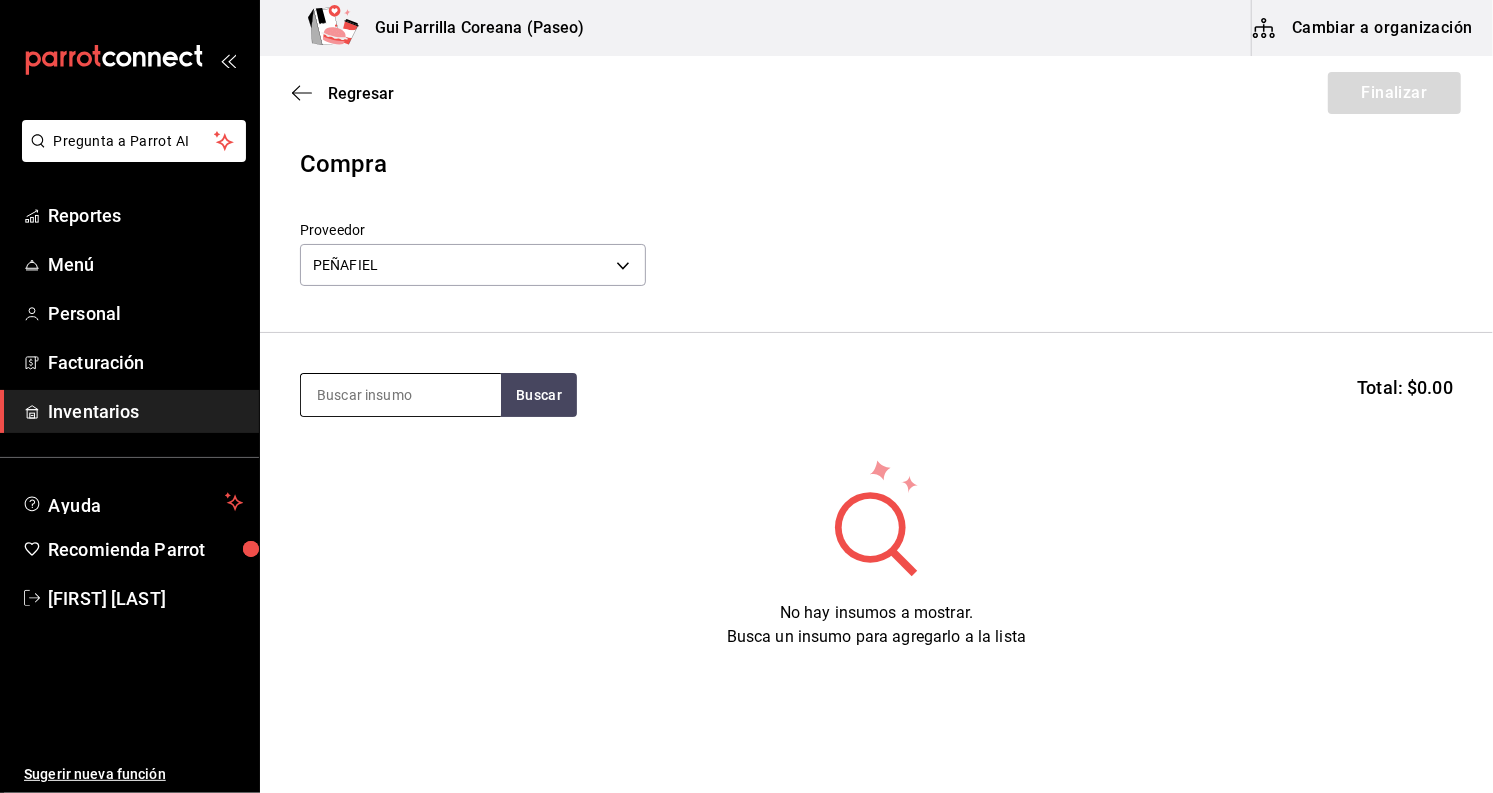 click at bounding box center [401, 395] 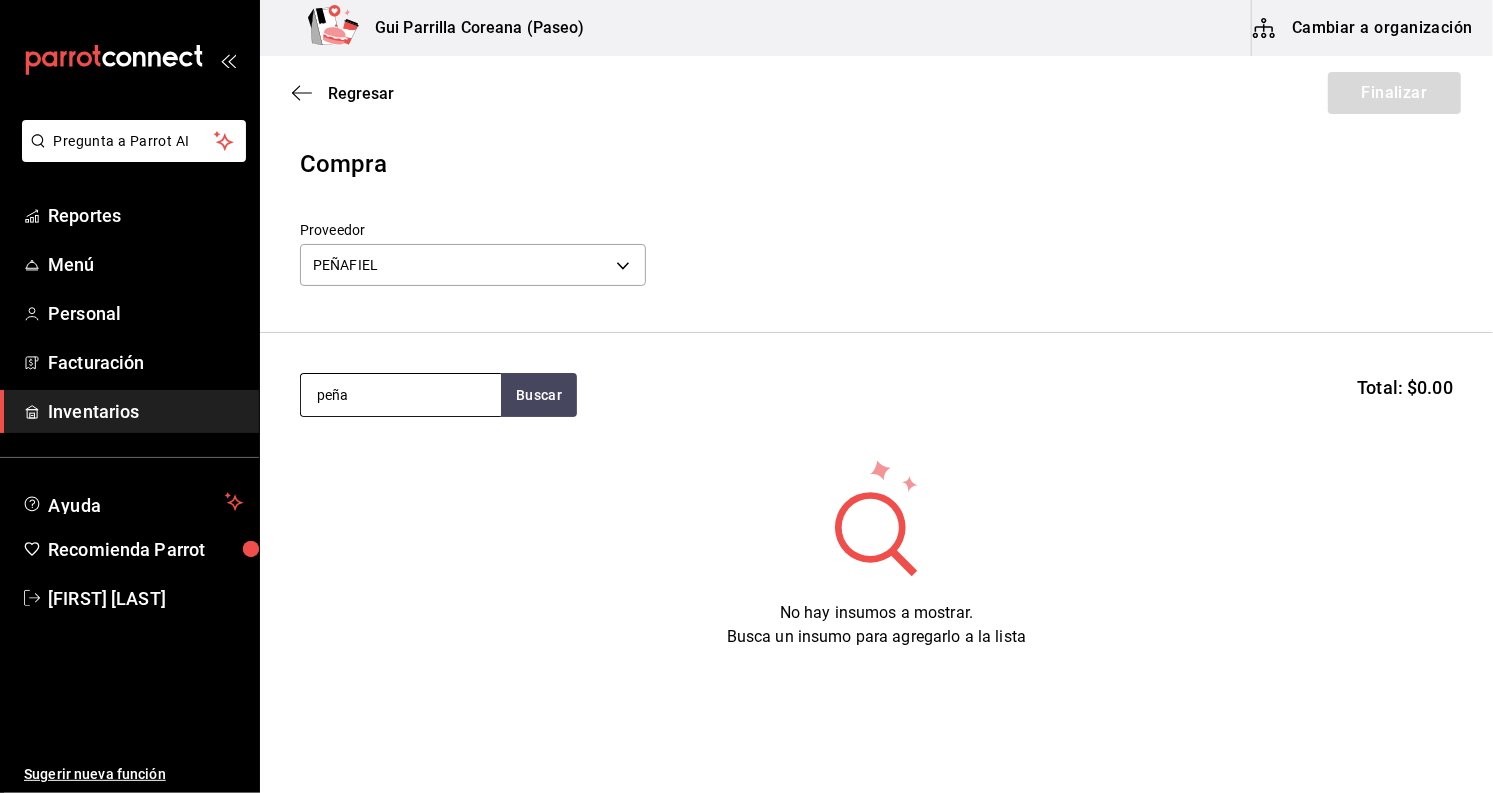 type on "peña" 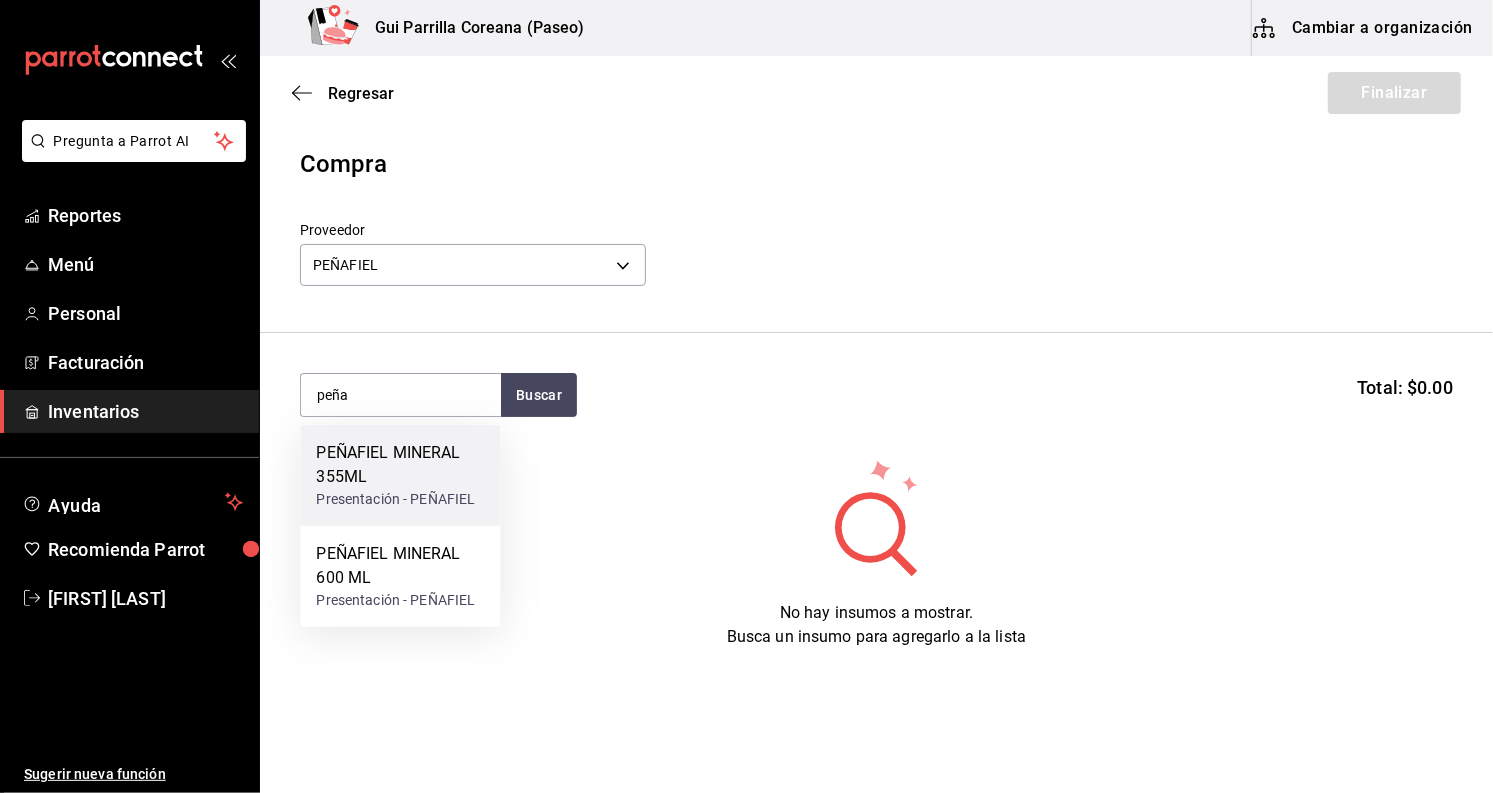 click on "PEÑAFIEL MINERAL 355ML" at bounding box center [400, 465] 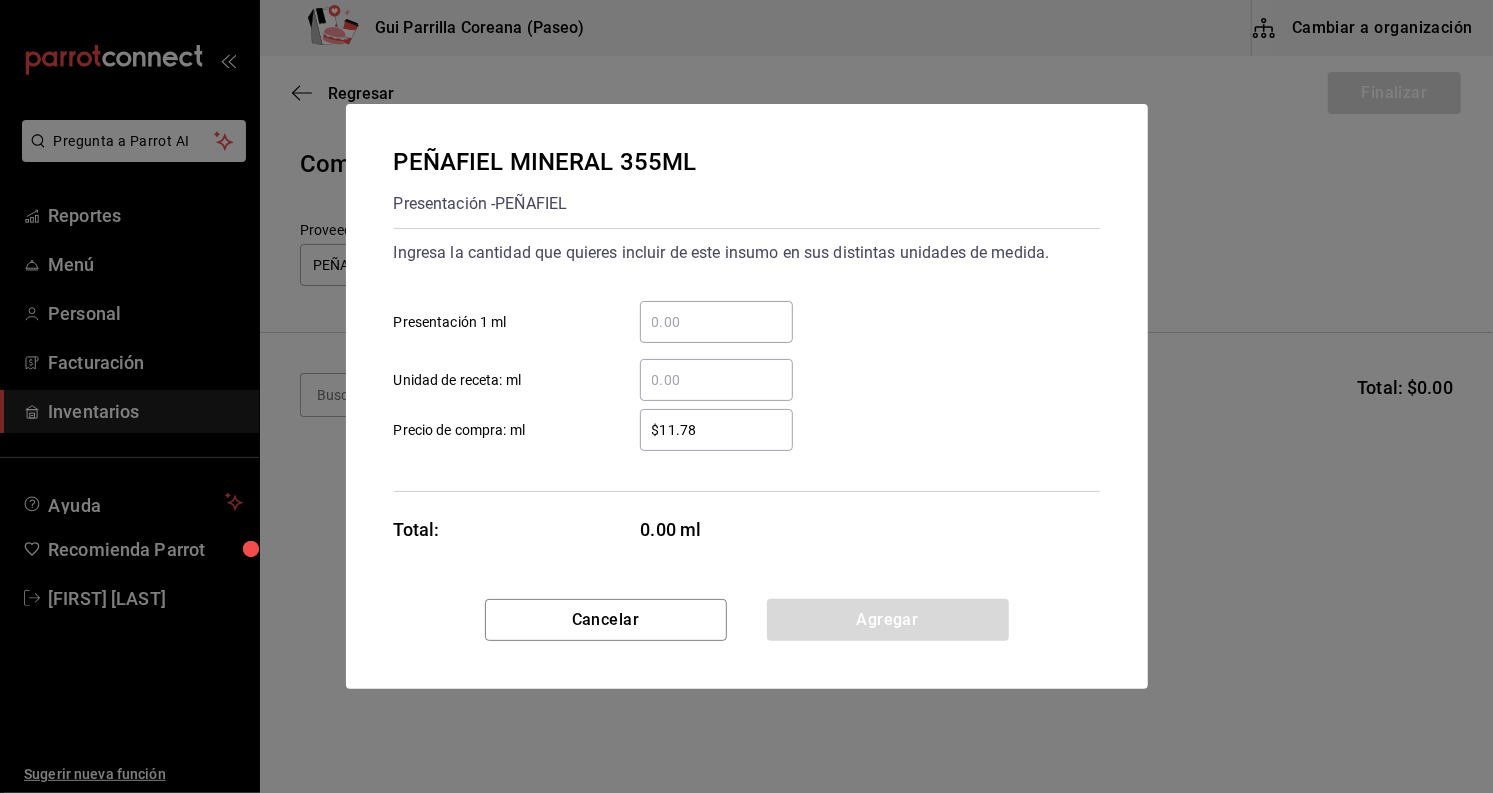 click on "​ Presentación 1 ml" at bounding box center [739, 314] 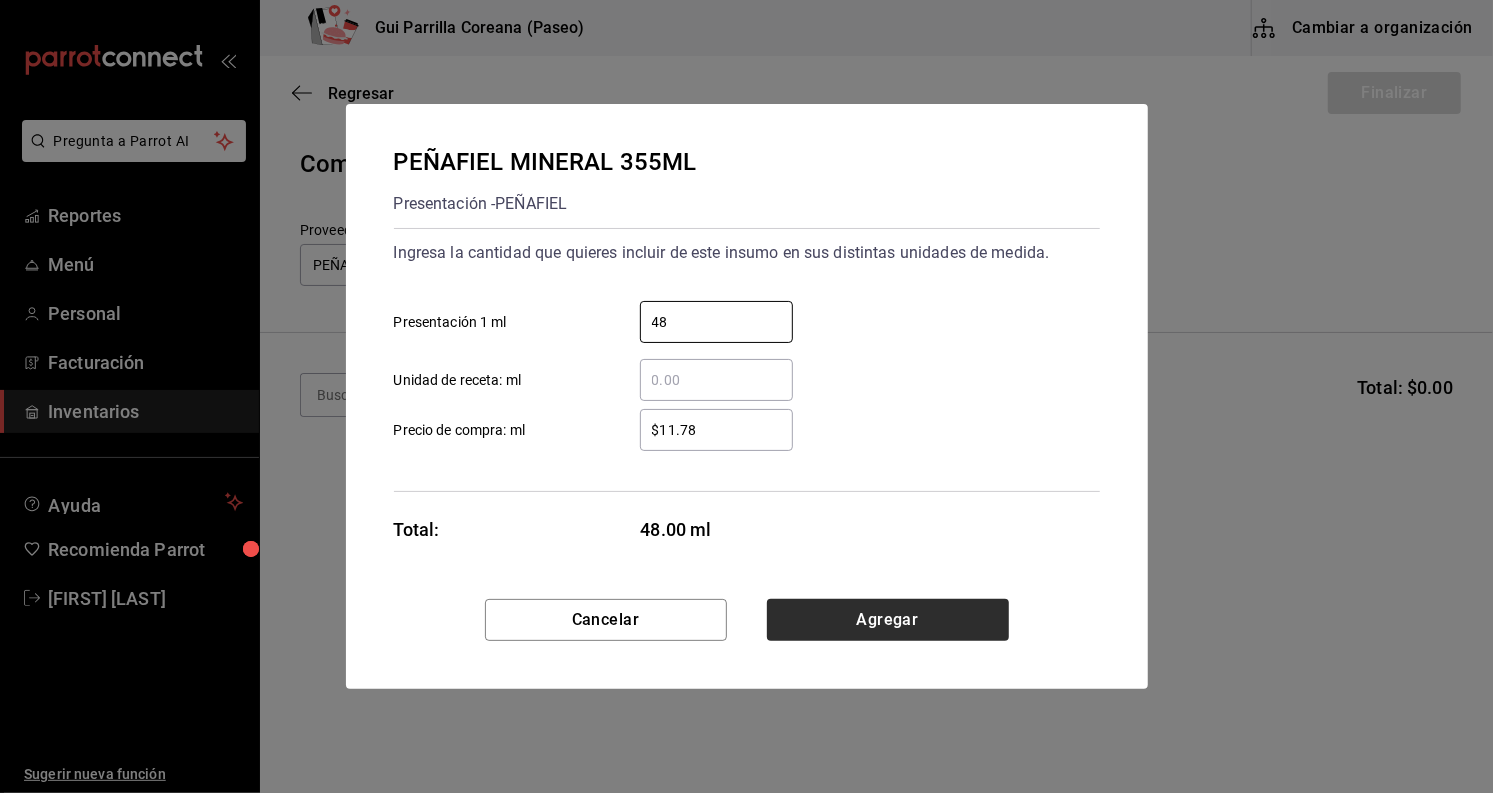 type on "48" 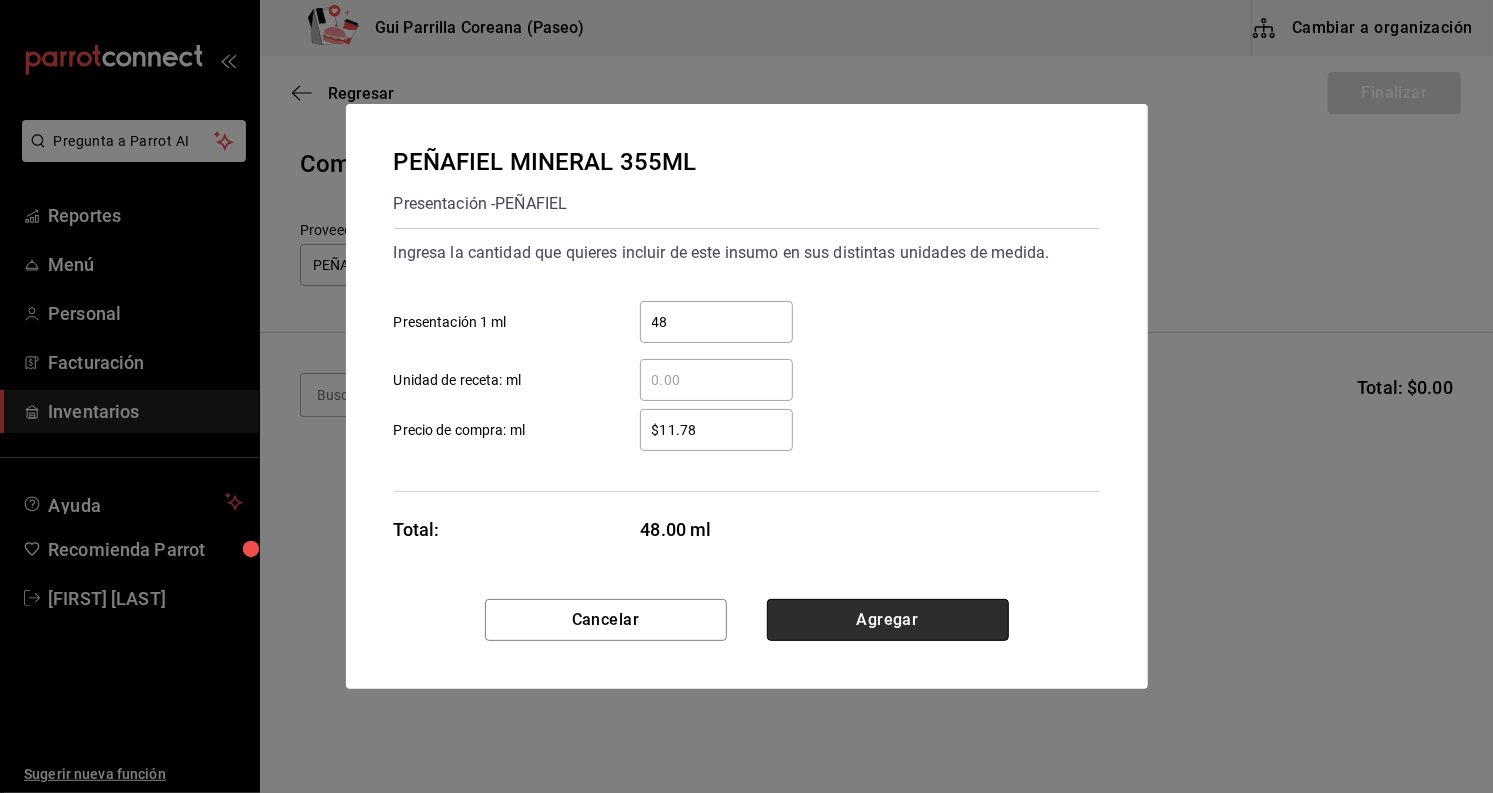 click on "Agregar" at bounding box center (888, 620) 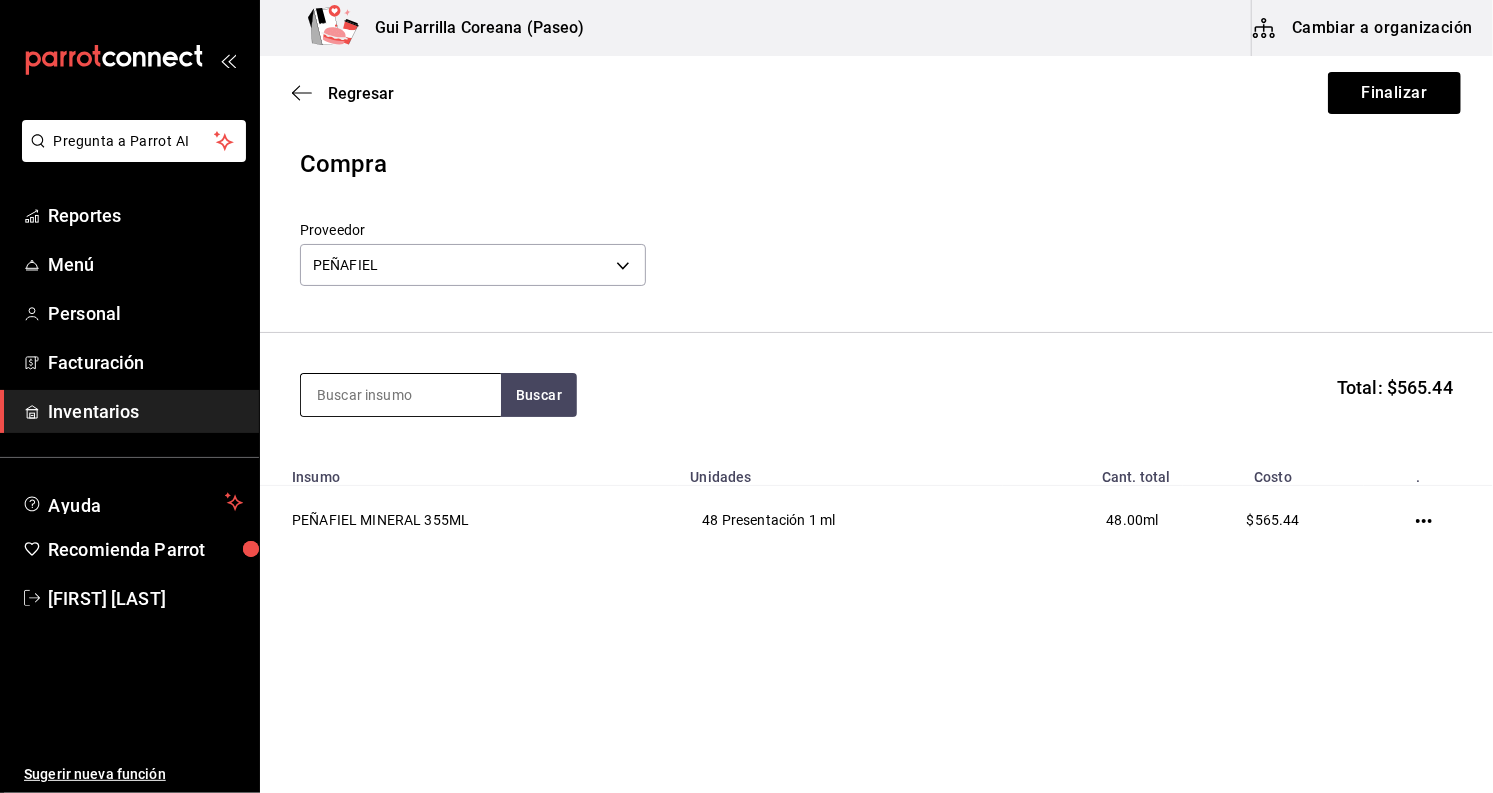 click at bounding box center (401, 395) 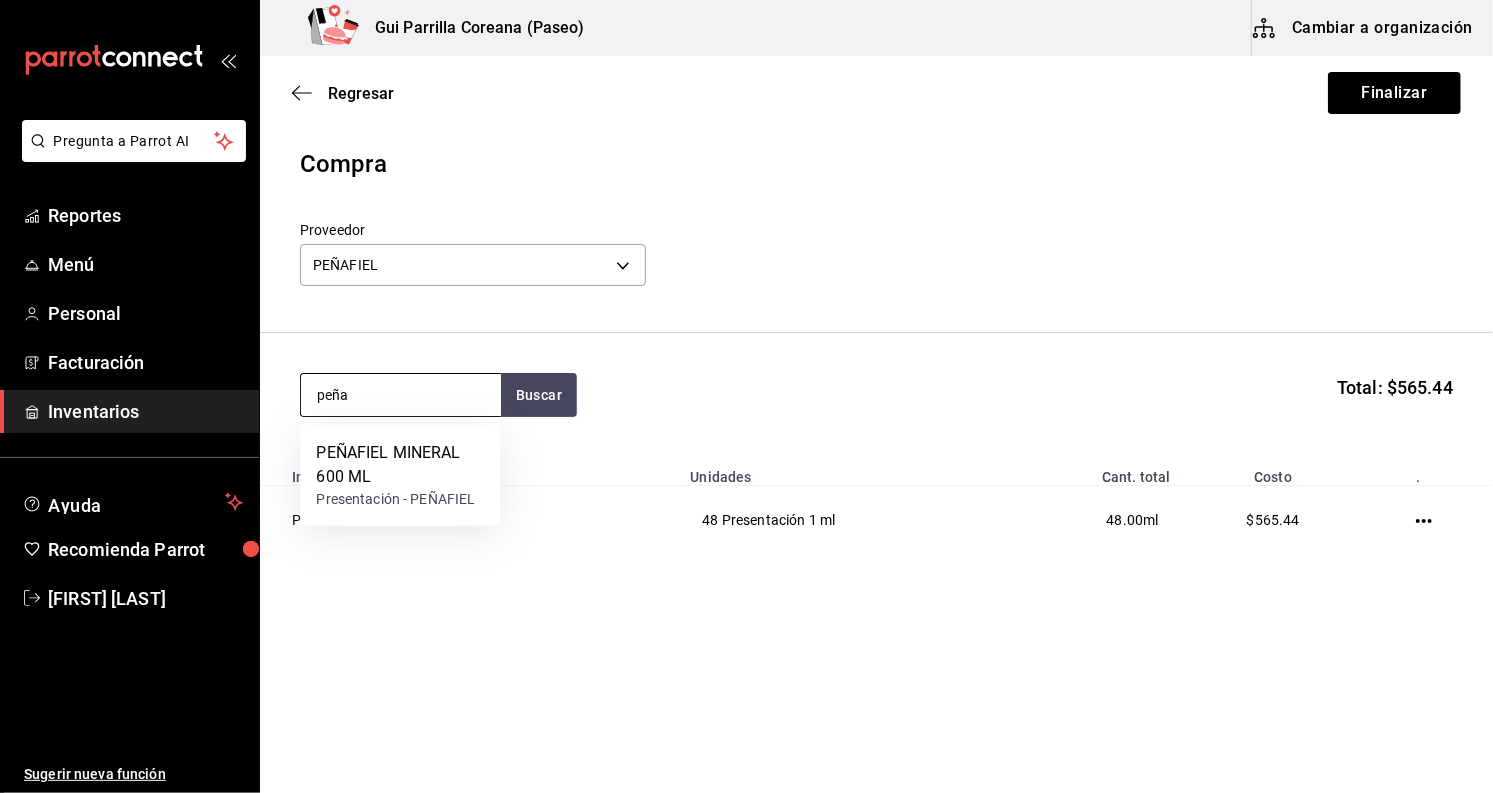 type on "peña" 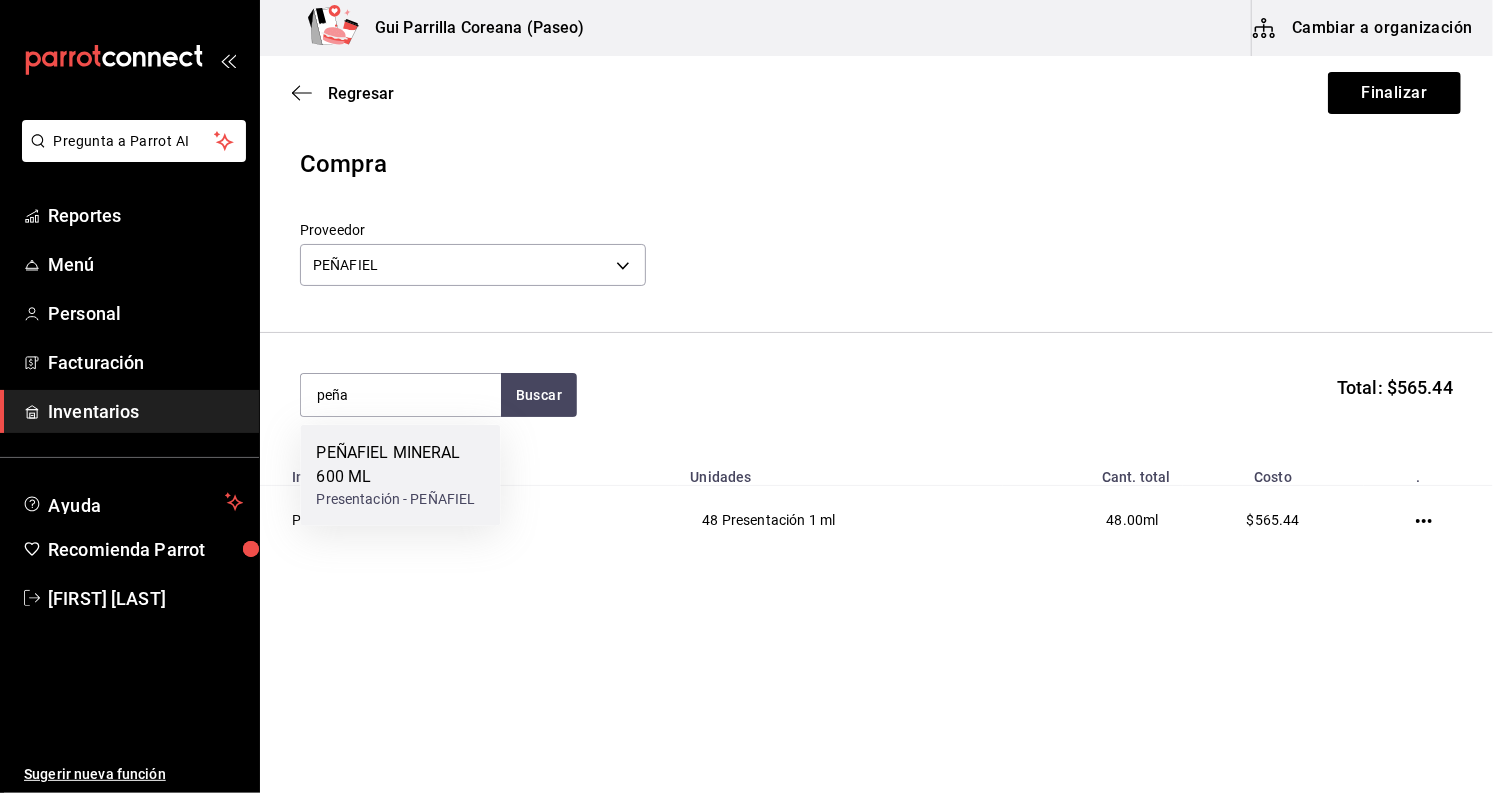 click on "PEÑAFIEL MINERAL 600 ML" at bounding box center [400, 465] 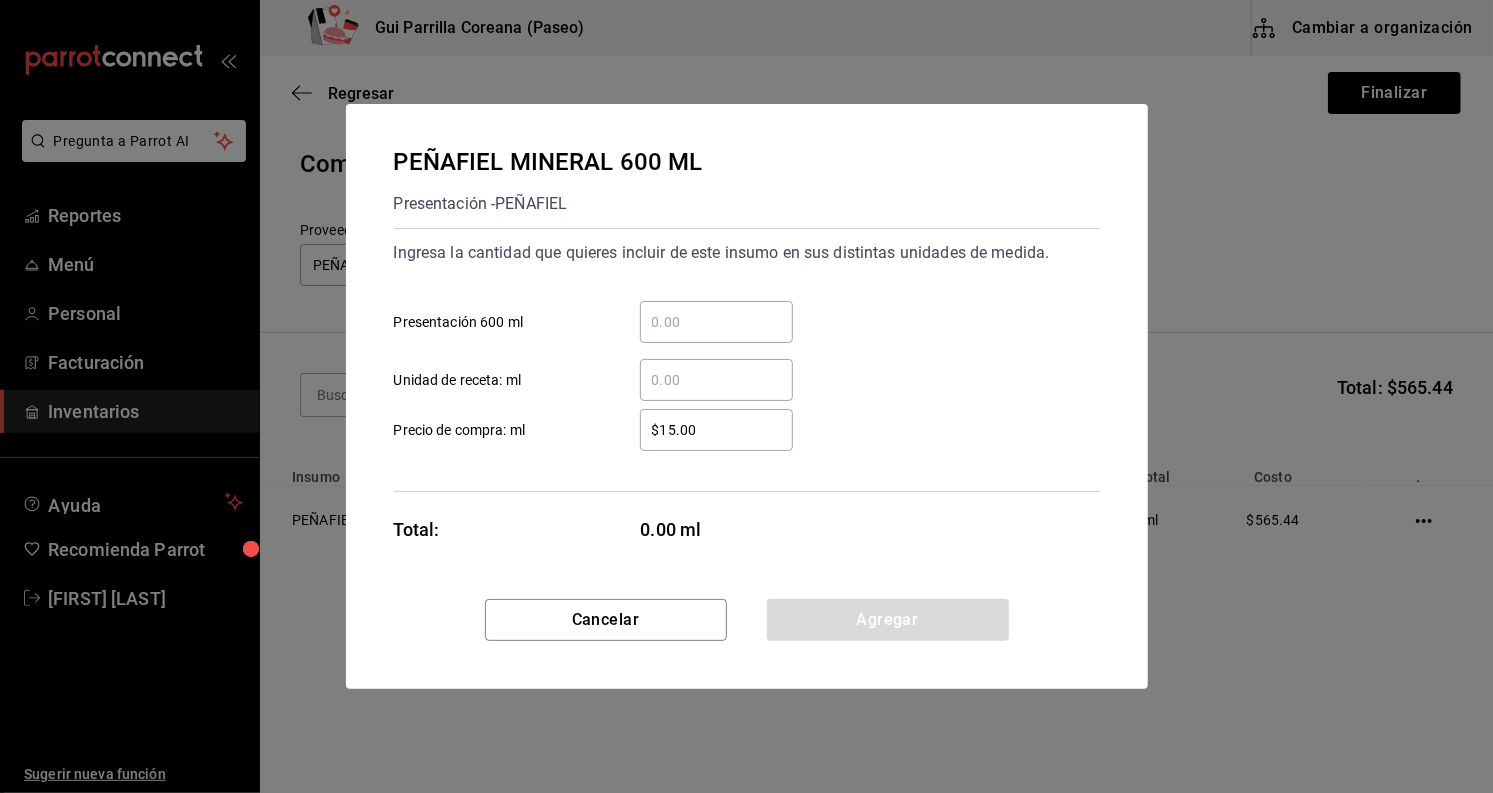 click on "​ Unidad de receta: ml" at bounding box center (739, 372) 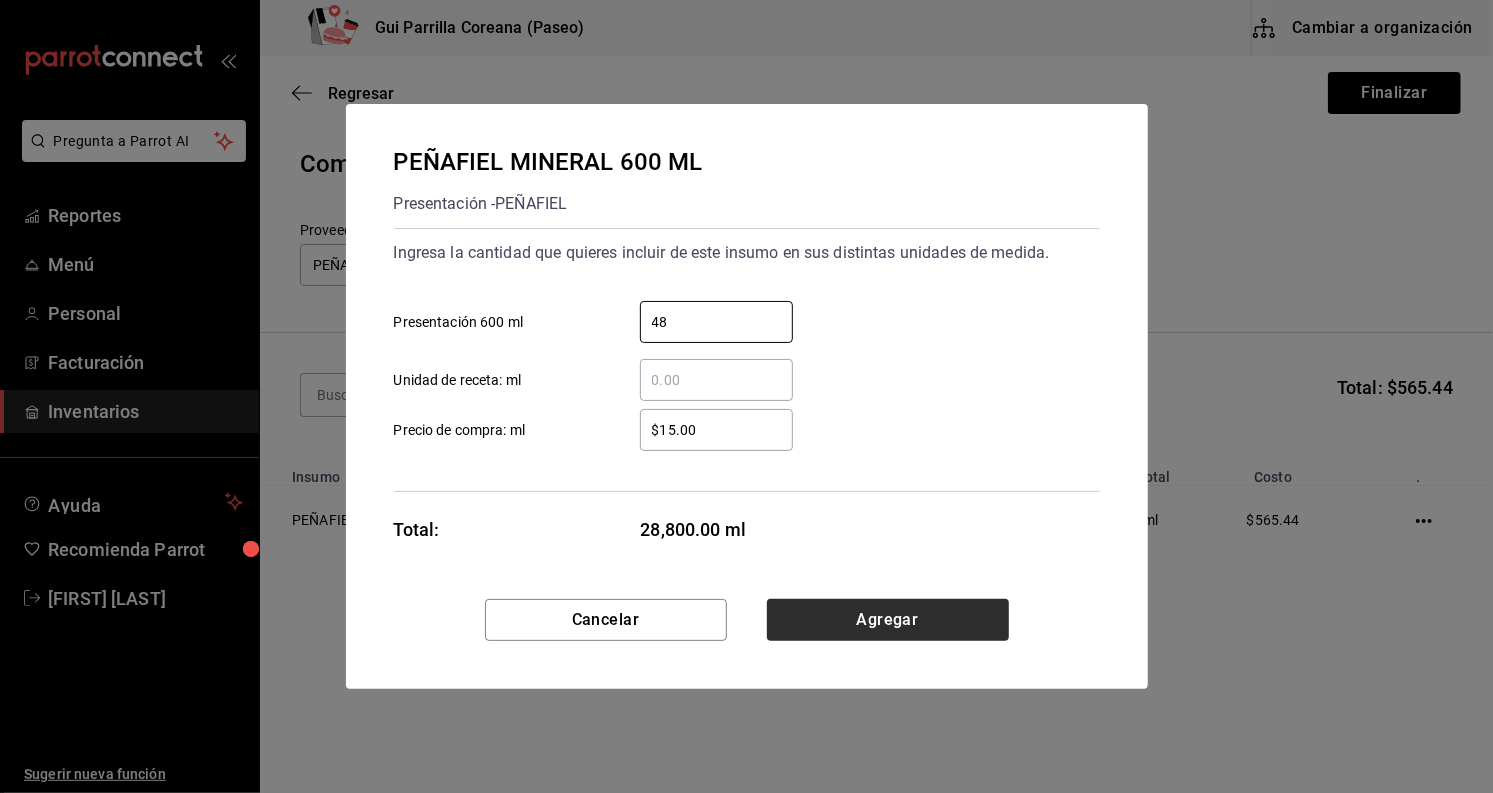 type on "48" 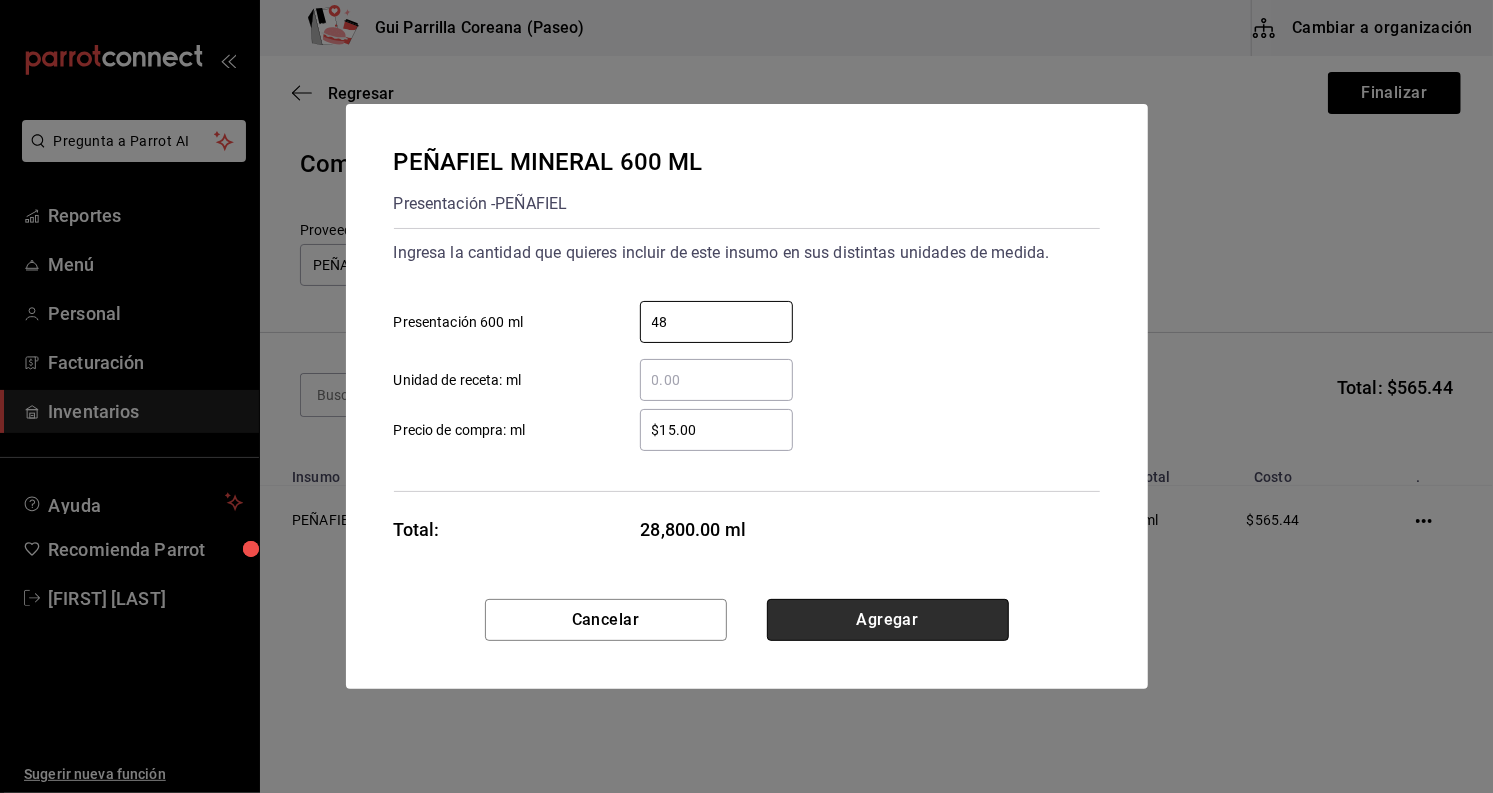click on "Agregar" at bounding box center (888, 620) 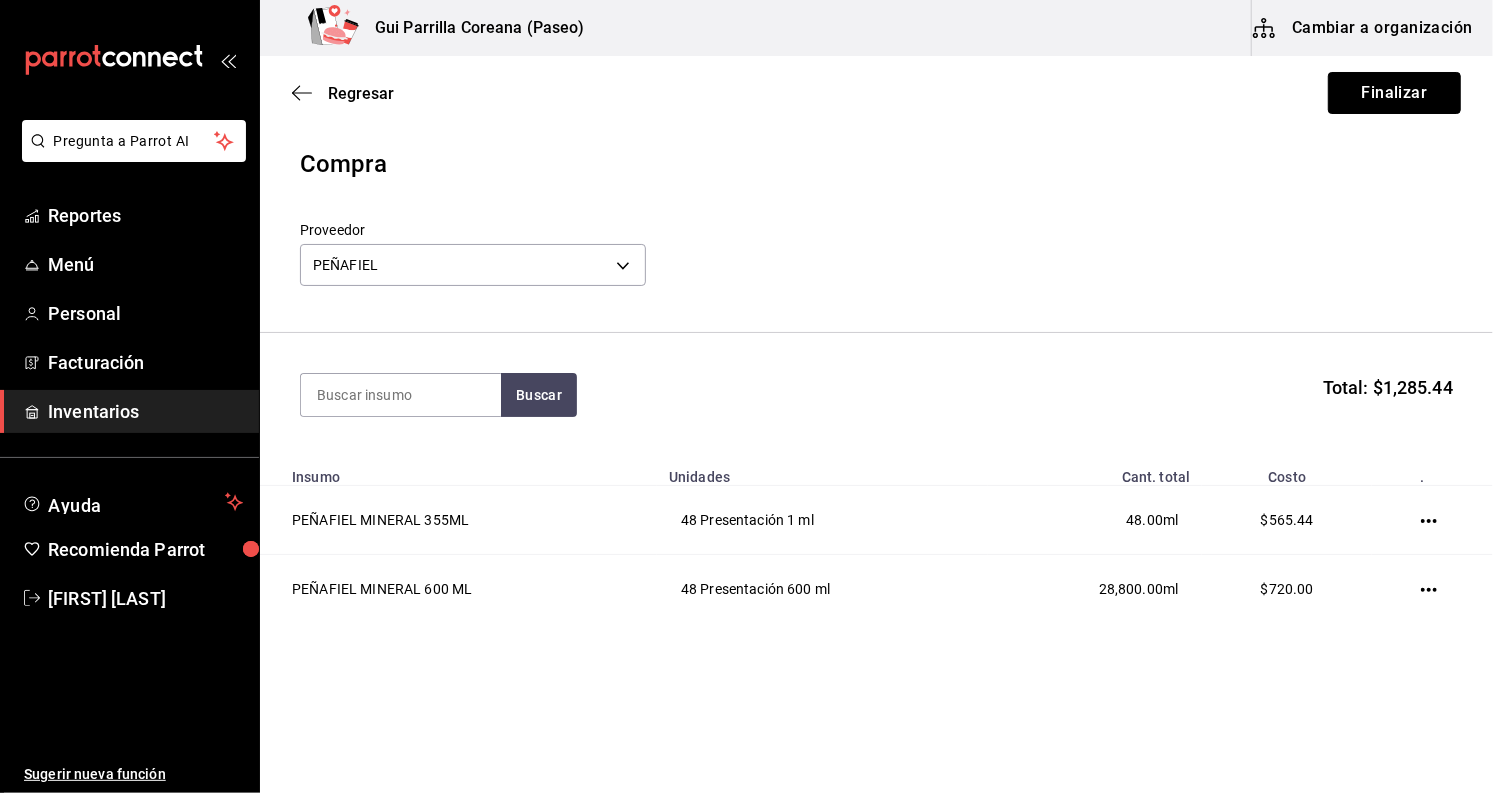 click on "Finalizar" at bounding box center (1394, 93) 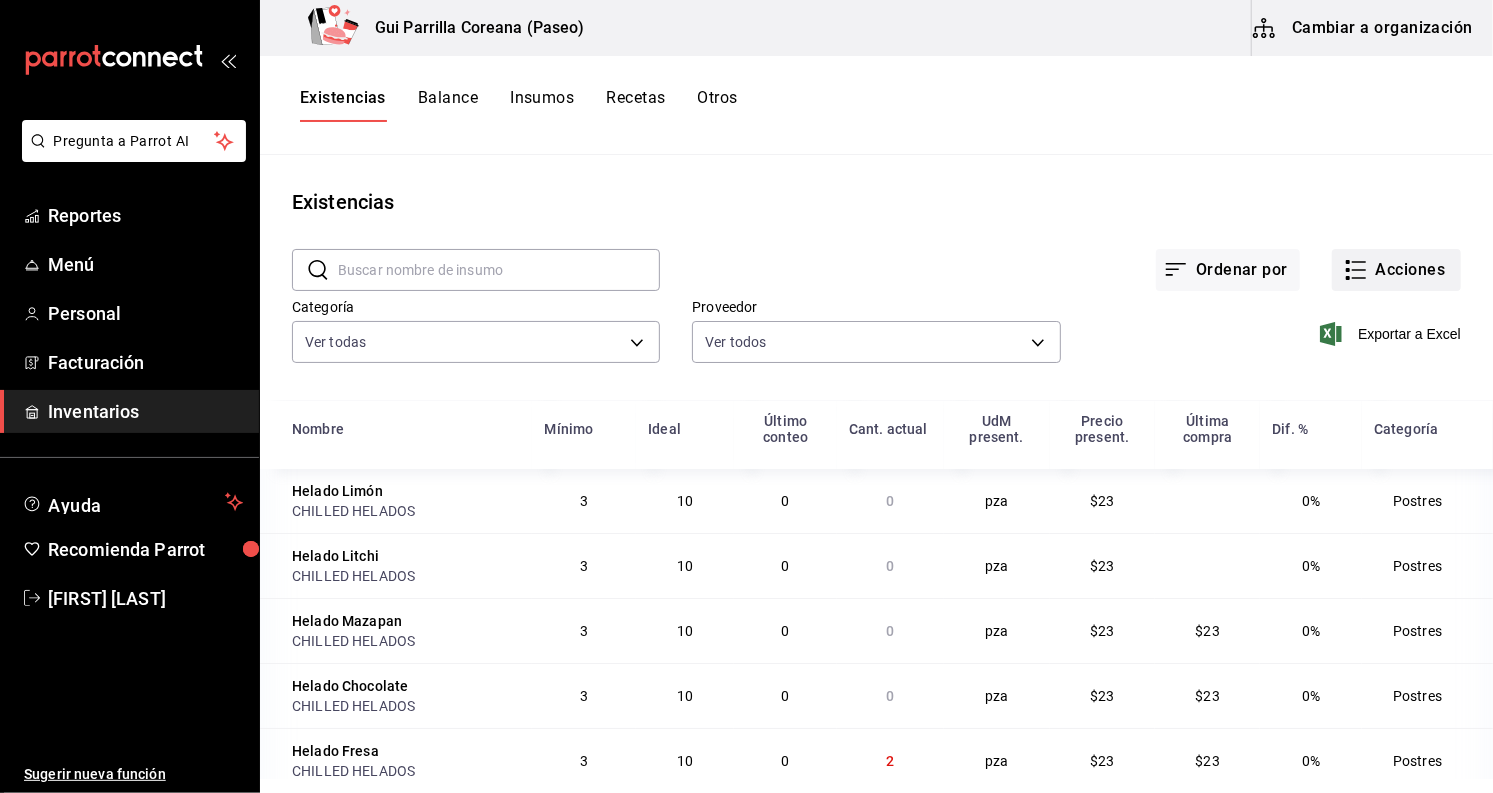 click on "Acciones" at bounding box center [1396, 270] 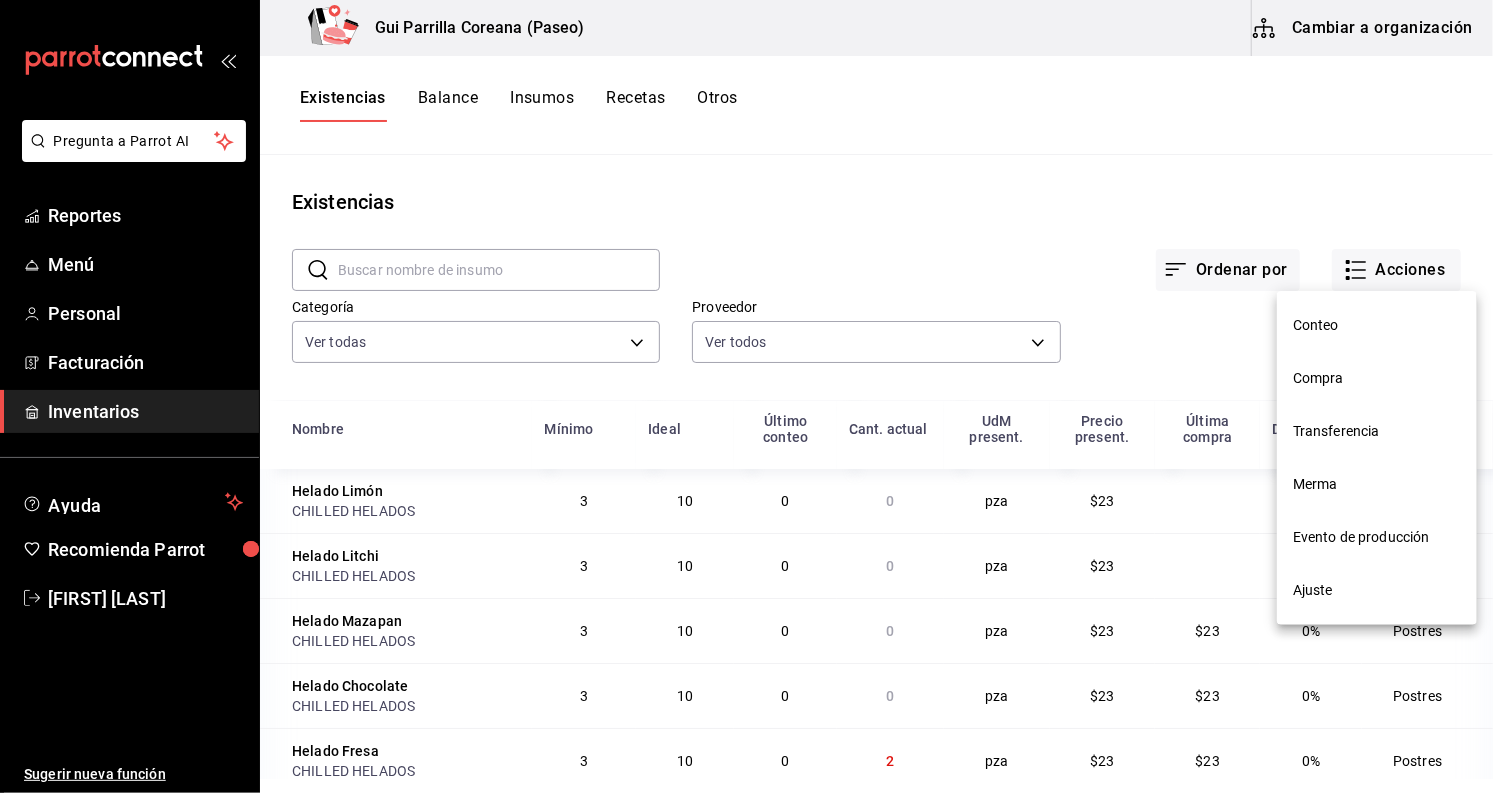 click on "Compra" at bounding box center [1377, 378] 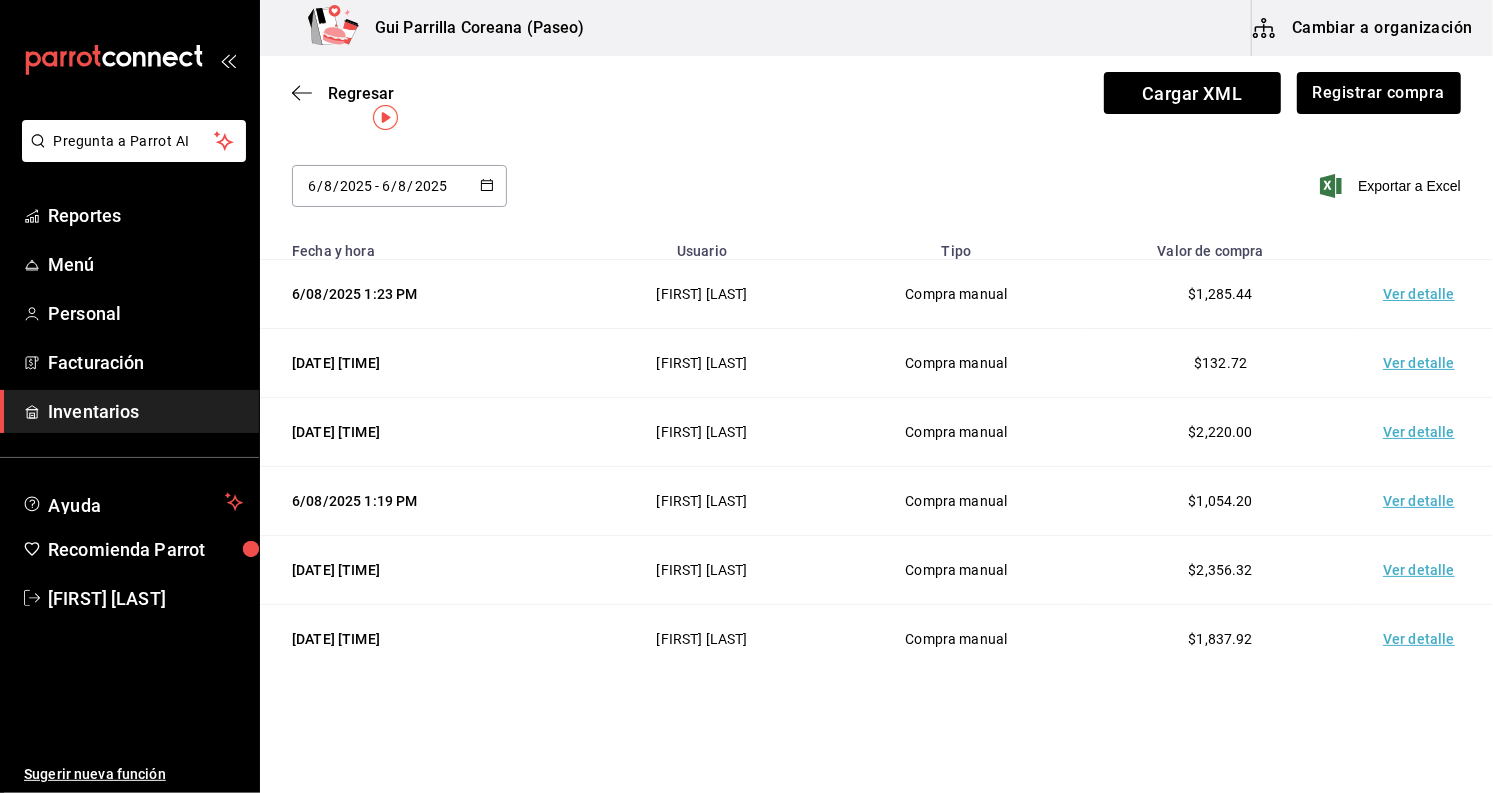 scroll, scrollTop: 68, scrollLeft: 0, axis: vertical 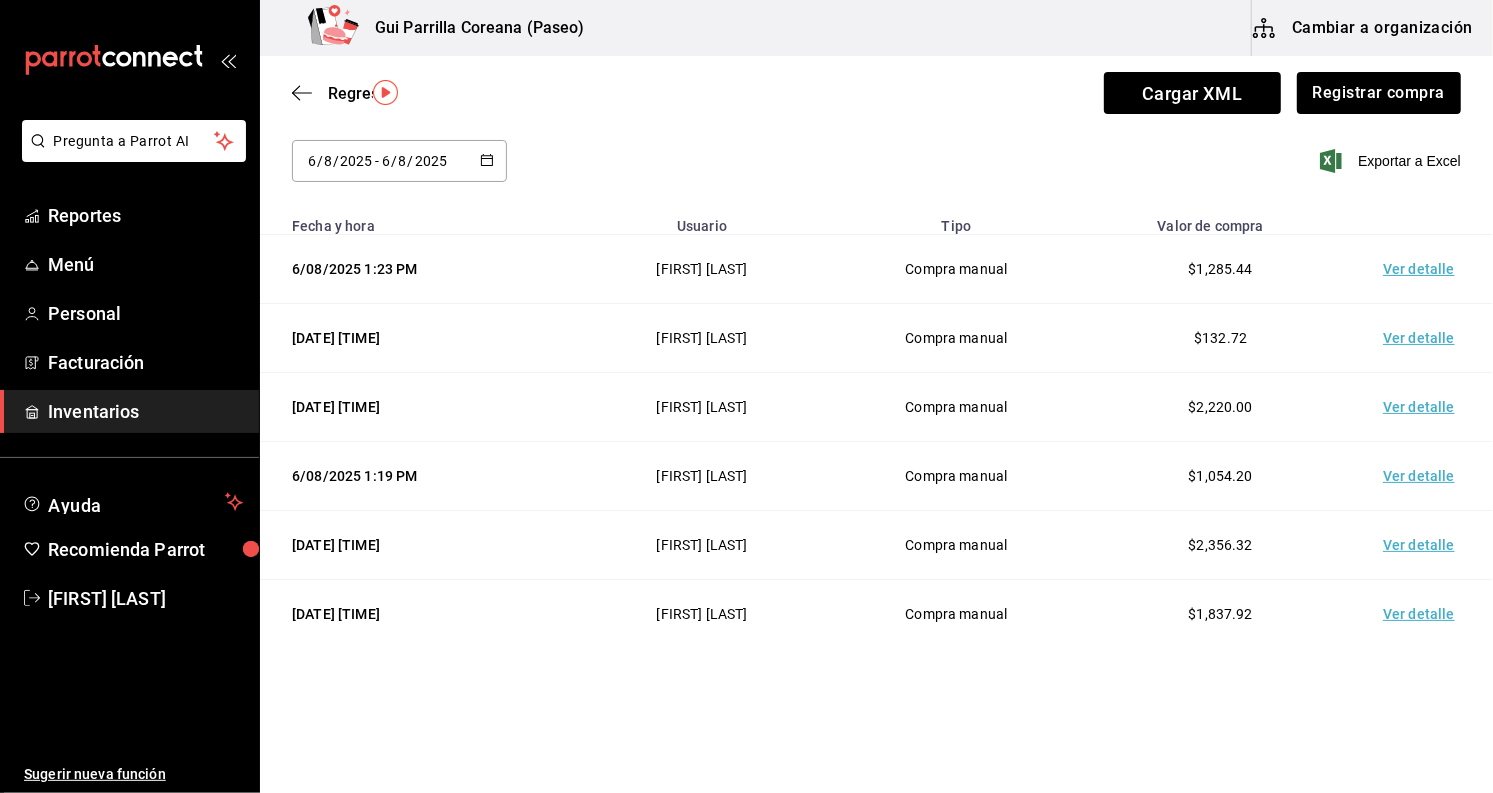 click on "Ver detalle" at bounding box center [1423, 614] 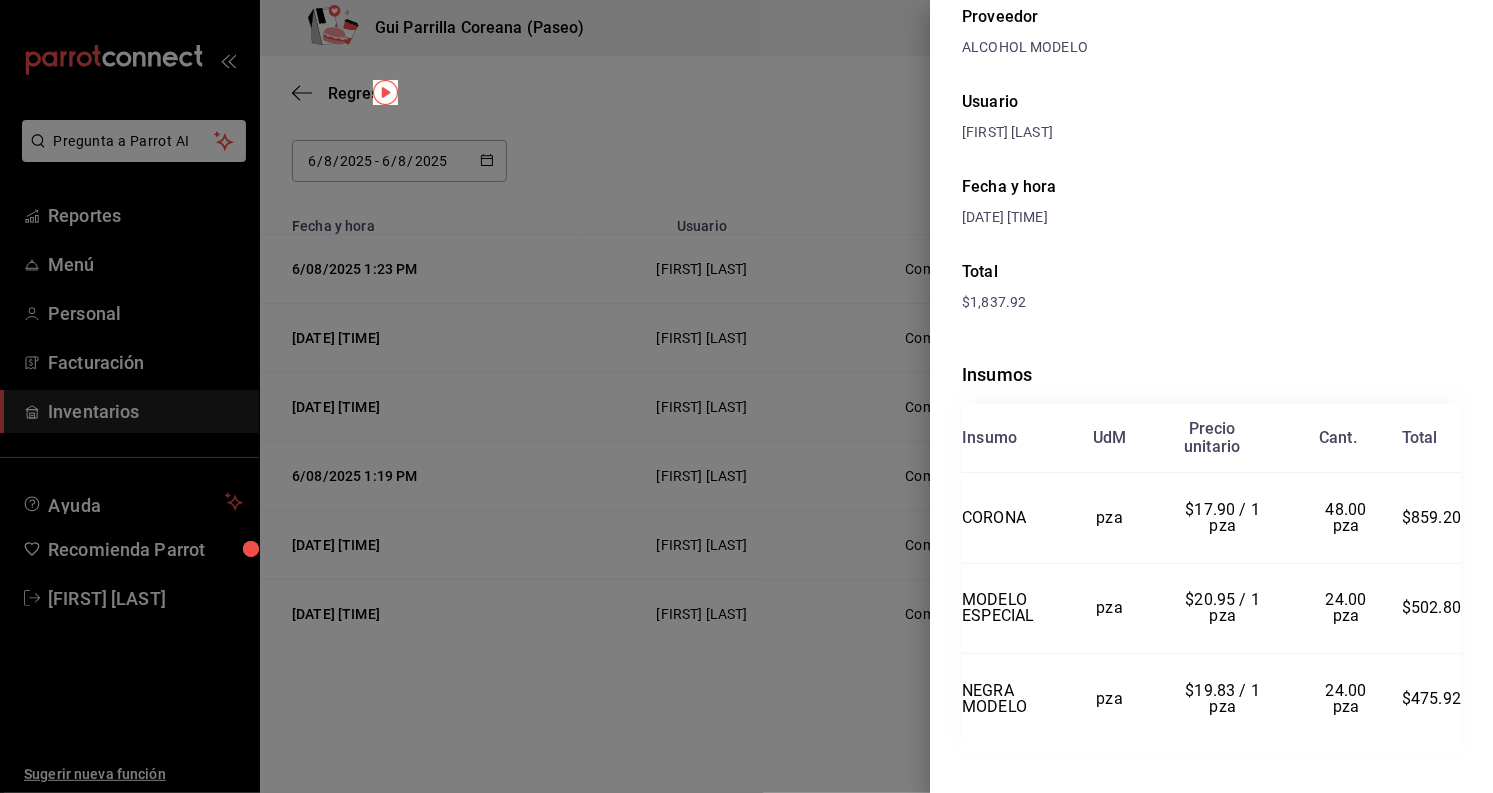 scroll, scrollTop: 133, scrollLeft: 0, axis: vertical 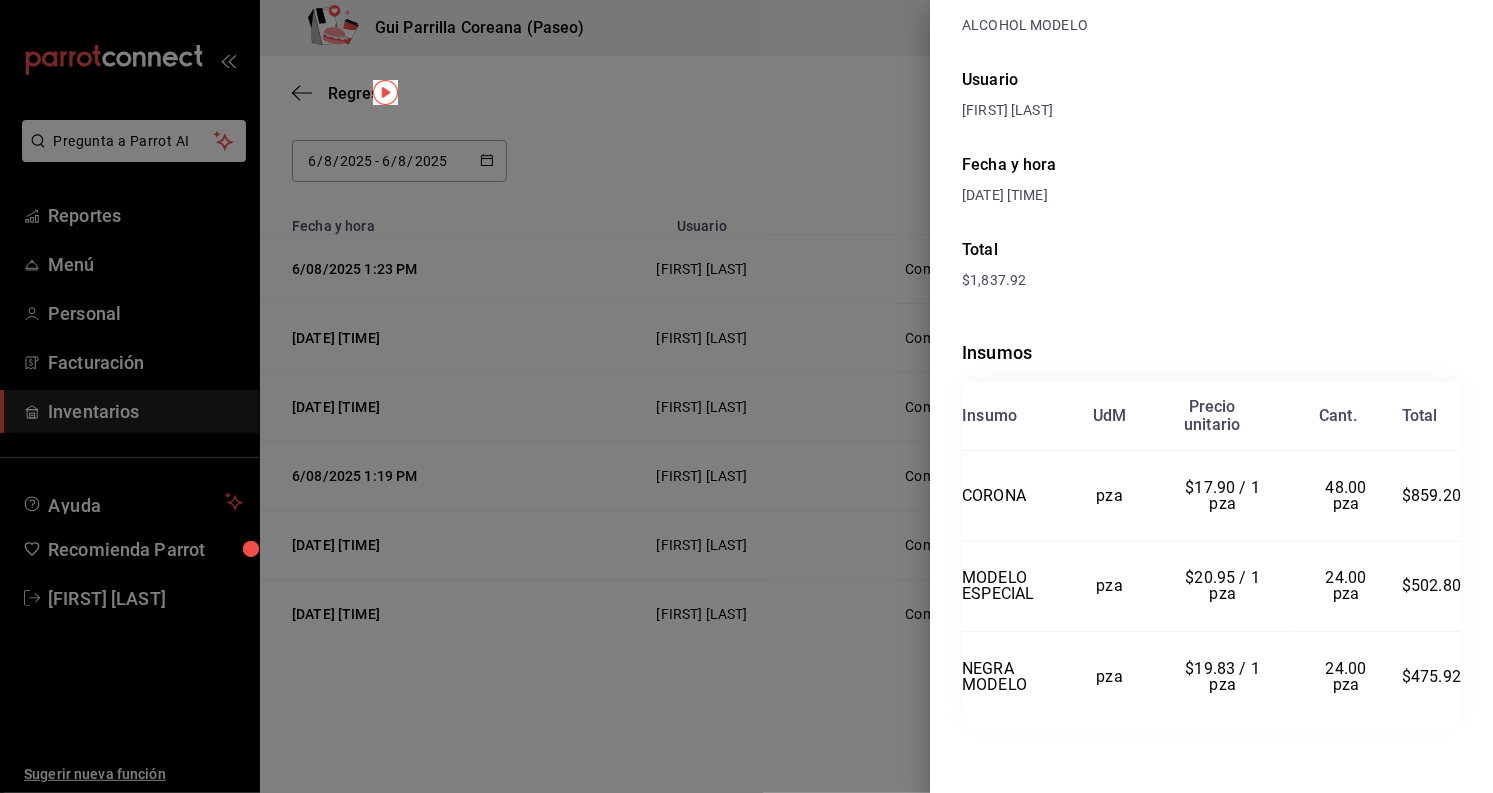 drag, startPoint x: 684, startPoint y: 696, endPoint x: 711, endPoint y: 676, distance: 33.600594 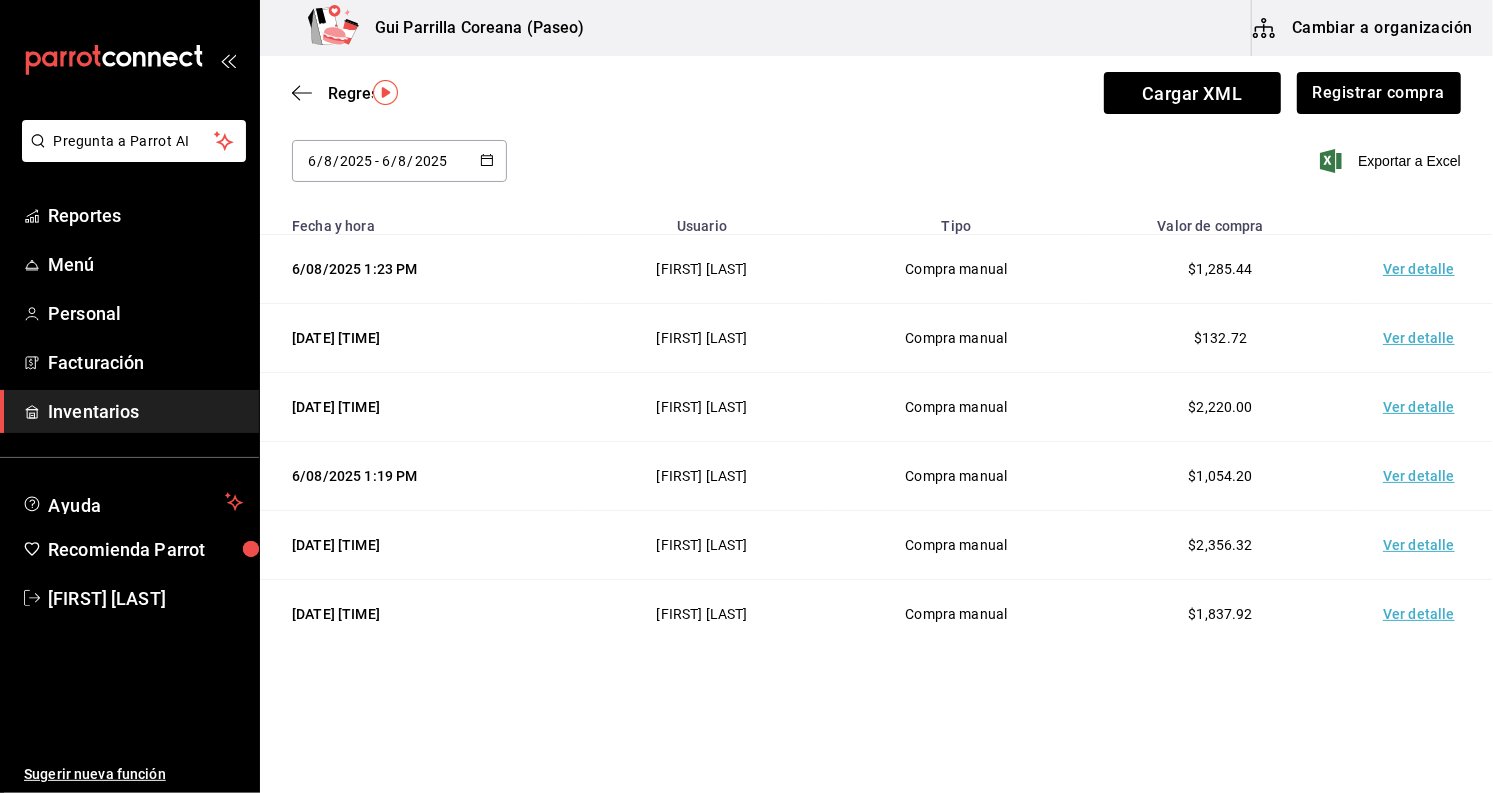click on "Ver detalle" at bounding box center (1423, 545) 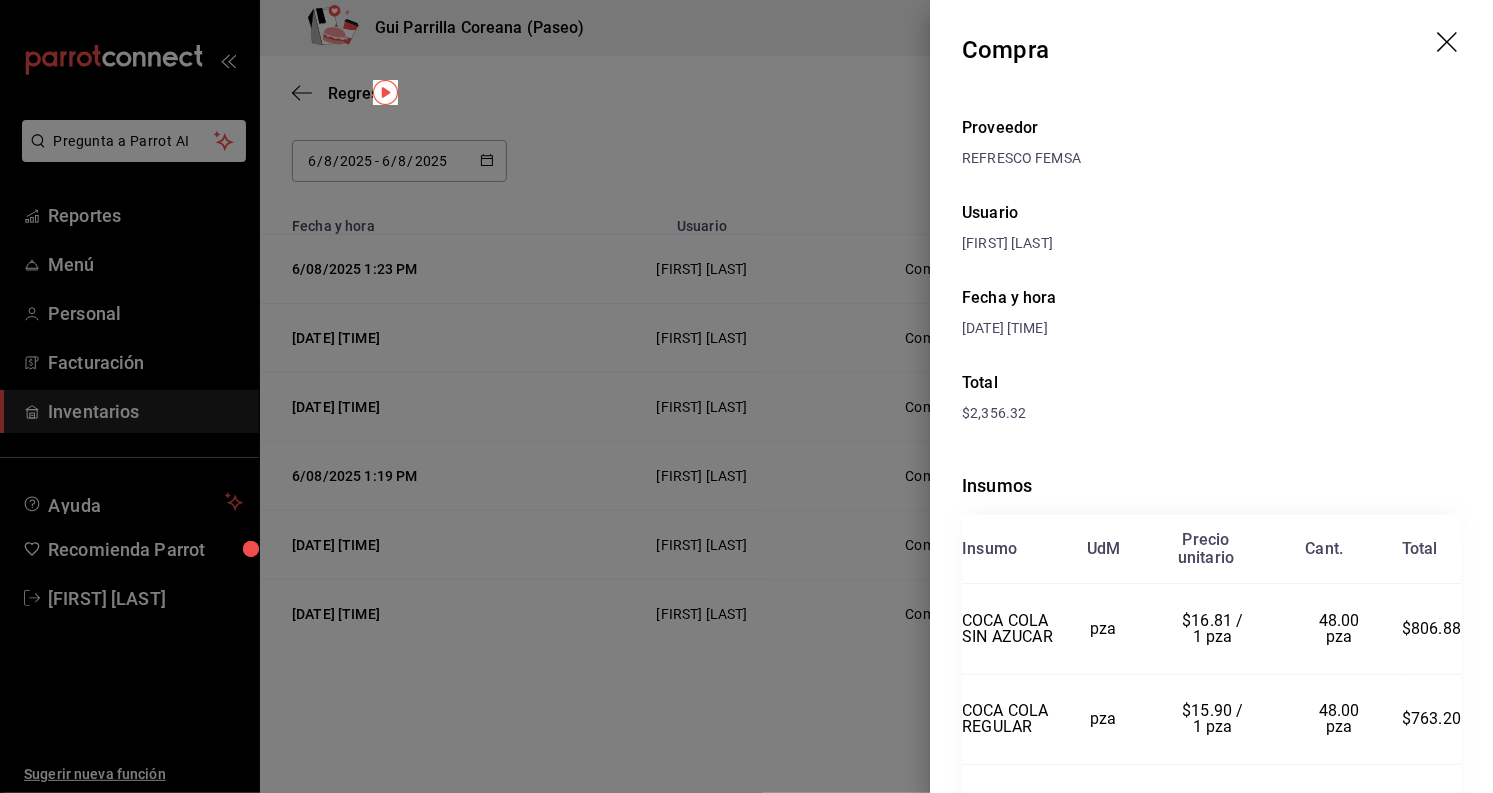 scroll, scrollTop: 111, scrollLeft: 0, axis: vertical 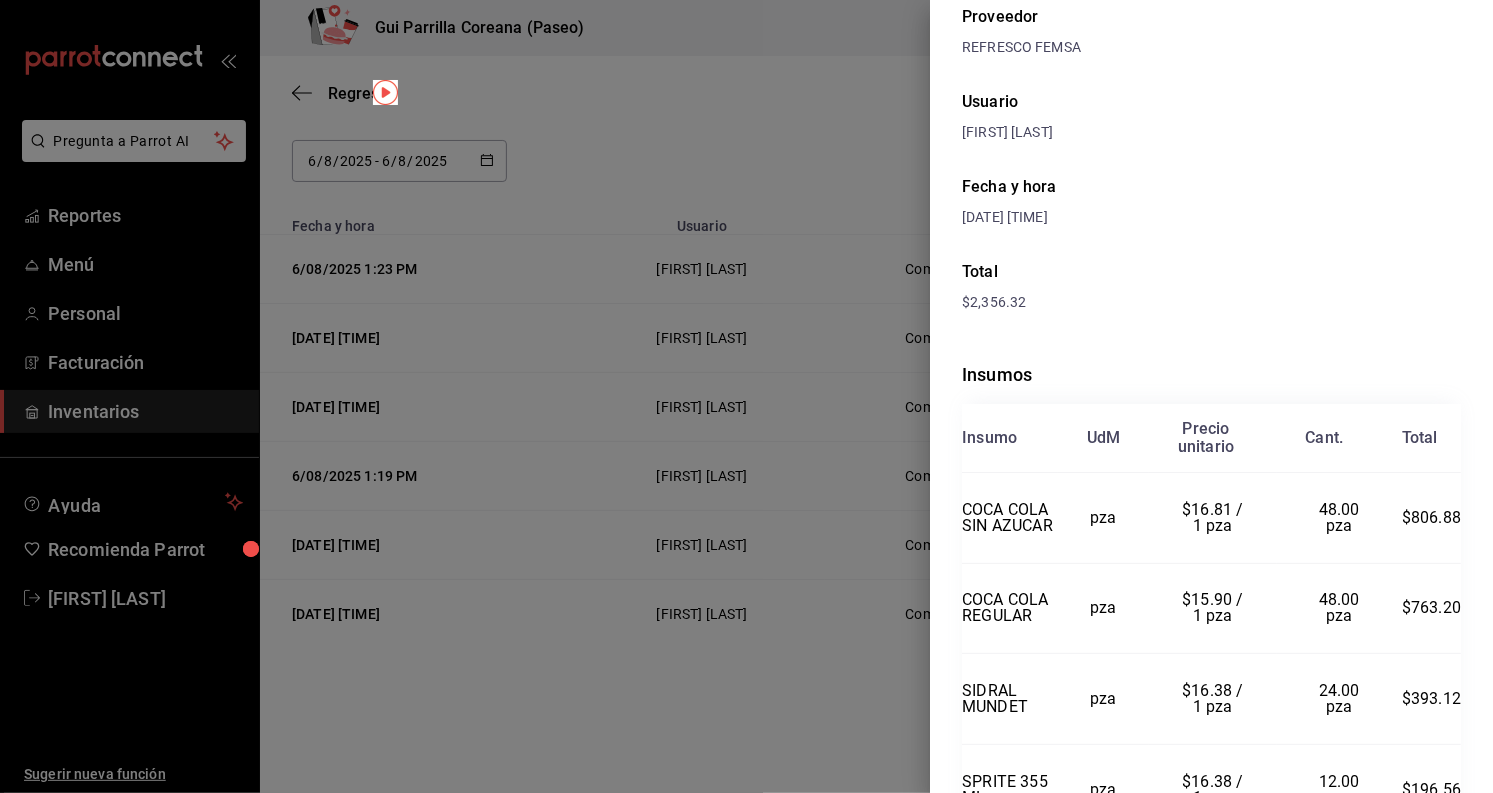 click at bounding box center [746, 396] 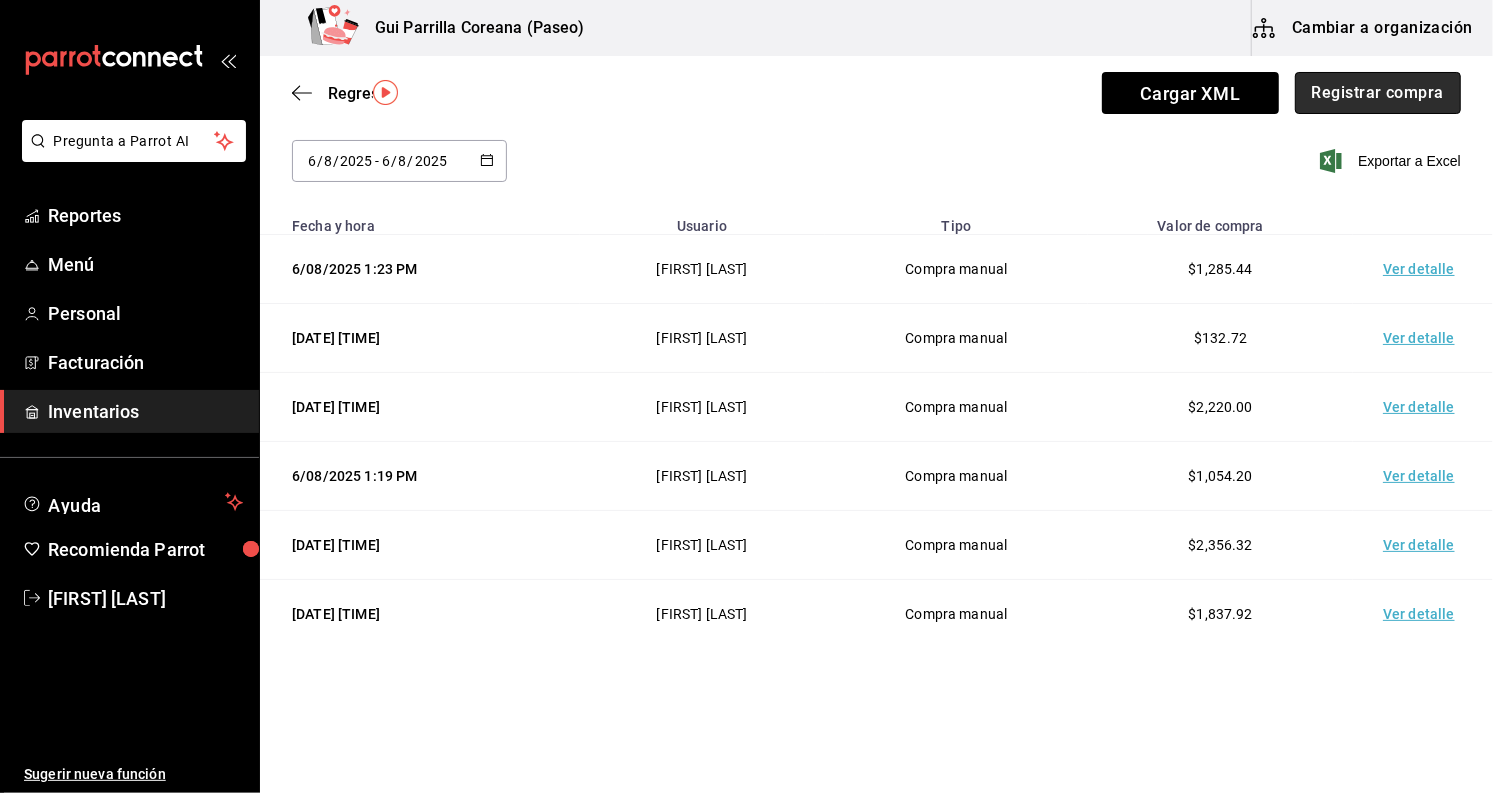 click on "Registrar compra" at bounding box center (1378, 93) 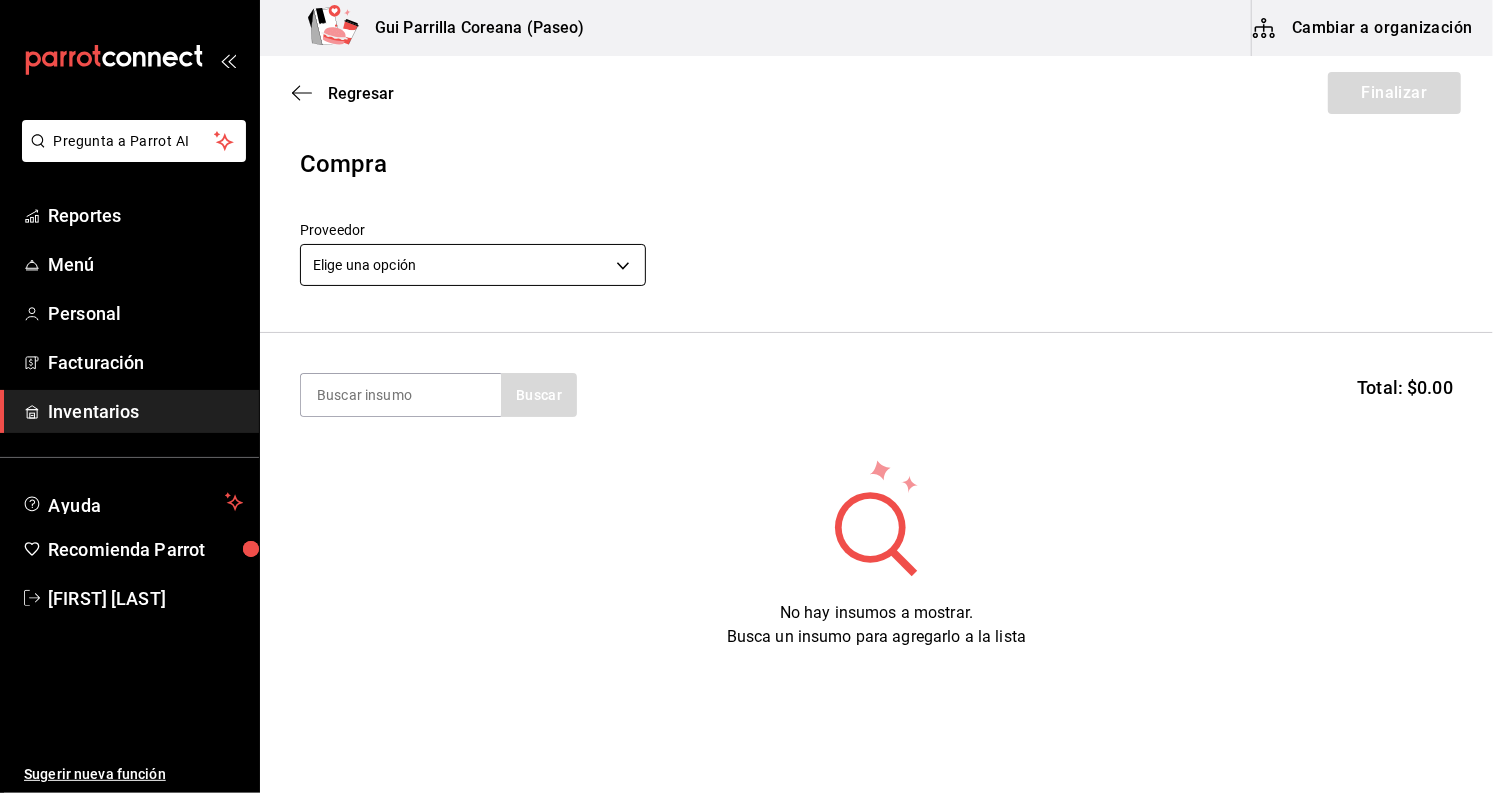 click on "Pregunta a Parrot AI Reportes   Menú   Personal   Facturación   Inventarios   Ayuda Recomienda Parrot   Laura Colomé   Sugerir nueva función   Gui Parrilla Coreana (Paseo) Cambiar a organización Regresar Finalizar Compra Proveedor Elige una opción default Buscar Total: $0.00 No hay insumos a mostrar. Busca un insumo para agregarlo a la lista GANA 1 MES GRATIS EN TU SUSCRIPCIÓN AQUÍ ¿Recuerdas cómo empezó tu restaurante?
Hoy puedes ayudar a un colega a tener el mismo cambio que tú viviste.
Recomienda Parrot directamente desde tu Portal Administrador.
Es fácil y rápido.
🎁 Por cada restaurante que se una, ganas 1 mes gratis. Ver video tutorial Ir a video Pregunta a Parrot AI Reportes   Menú   Personal   Facturación   Inventarios   Ayuda Recomienda Parrot   Laura Colomé   Sugerir nueva función   Editar Eliminar Visitar centro de ayuda (81) 2046 6363 soporte@parrotsoftware.io Visitar centro de ayuda (81) 2046 6363 soporte@parrotsoftware.io" at bounding box center (746, 340) 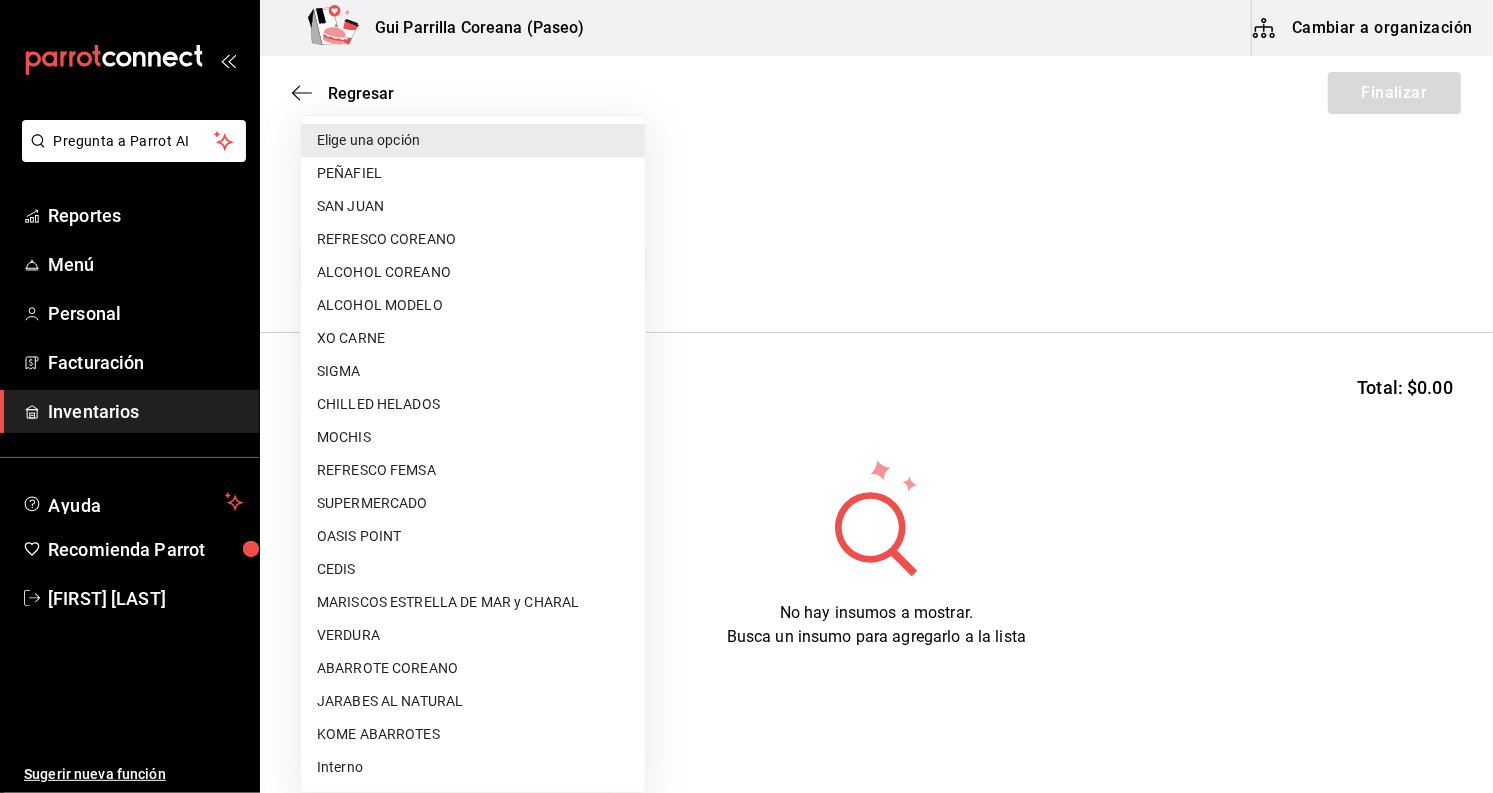click on "REFRESCO FEMSA" at bounding box center [473, 470] 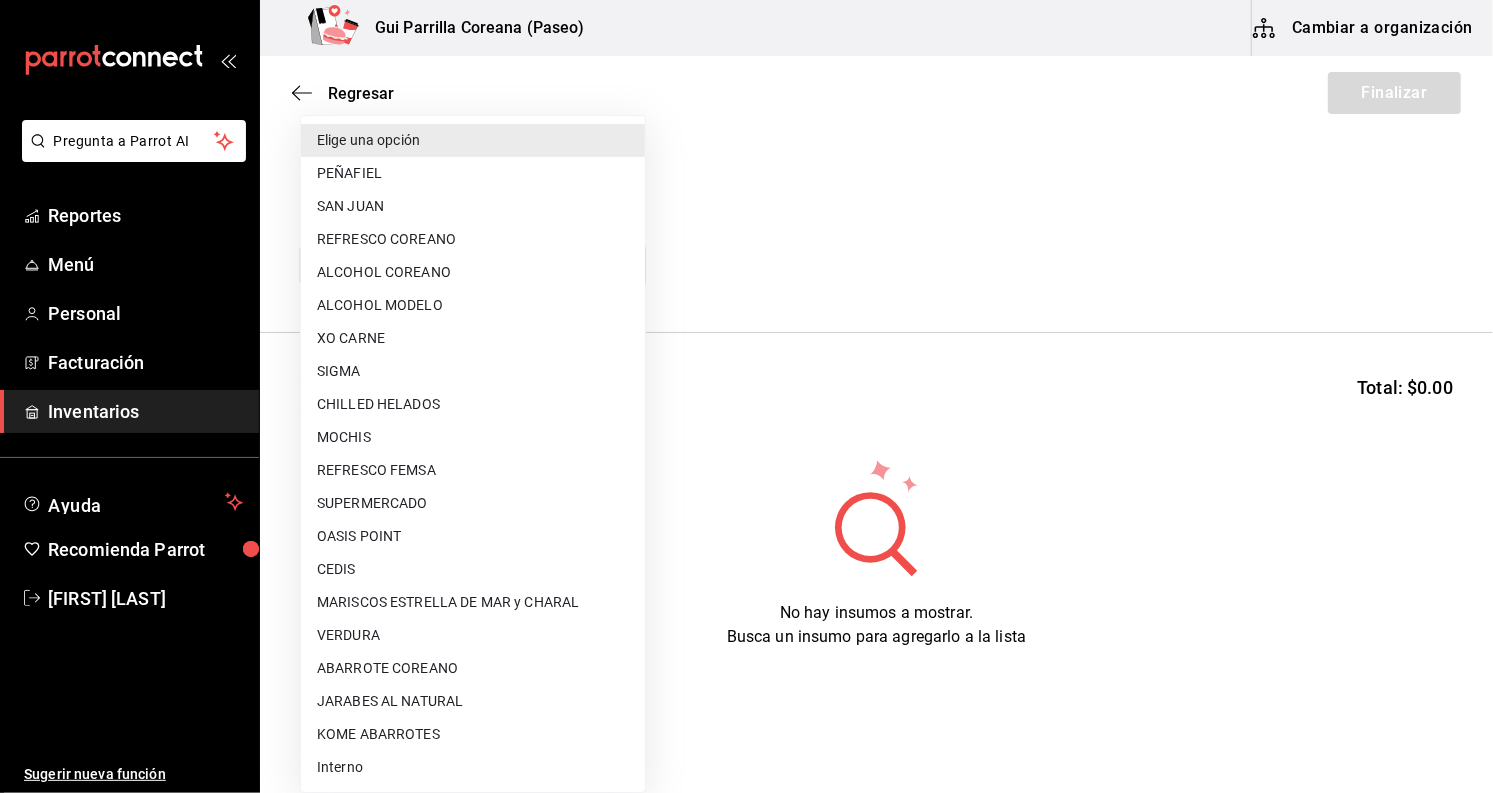 type on "71103bdc-7ecf-4d10-90db-c7aad6418865" 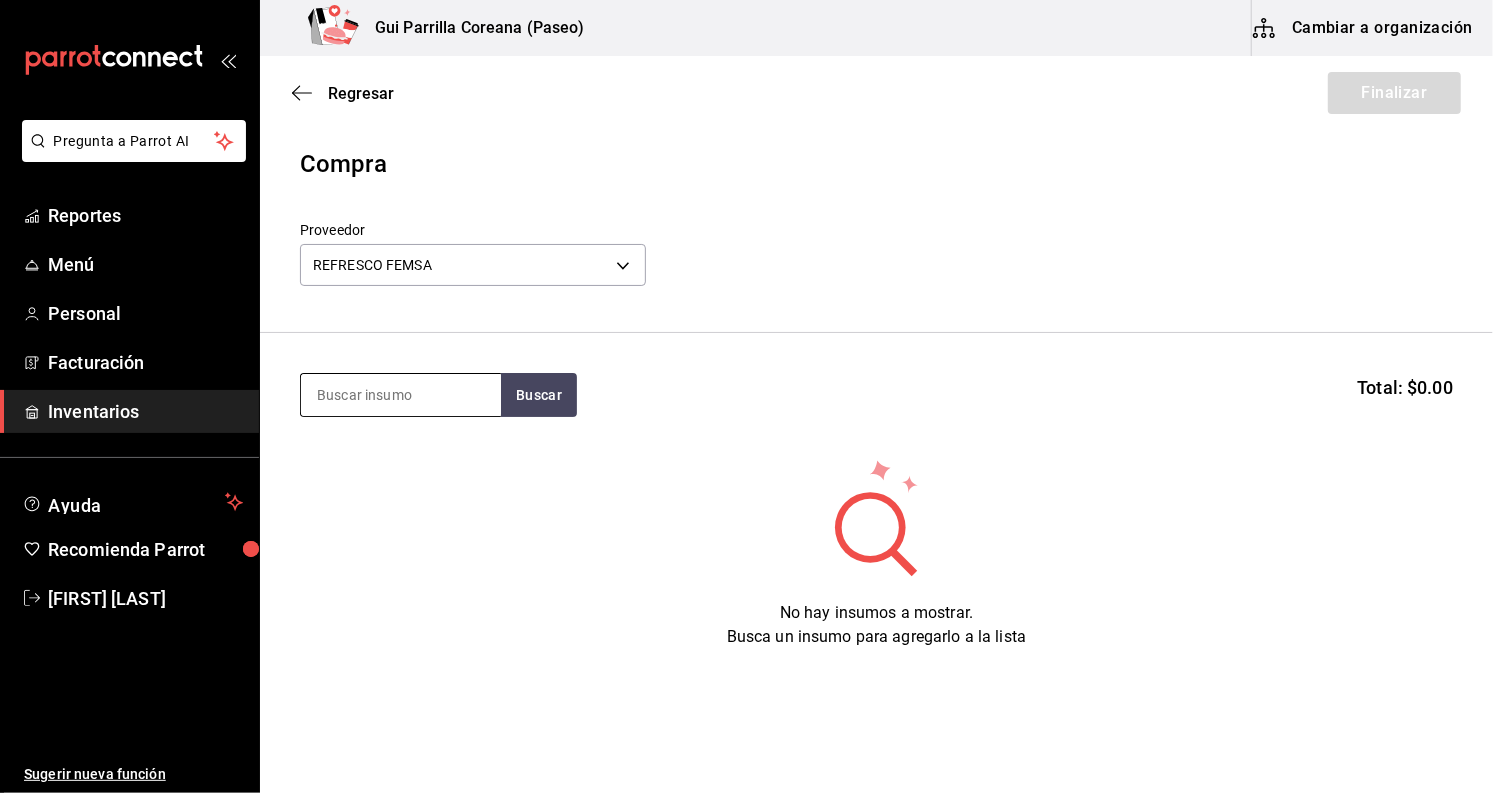 click at bounding box center (401, 395) 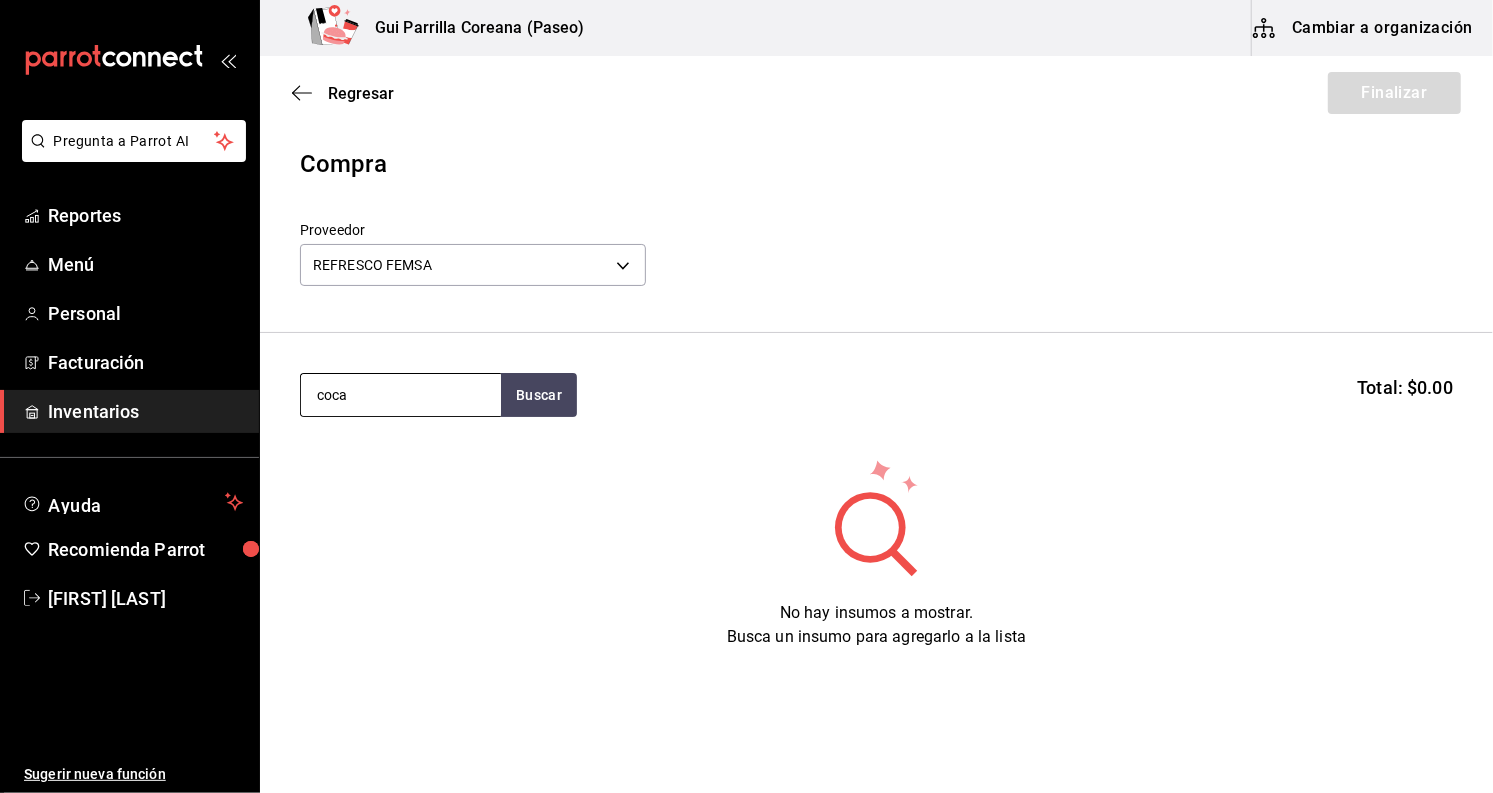 type on "coca" 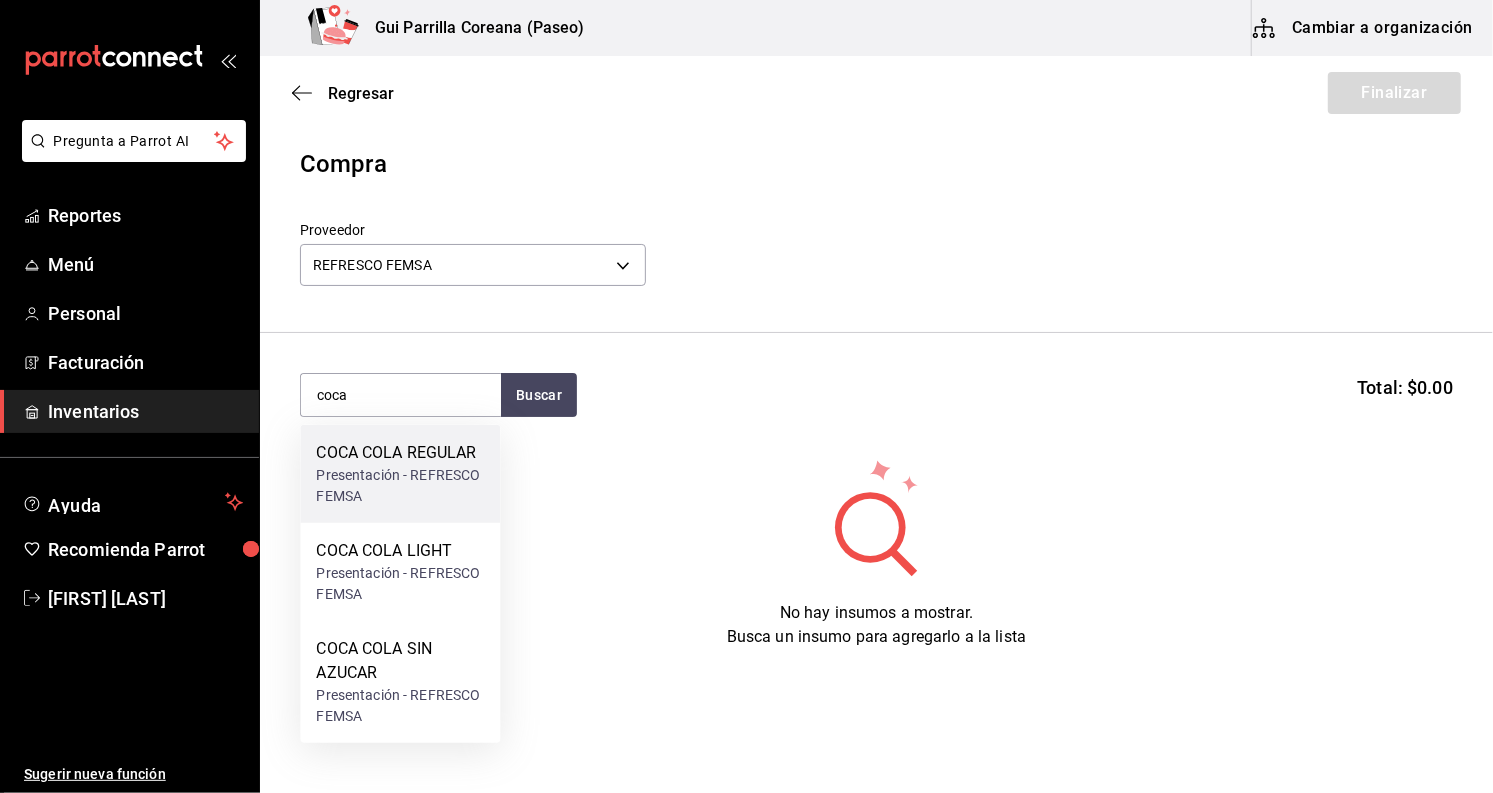 click on "Presentación - REFRESCO FEMSA" at bounding box center [400, 486] 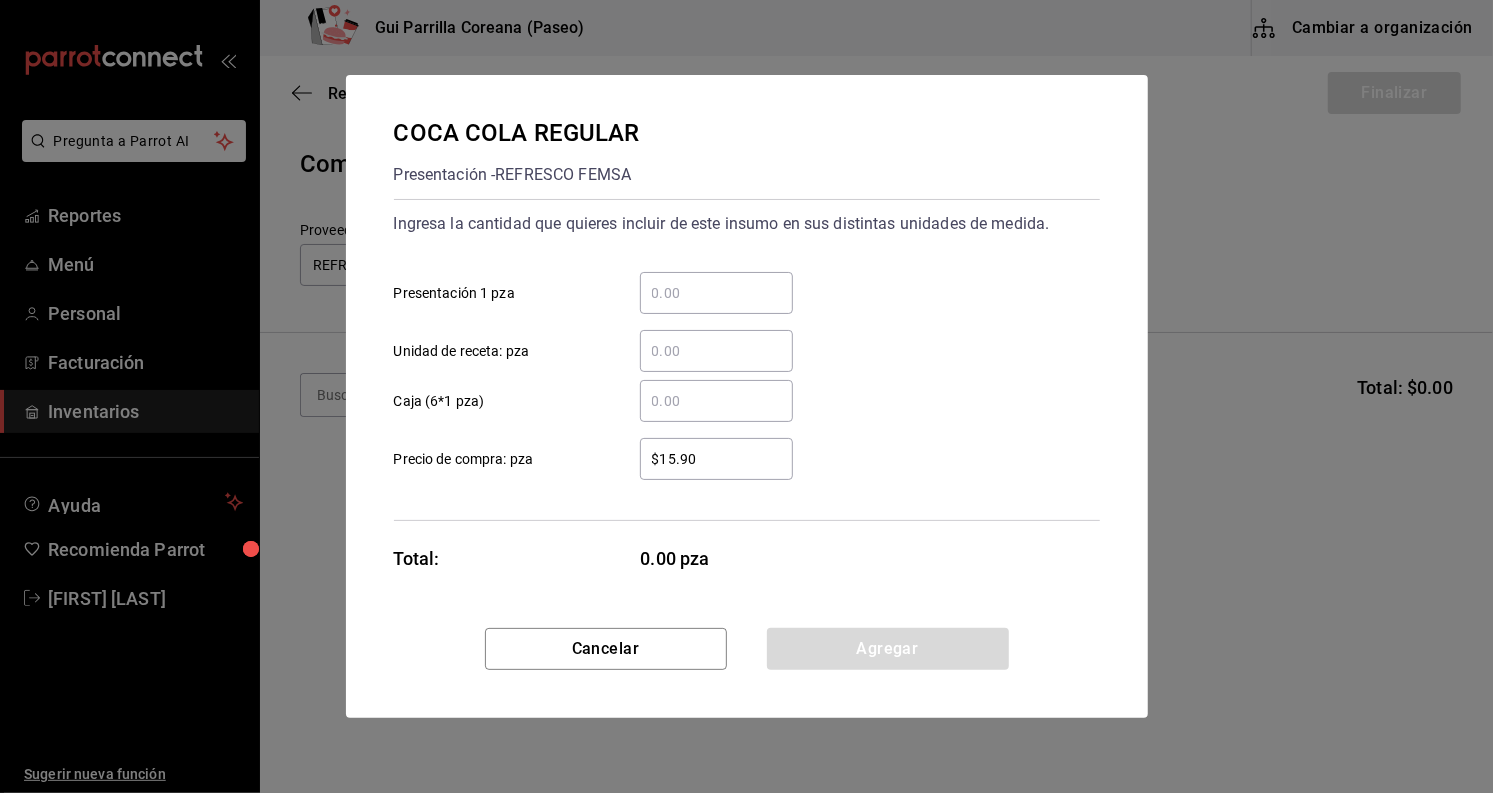 click on "​ Presentación 1 pza" at bounding box center [716, 293] 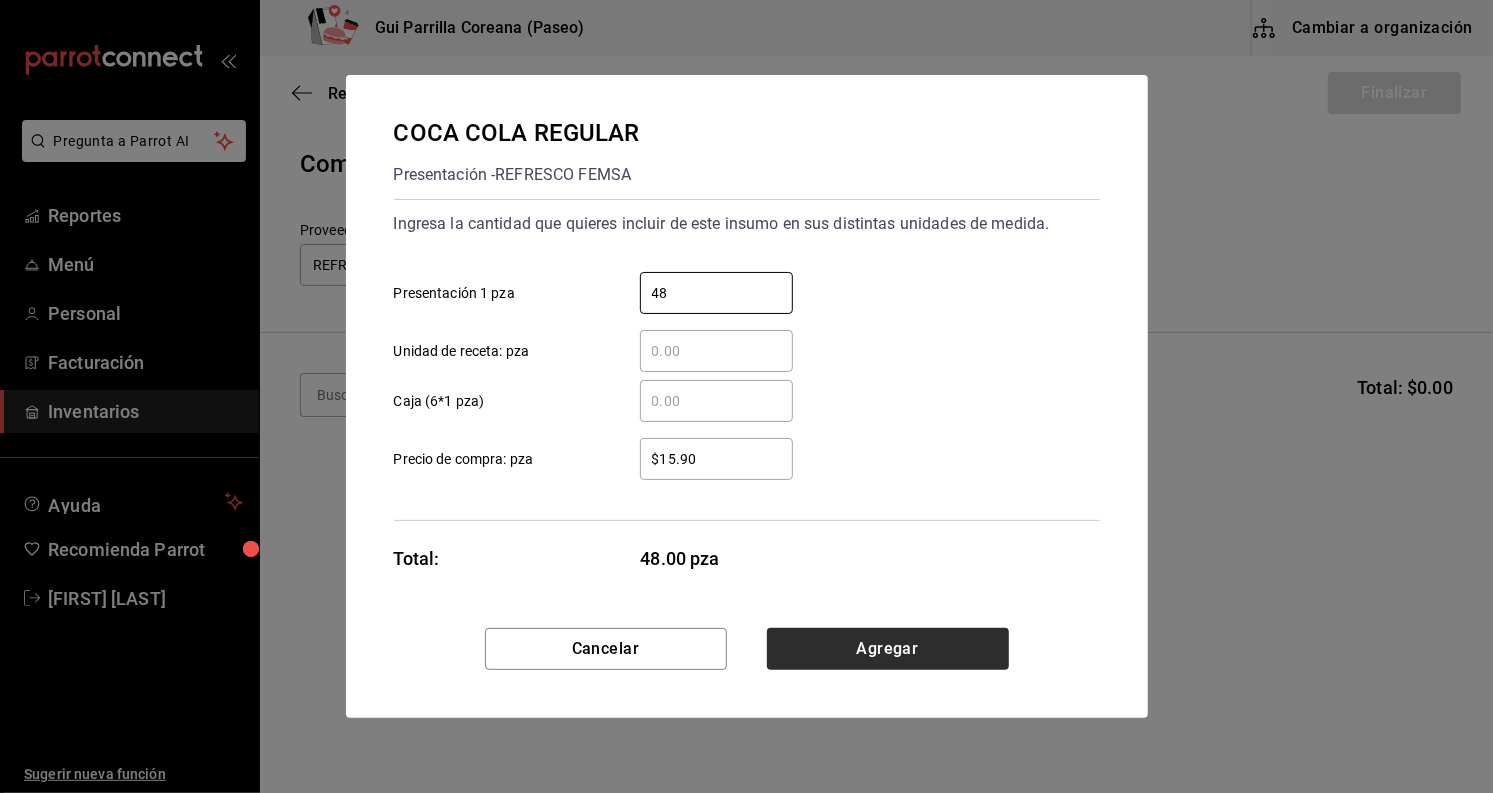 type on "48" 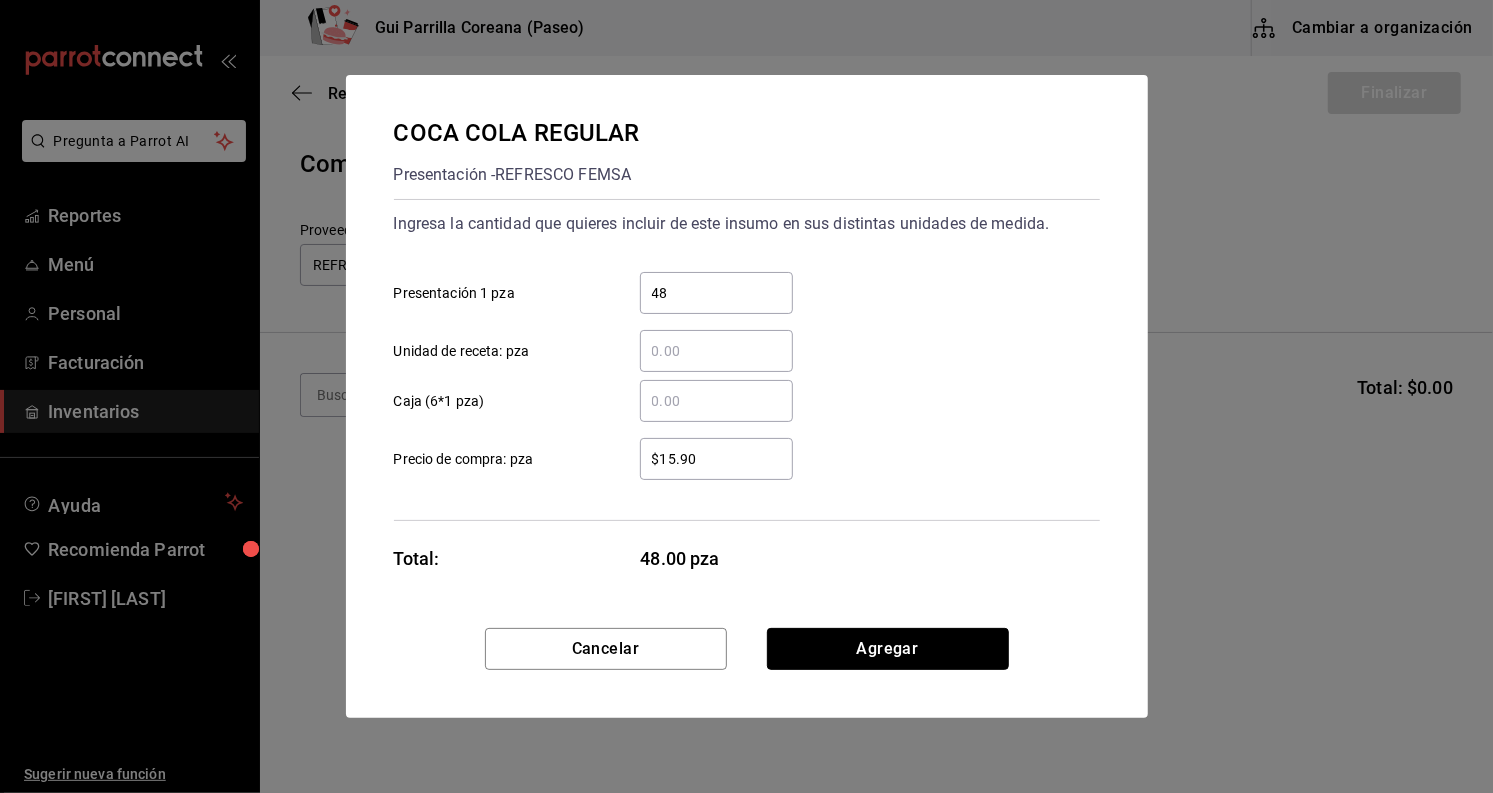 click on "Agregar" at bounding box center (888, 649) 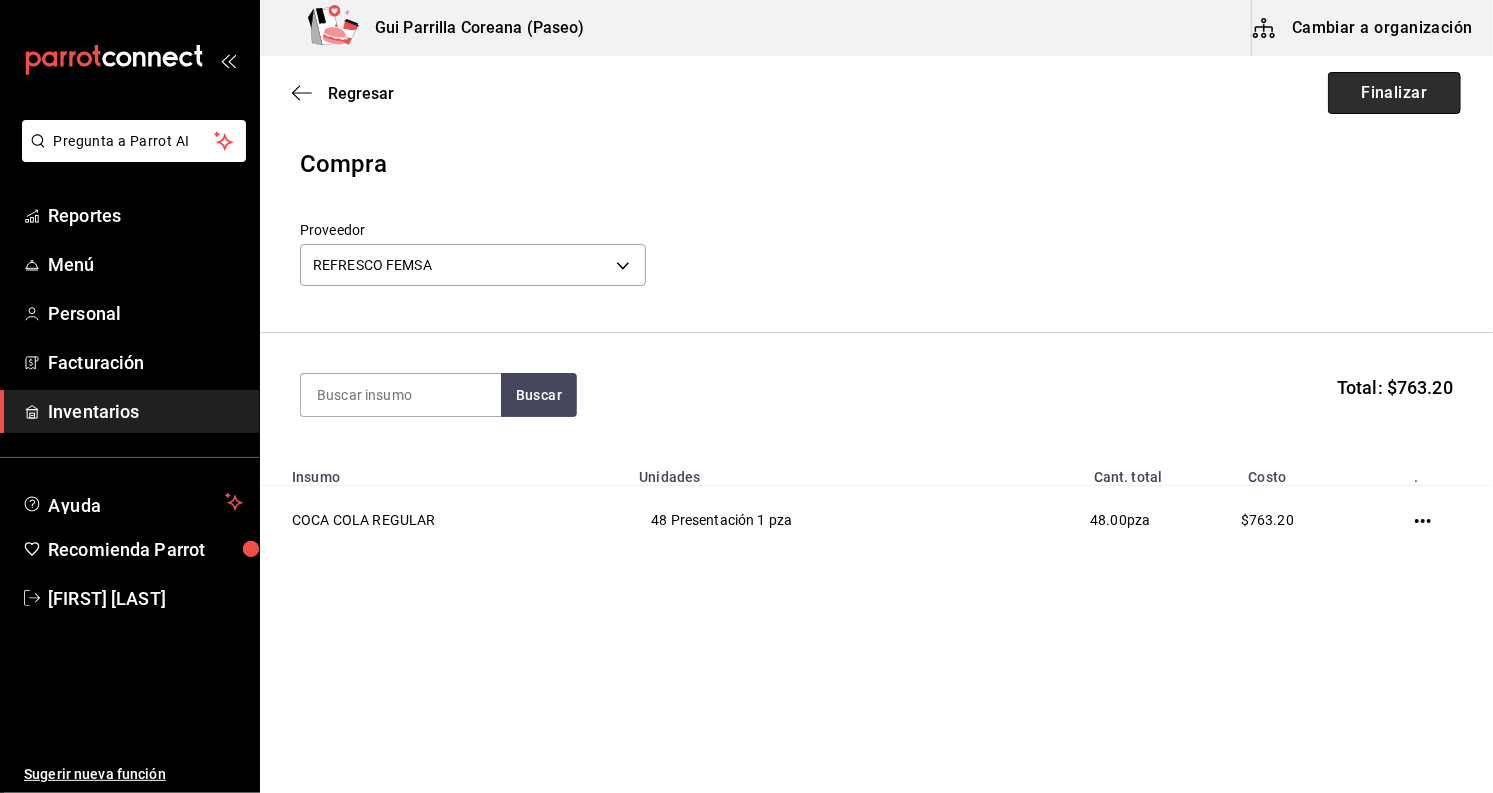 click on "Finalizar" at bounding box center [1394, 93] 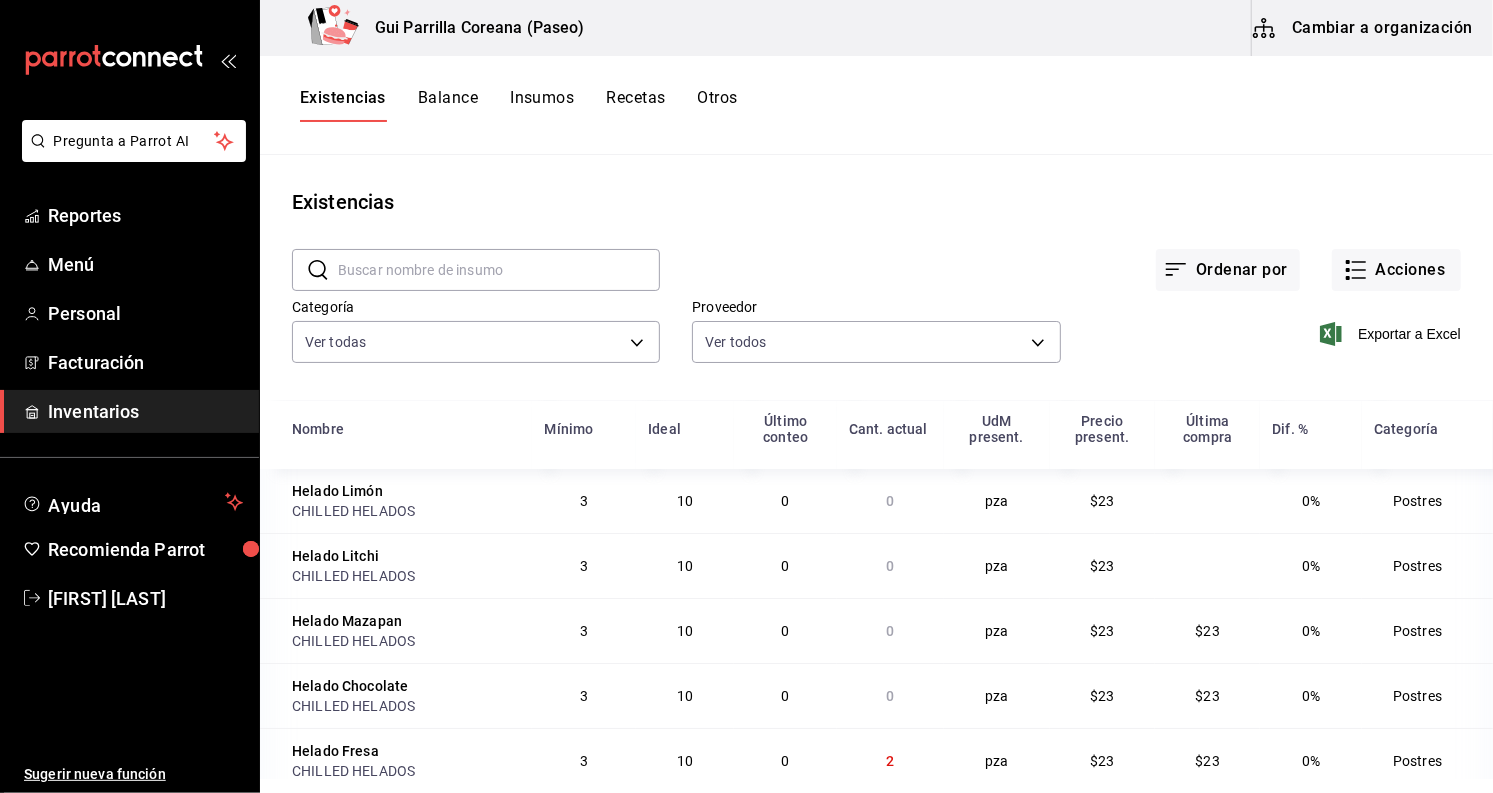 click on "Existencias Balance Insumos Recetas Otros" at bounding box center (876, 105) 